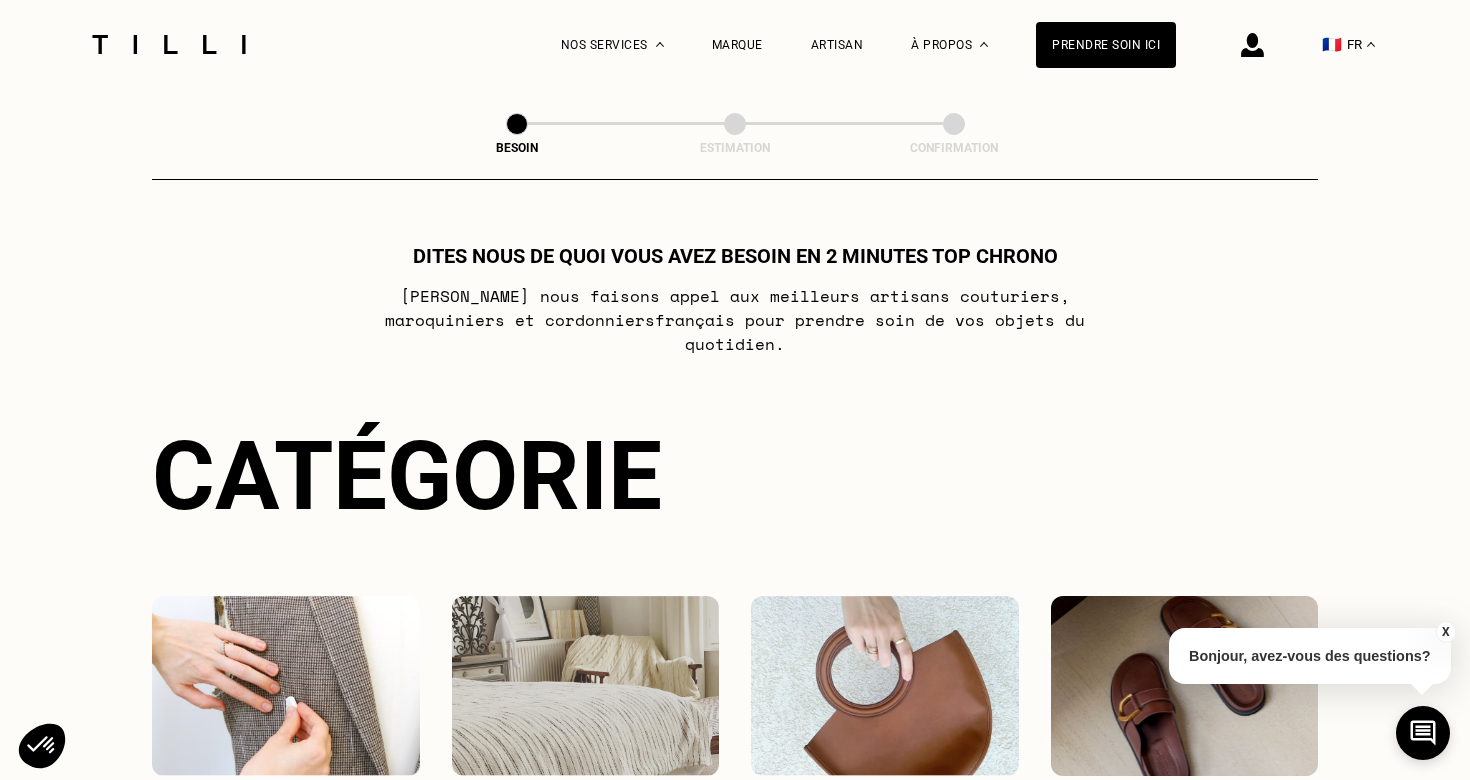 scroll, scrollTop: 651, scrollLeft: 0, axis: vertical 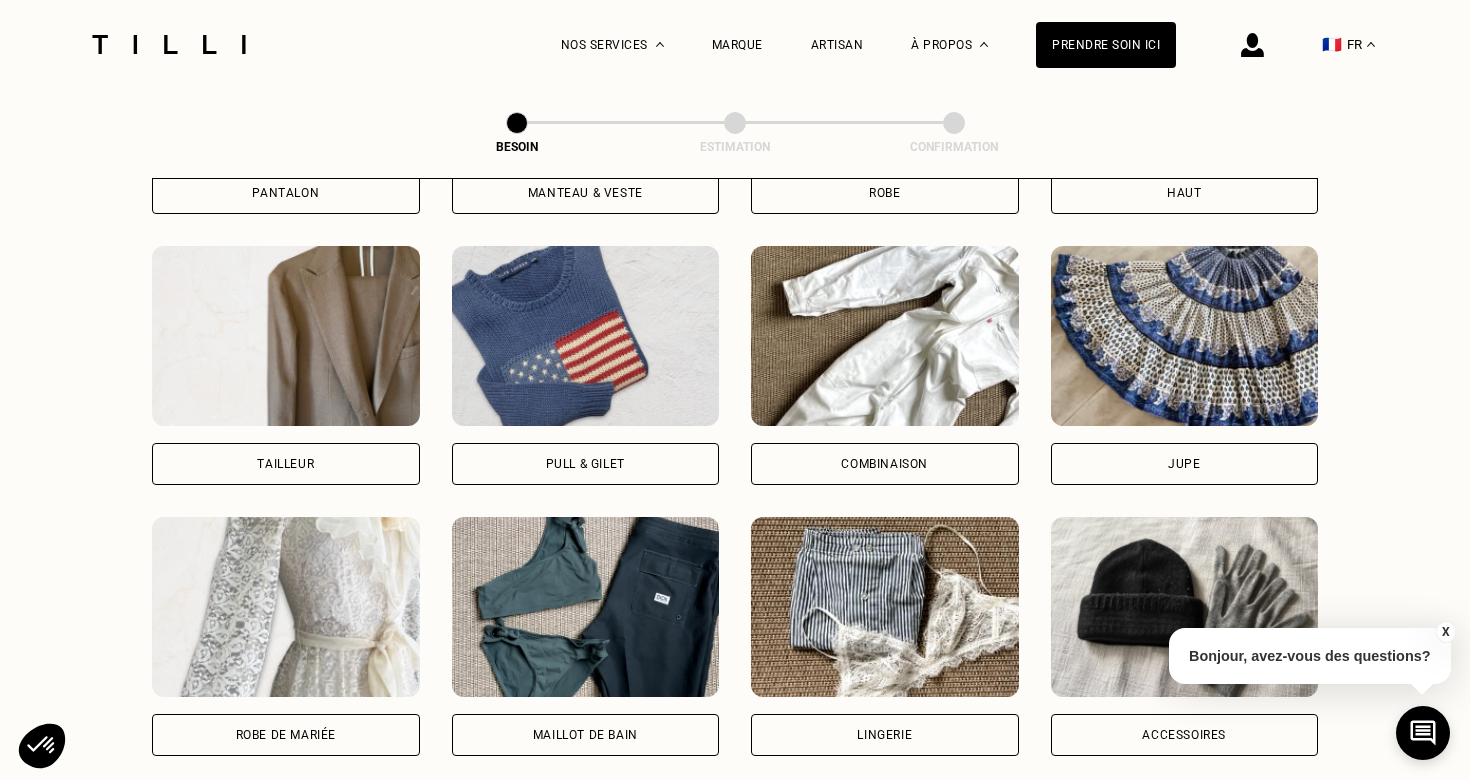 click on "Jupe" at bounding box center (1184, 464) 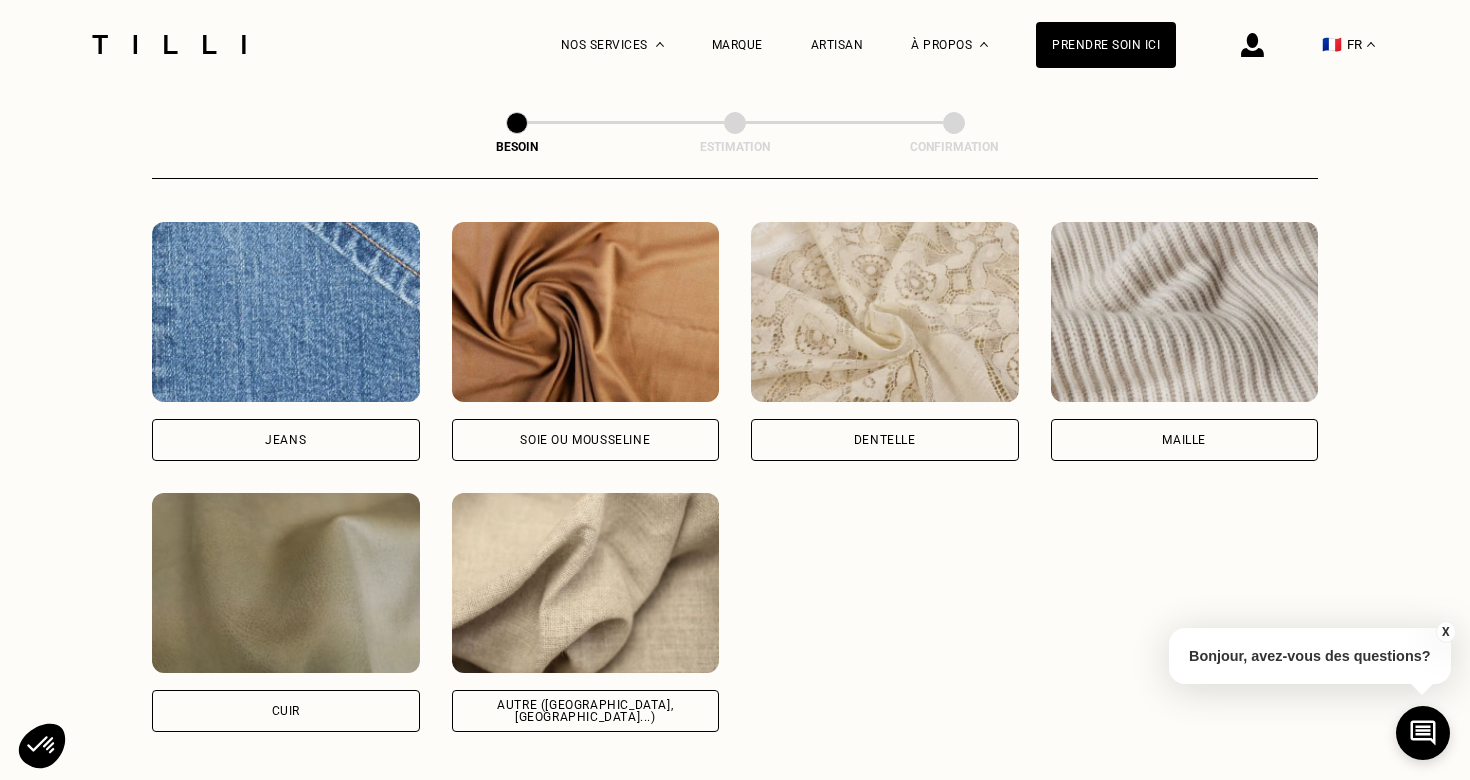 scroll, scrollTop: 2141, scrollLeft: 0, axis: vertical 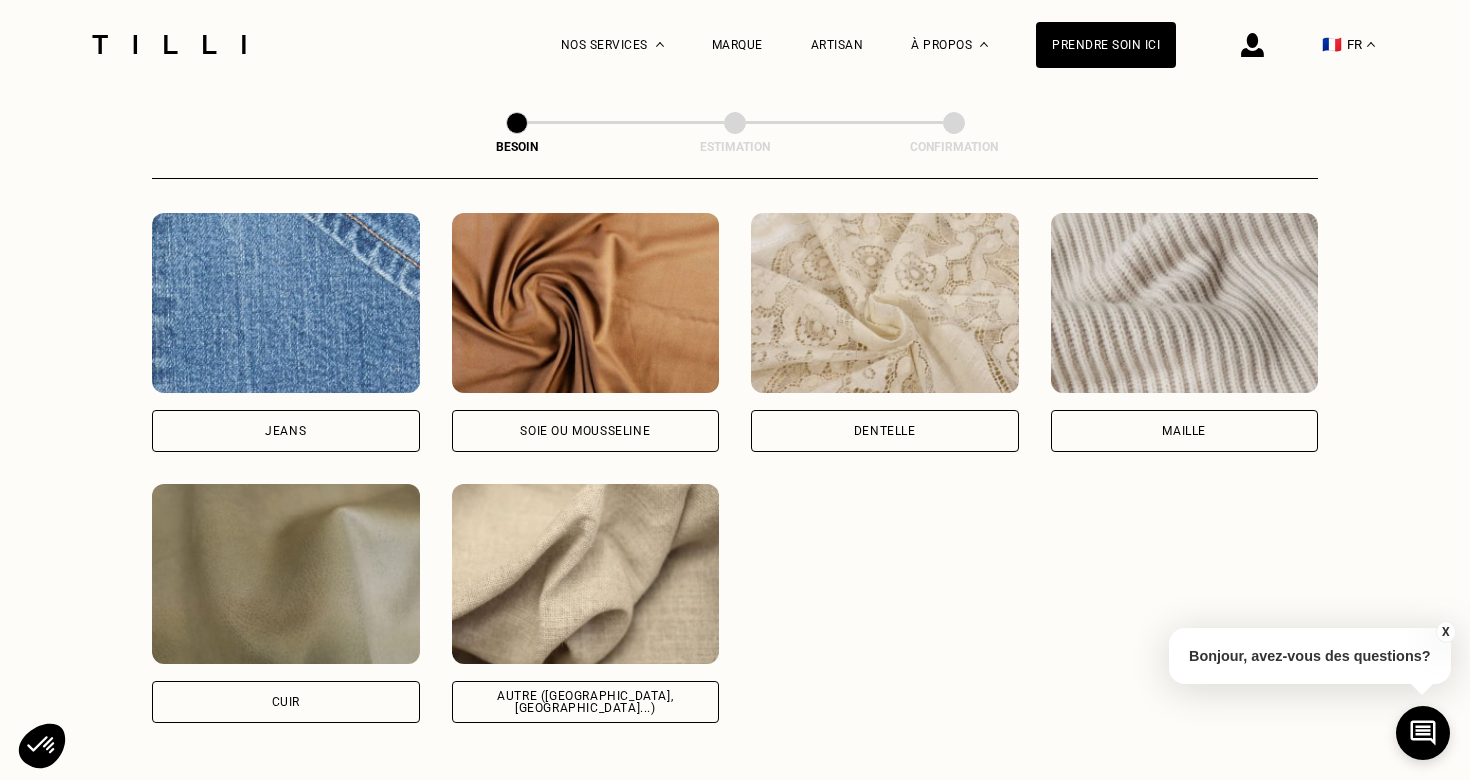 click at bounding box center (586, 574) 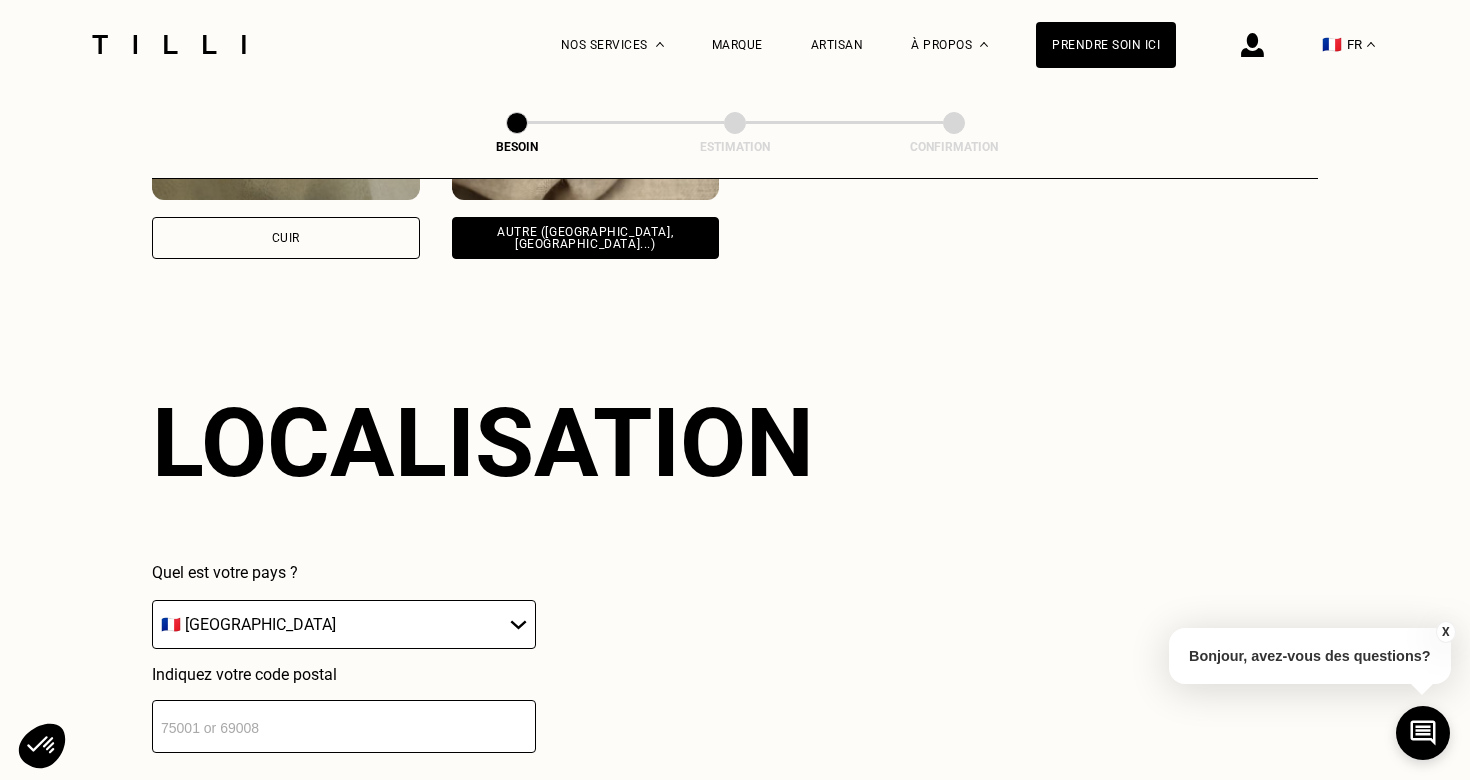 scroll, scrollTop: 2680, scrollLeft: 0, axis: vertical 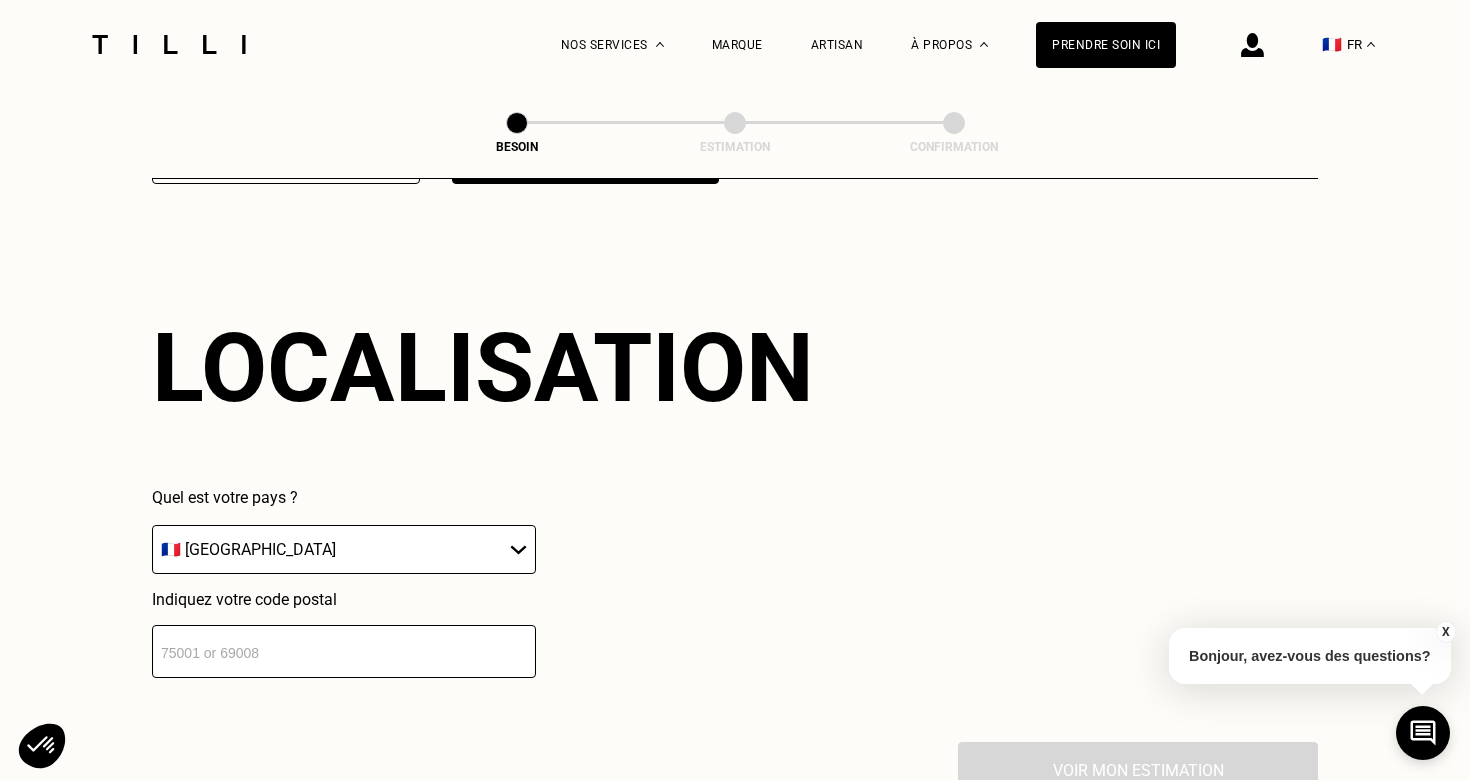 click at bounding box center (344, 651) 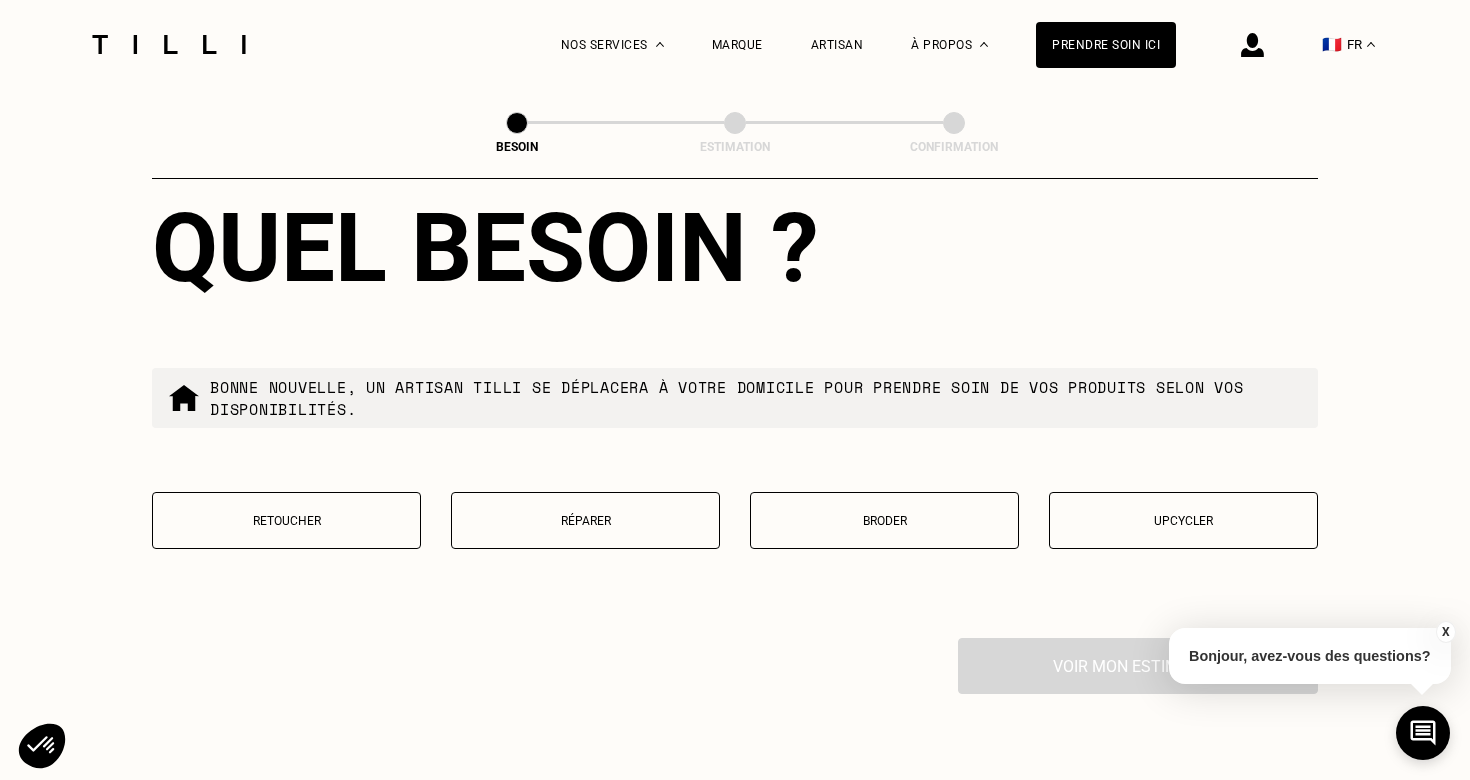 scroll, scrollTop: 3297, scrollLeft: 0, axis: vertical 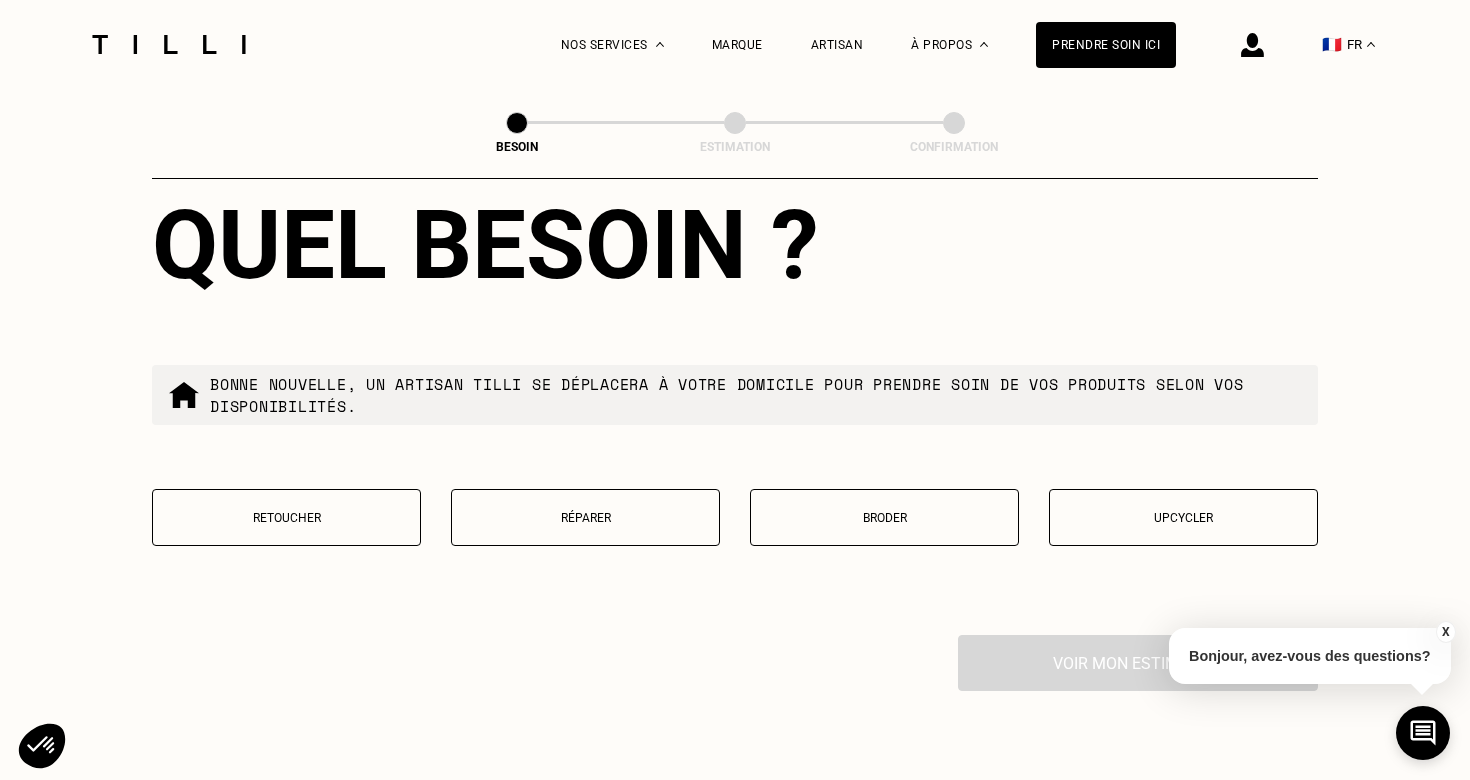 type on "75016" 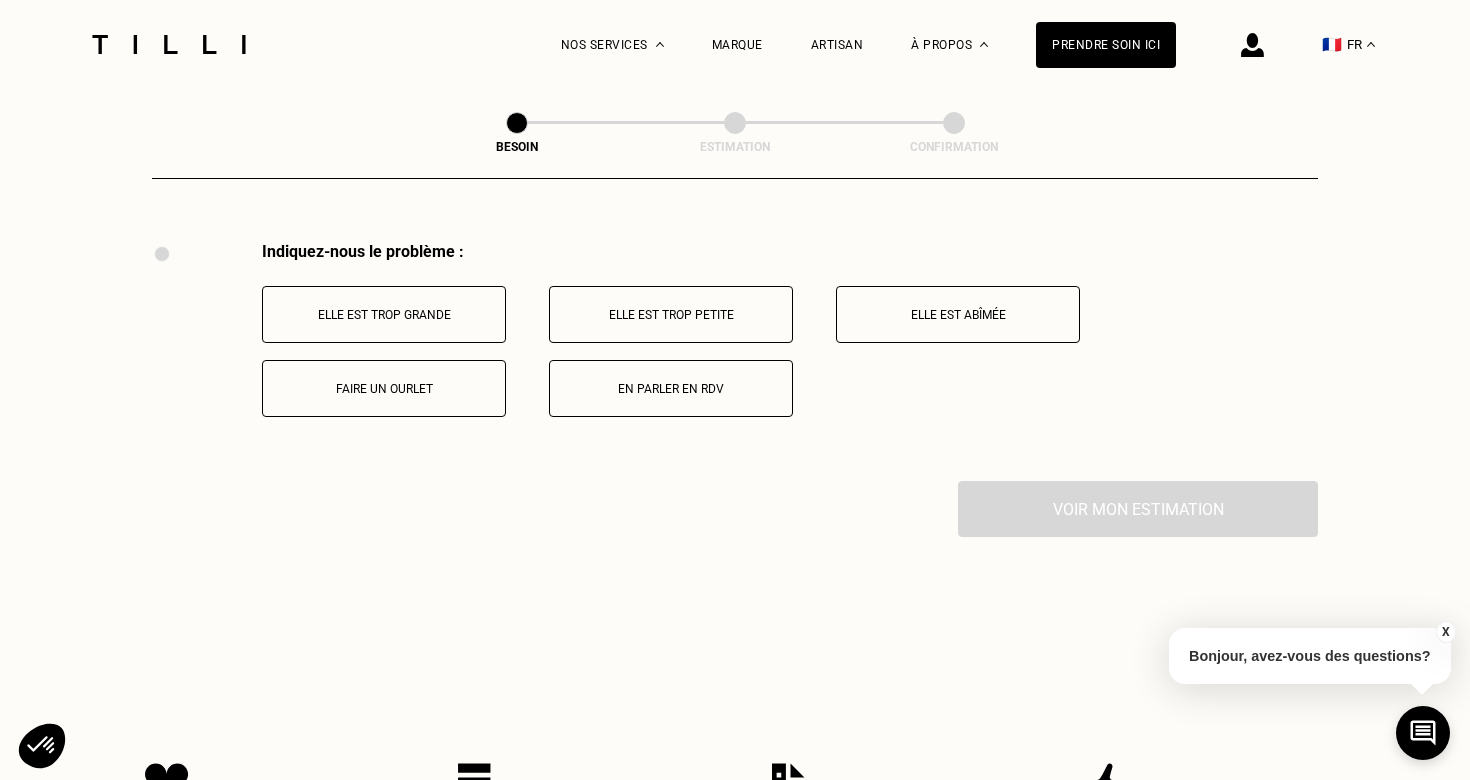 scroll, scrollTop: 3691, scrollLeft: 0, axis: vertical 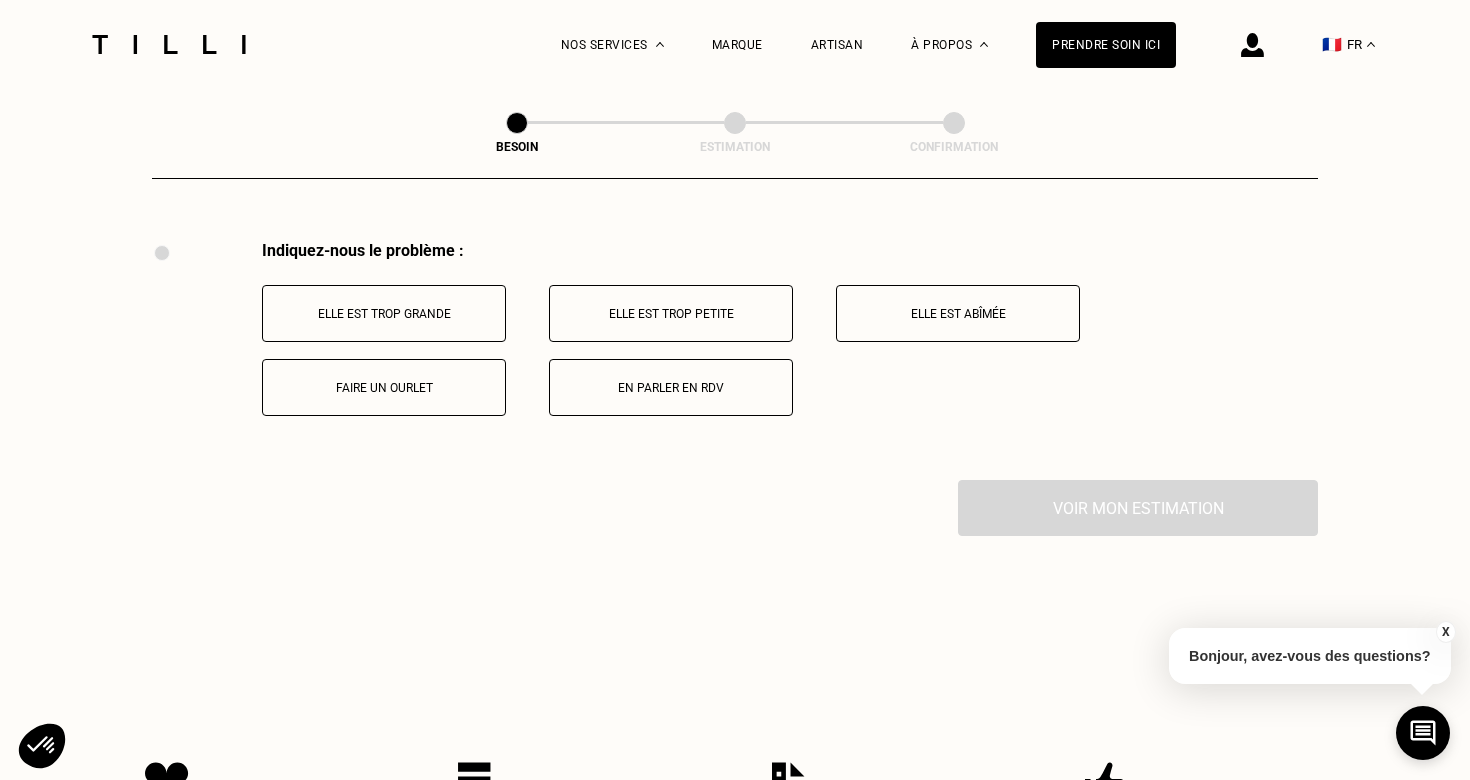 click on "Elle est trop grande" at bounding box center (384, 313) 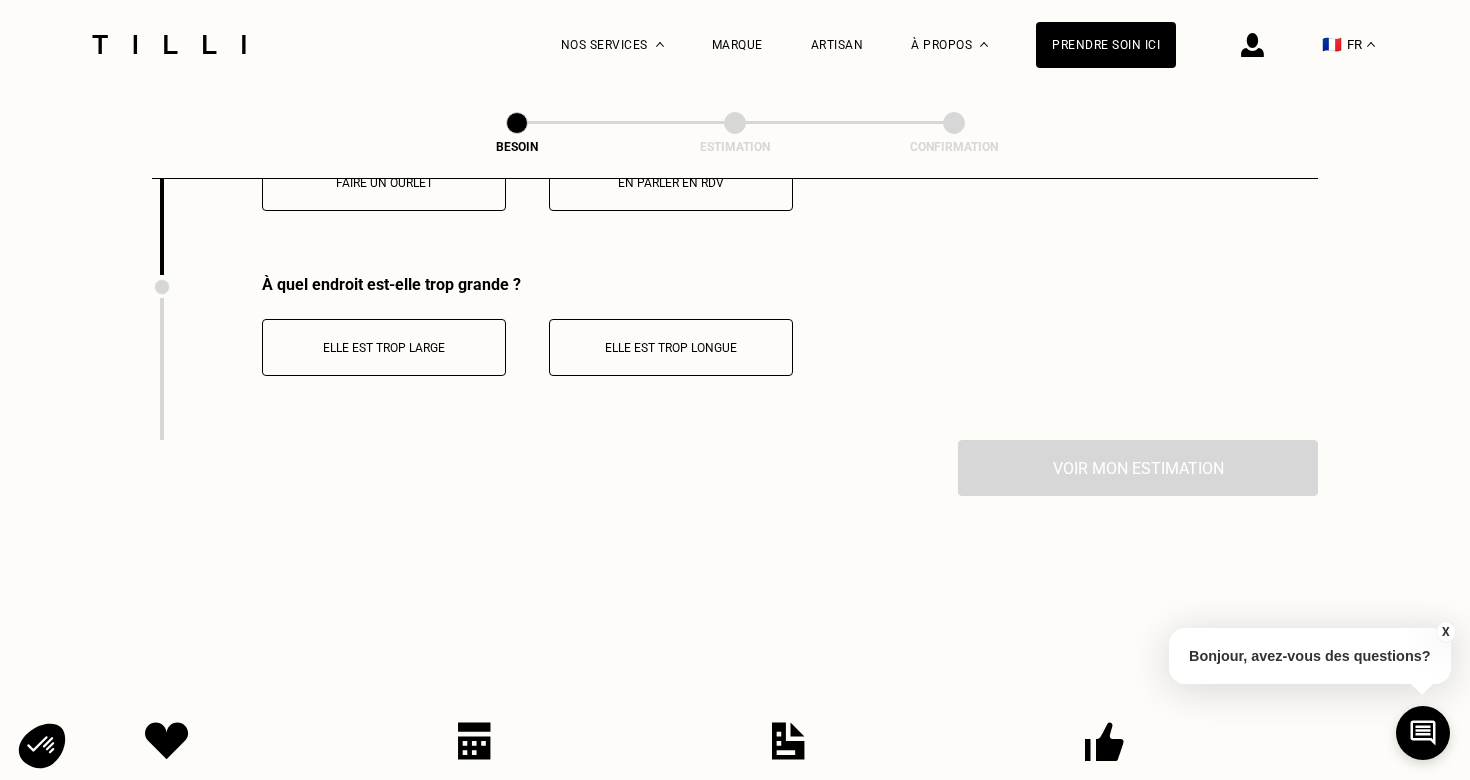 scroll, scrollTop: 3930, scrollLeft: 0, axis: vertical 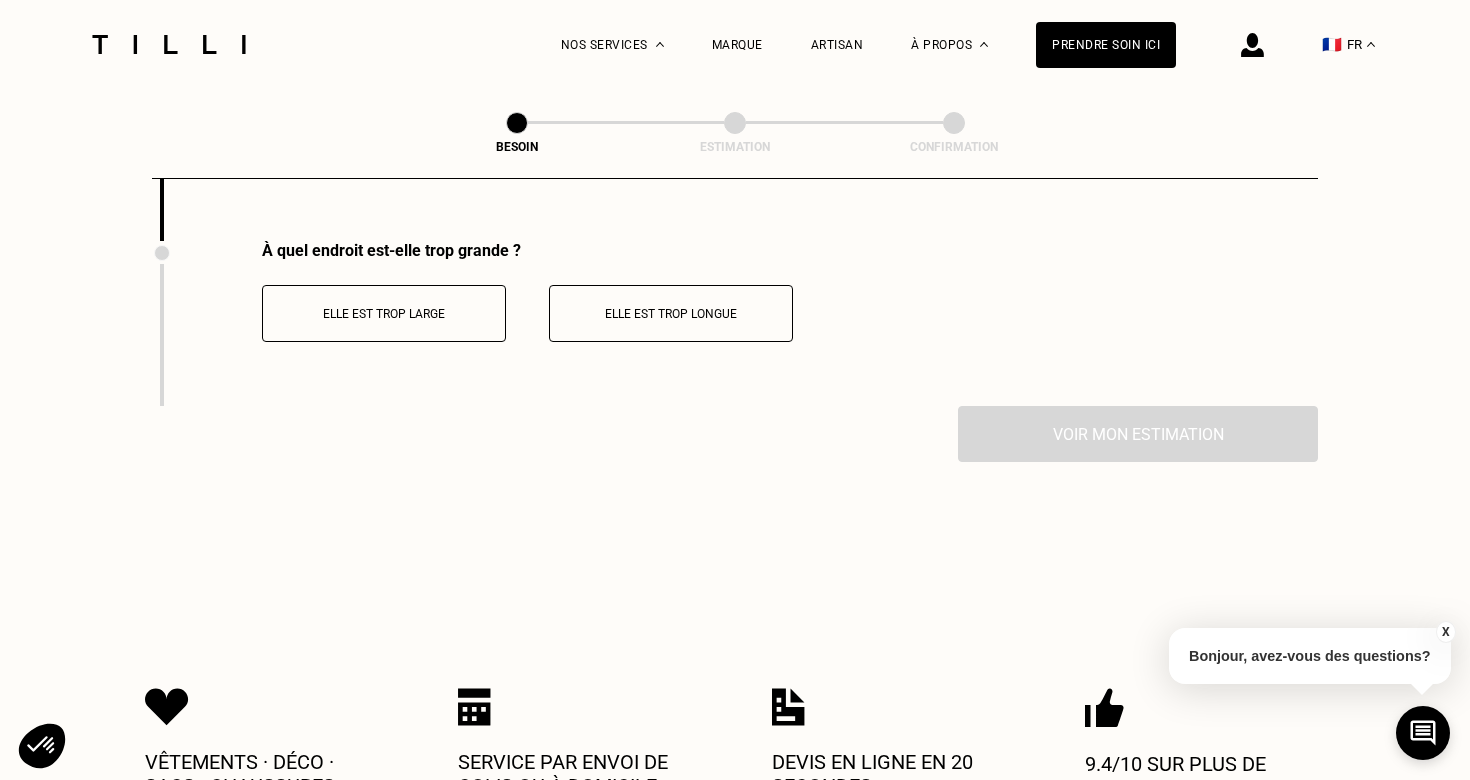 click on "Elle est trop longue" at bounding box center (671, 313) 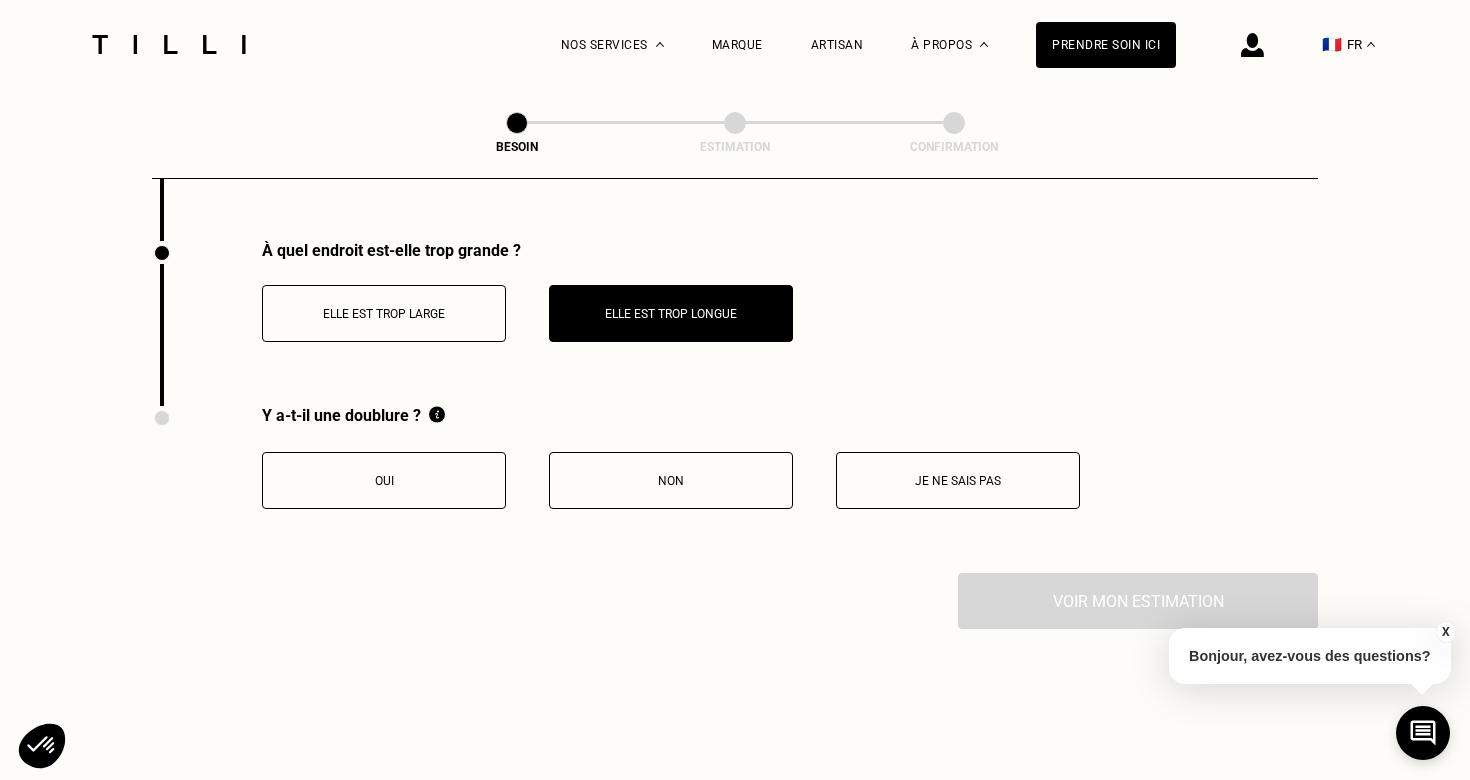 click on "Y a-t-il une doublure ?    Oui Non Je ne sais pas" at bounding box center (616, 489) 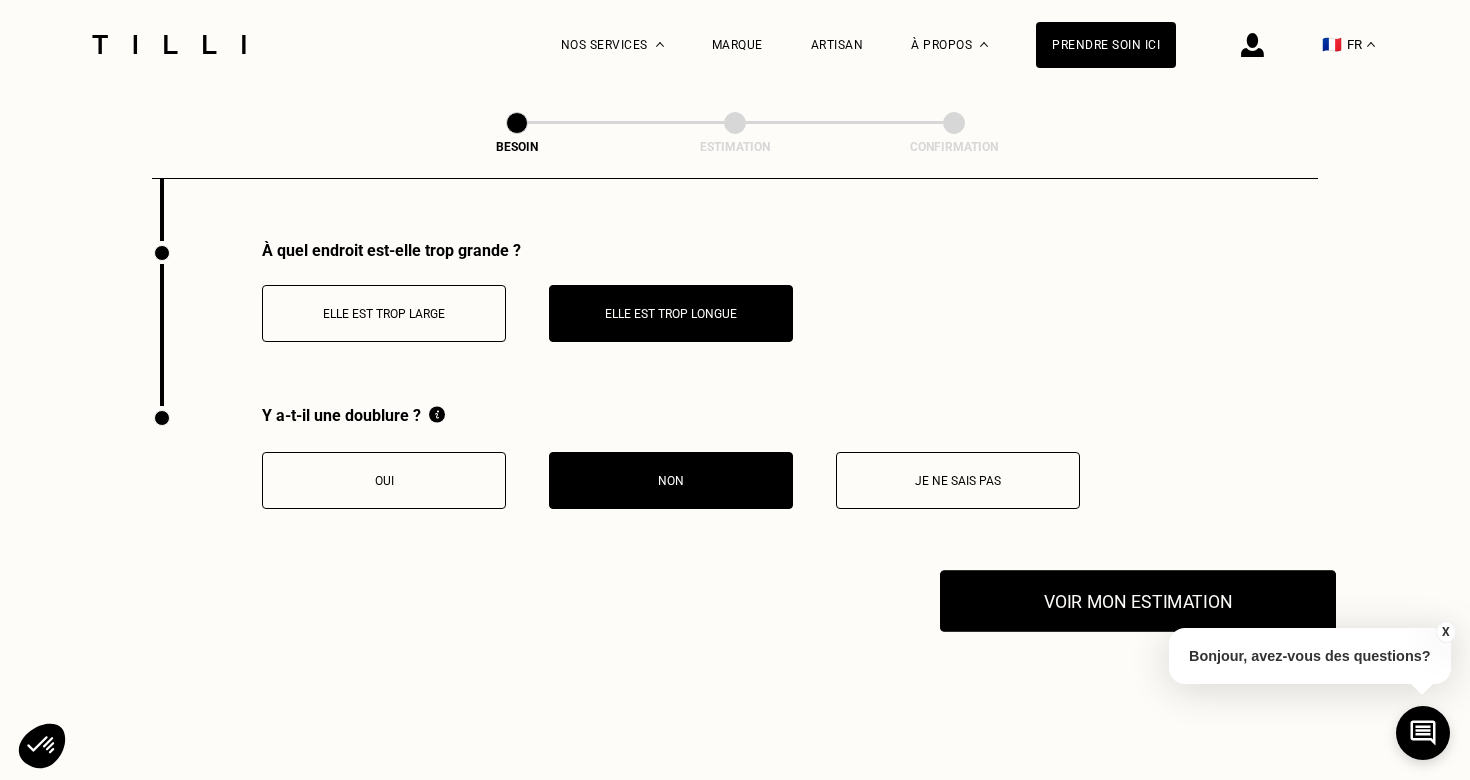 click on "Voir mon estimation" at bounding box center [1138, 601] 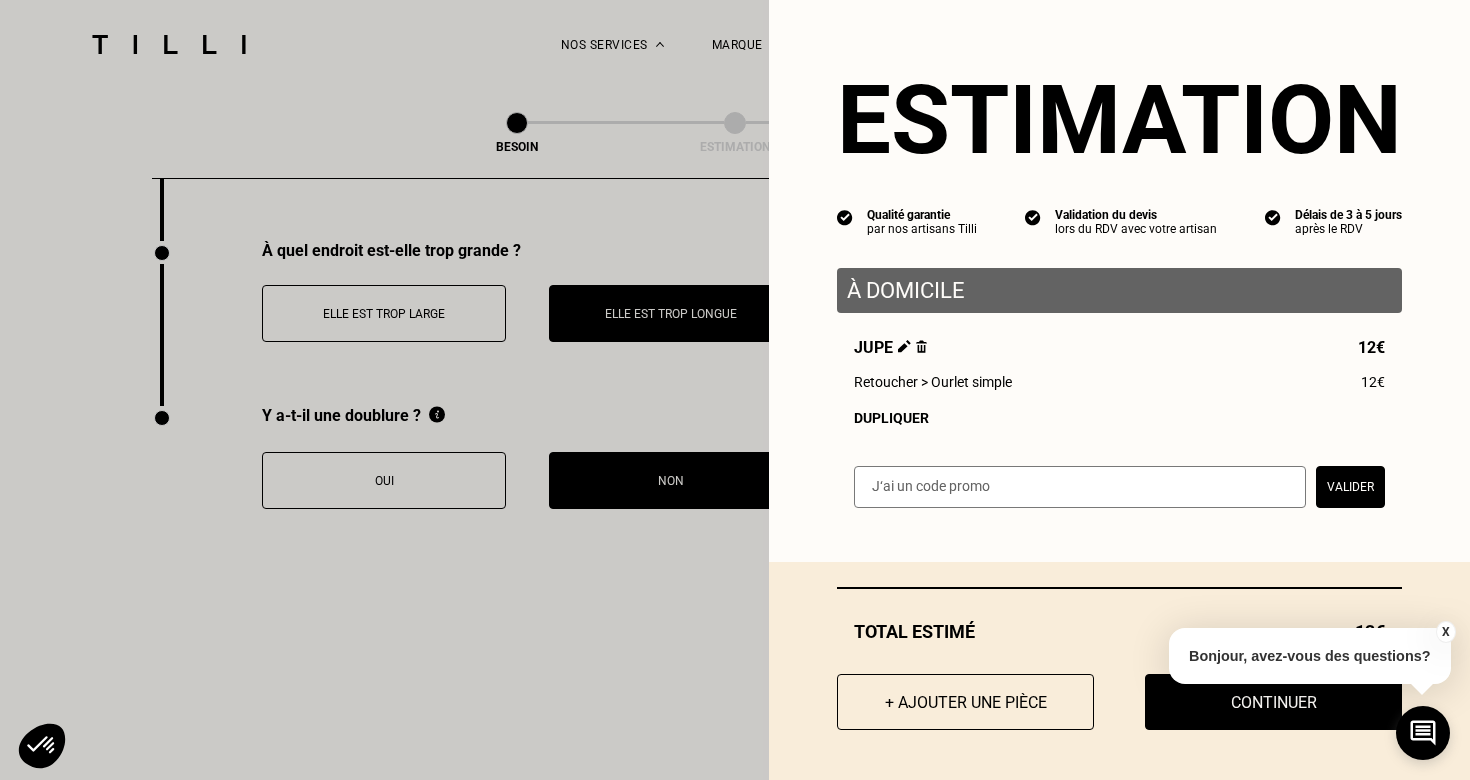 click on "Valider" at bounding box center [1350, 487] 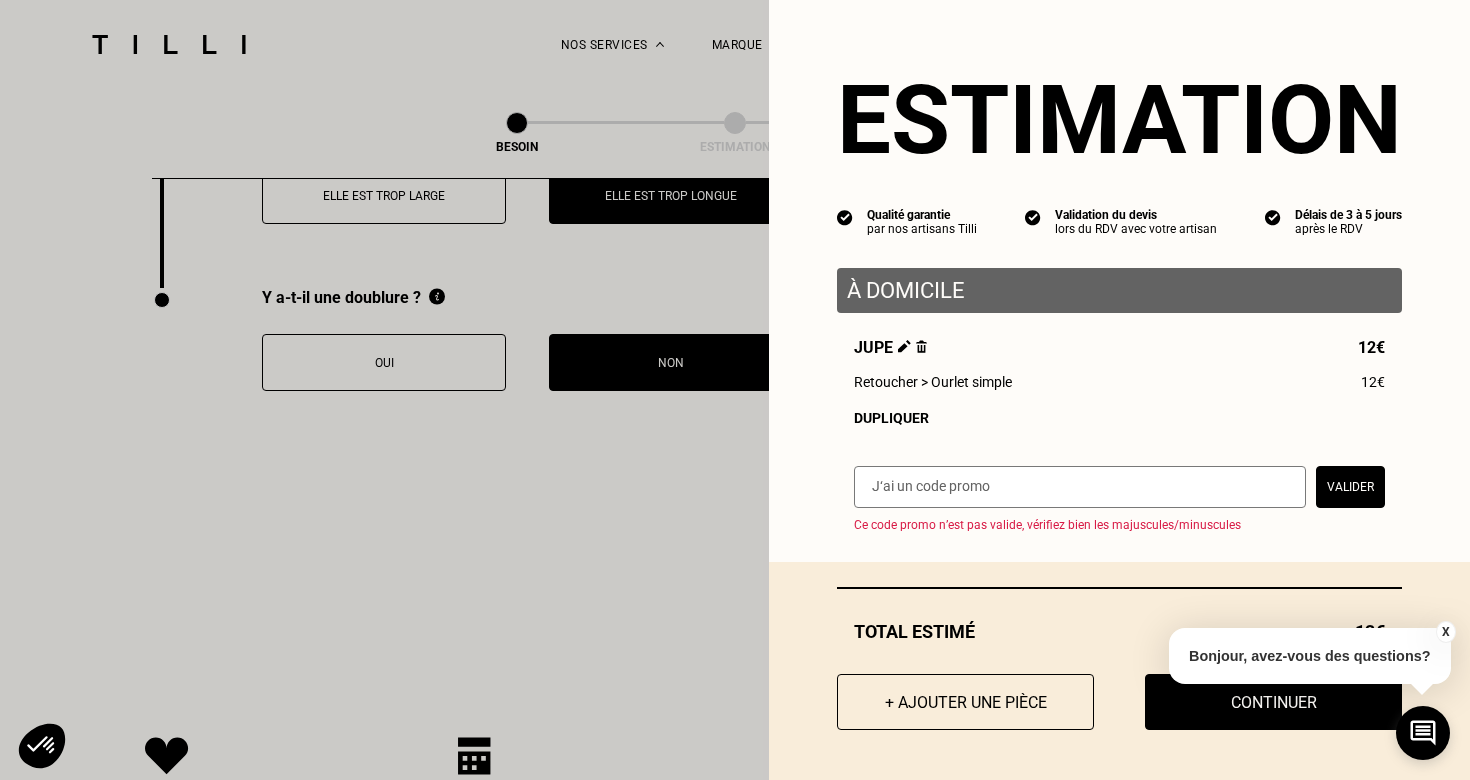scroll, scrollTop: 4050, scrollLeft: 0, axis: vertical 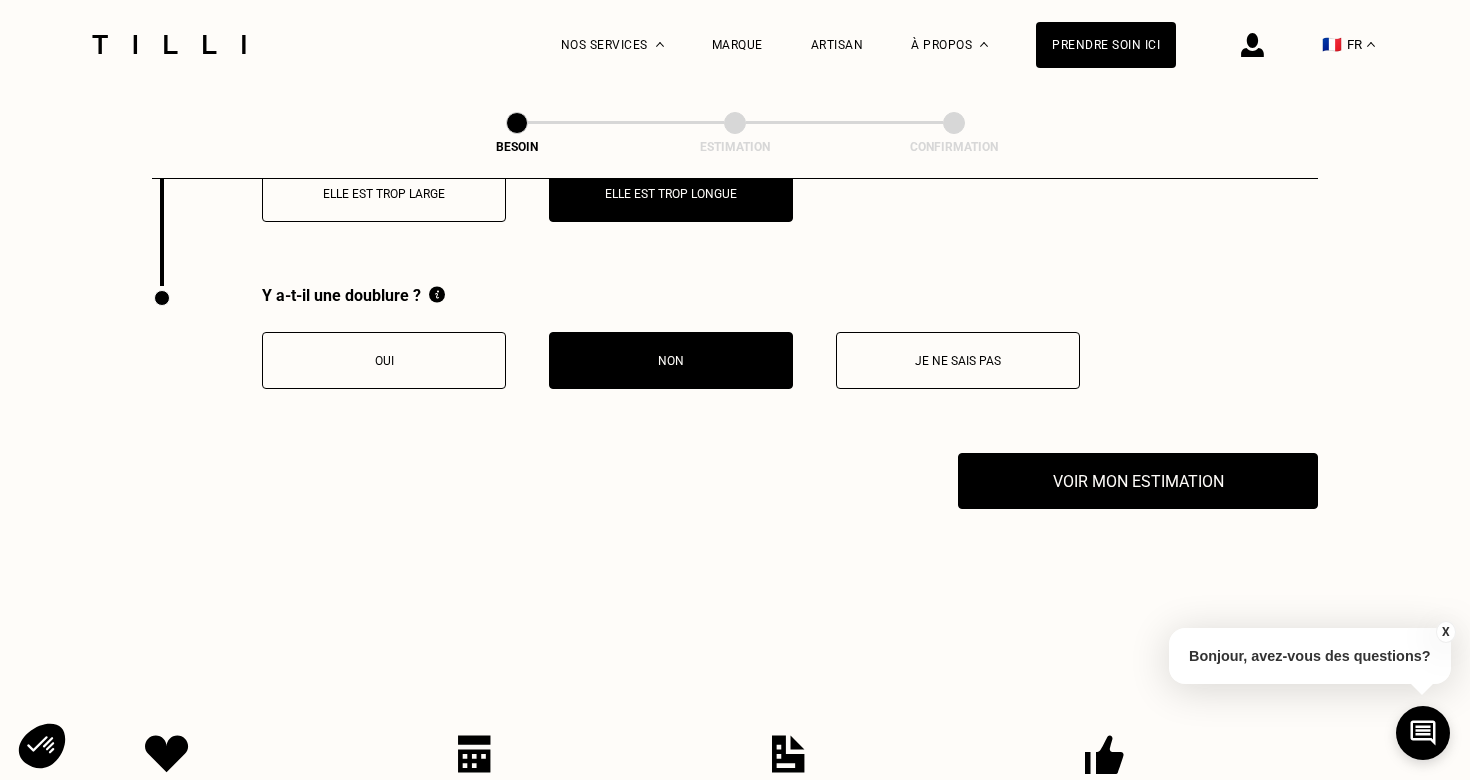 click on "X" at bounding box center (1445, 632) 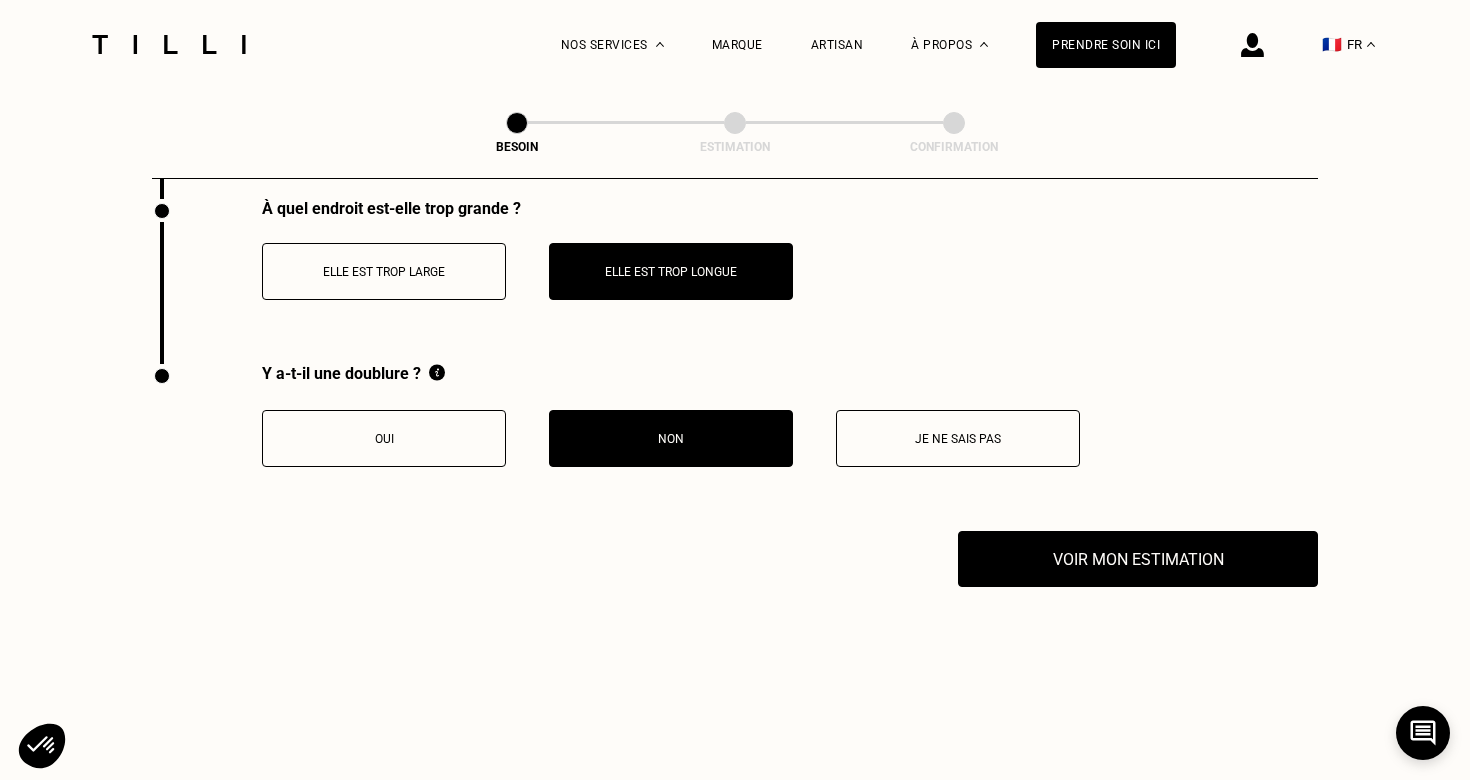 scroll, scrollTop: 3969, scrollLeft: 0, axis: vertical 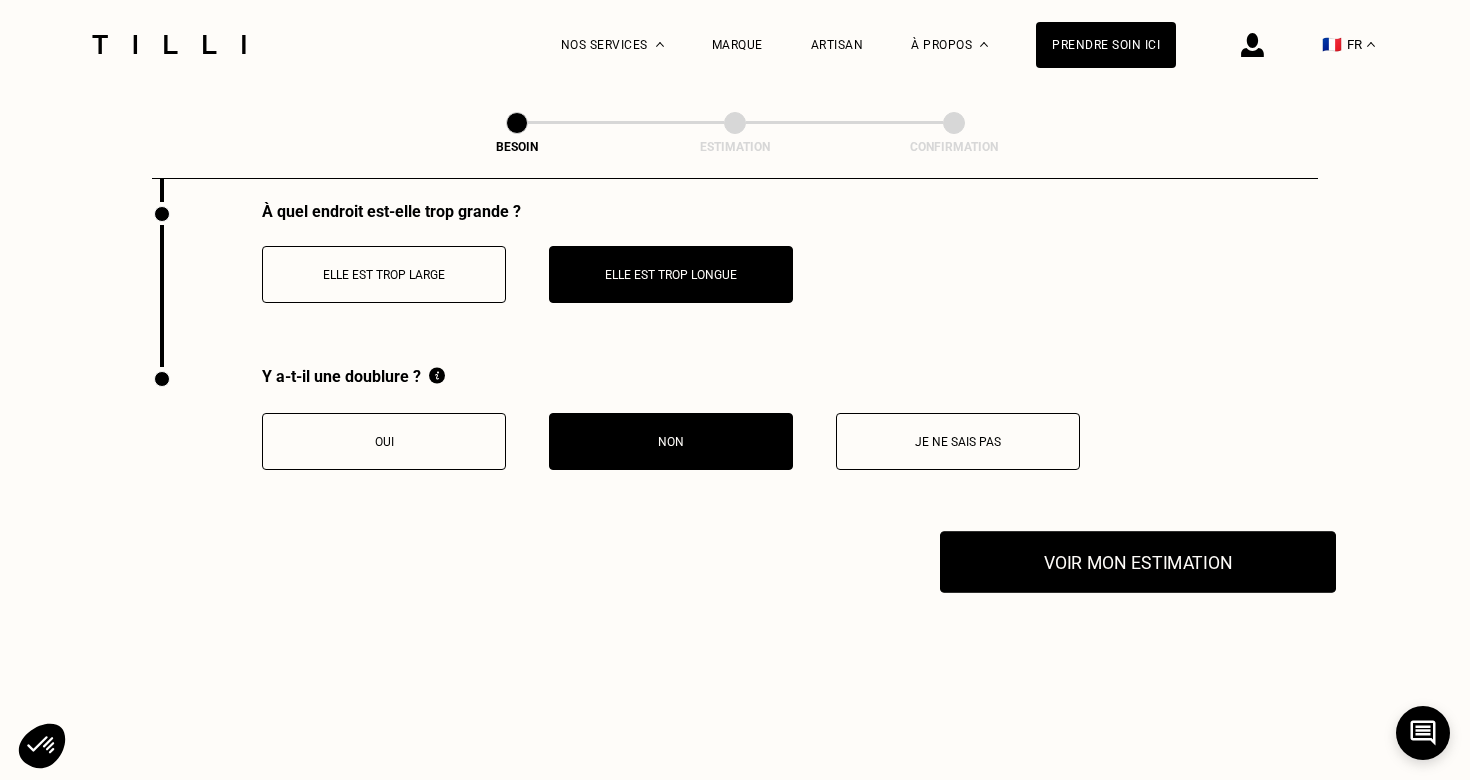click on "Voir mon estimation" at bounding box center (1138, 562) 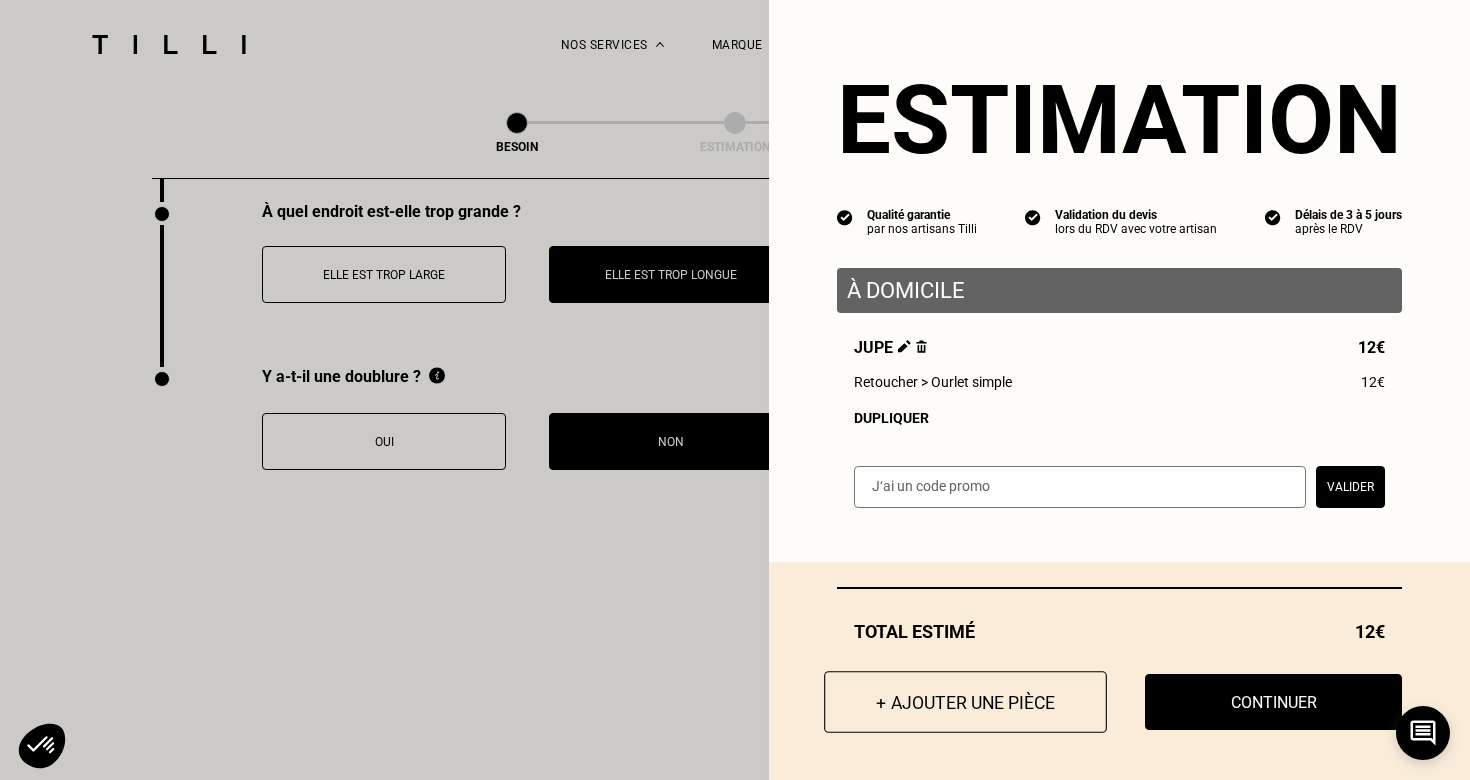 click on "+ Ajouter une pièce" at bounding box center (965, 702) 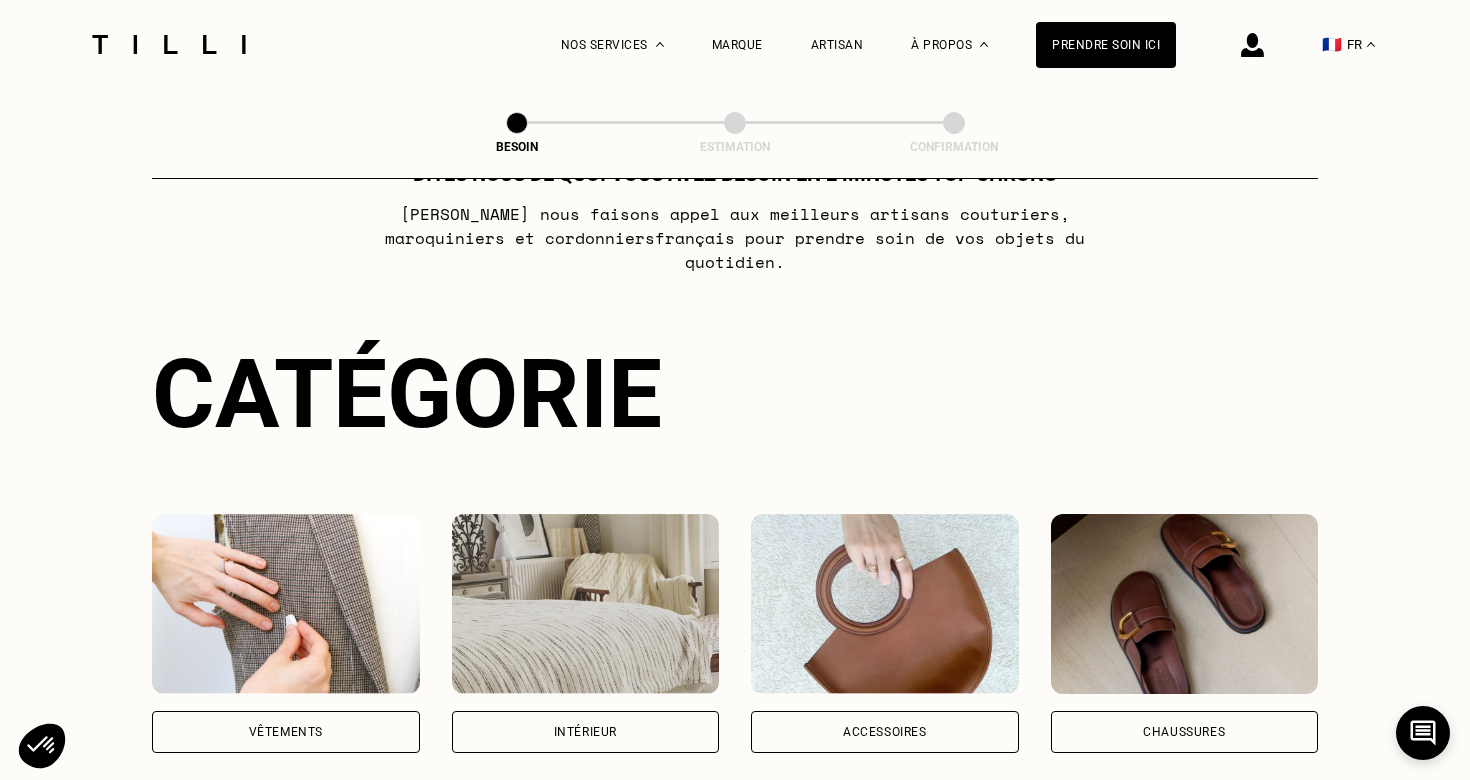scroll, scrollTop: 300, scrollLeft: 0, axis: vertical 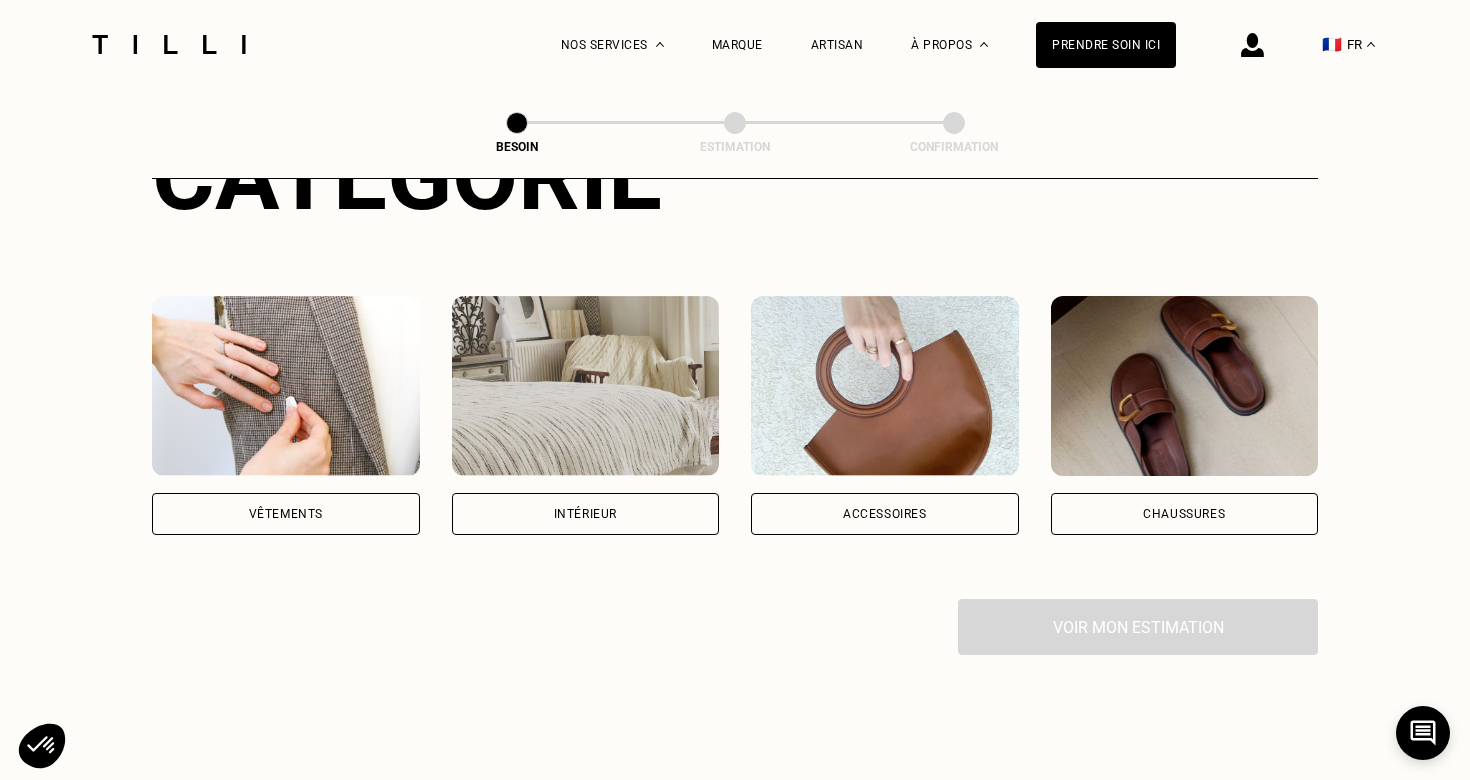 click at bounding box center [286, 386] 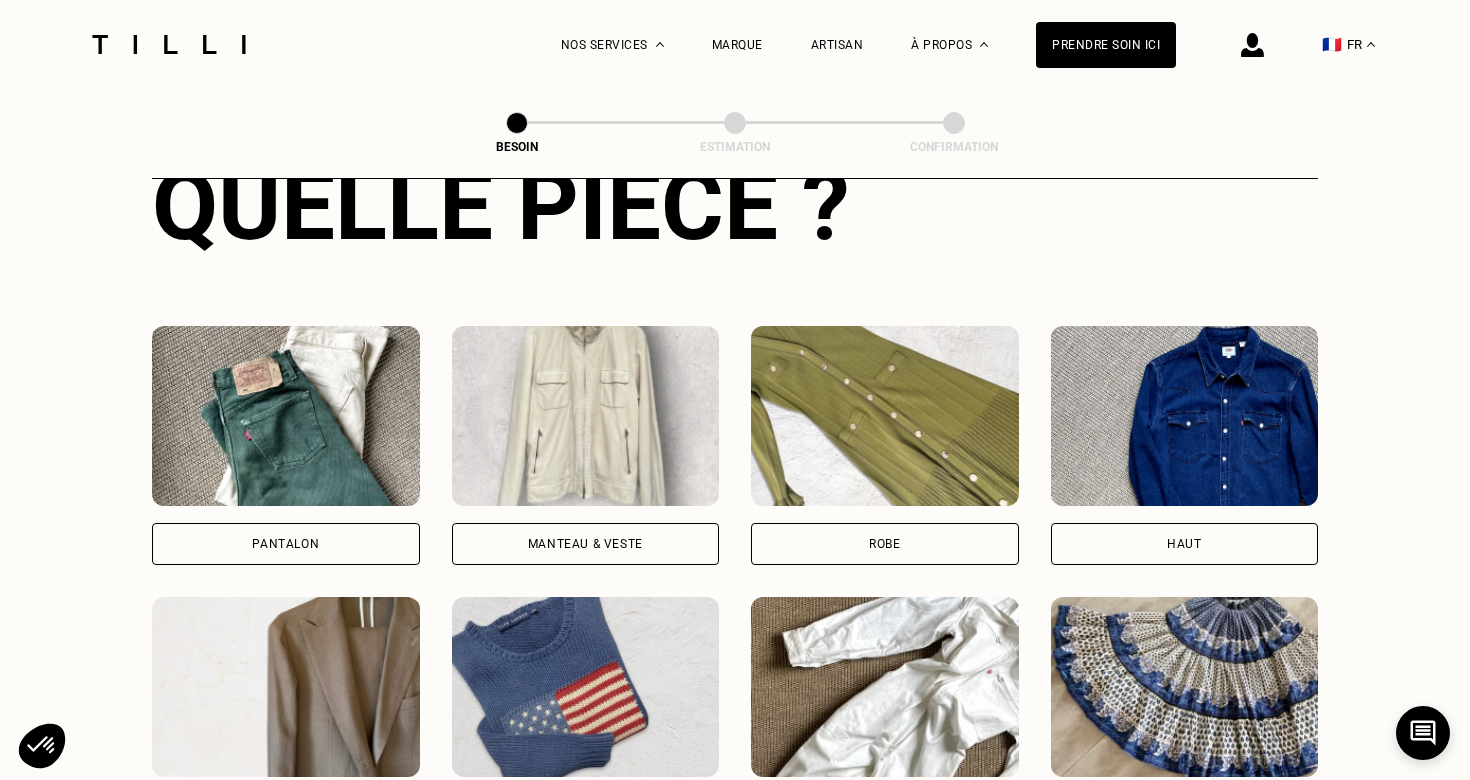 scroll, scrollTop: 831, scrollLeft: 0, axis: vertical 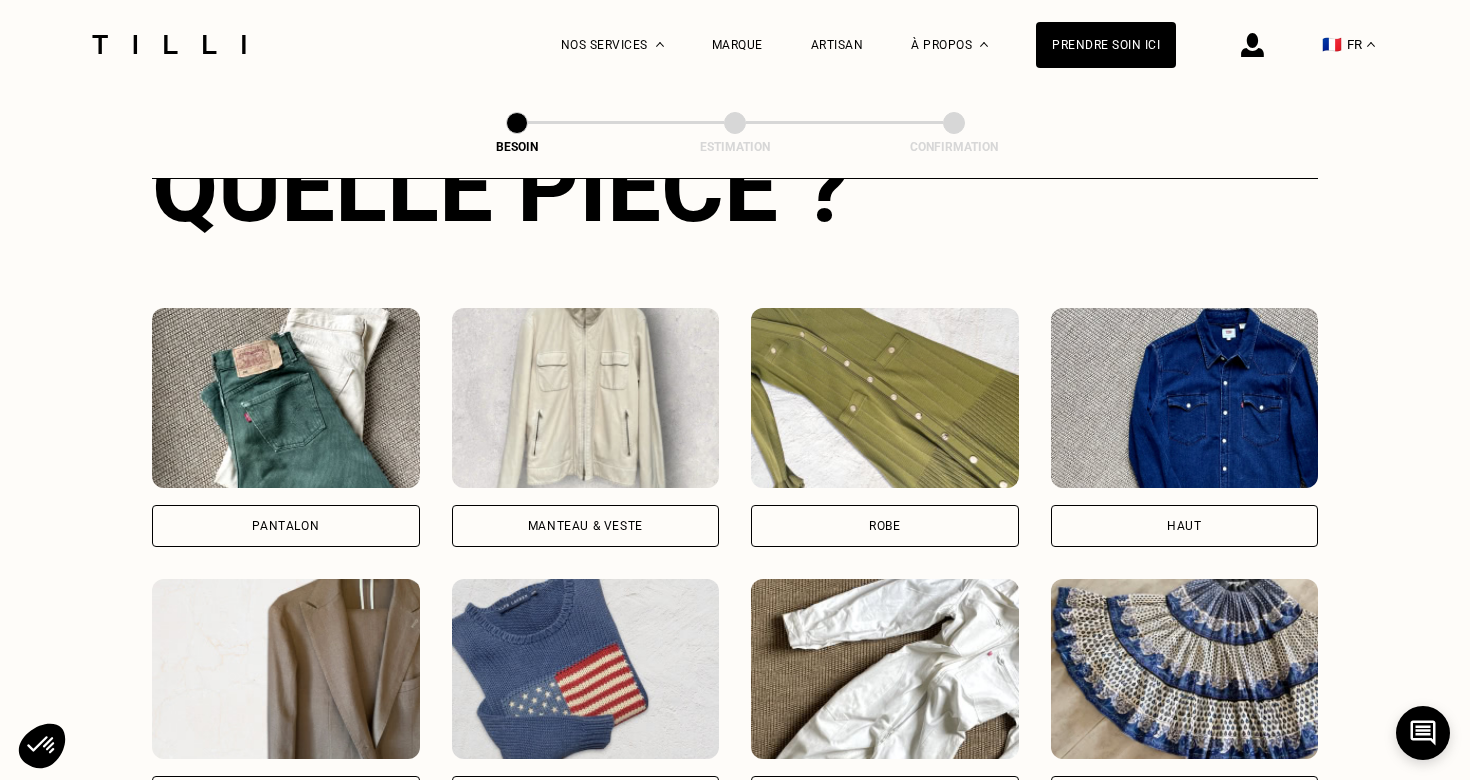 click on "Robe" at bounding box center (885, 526) 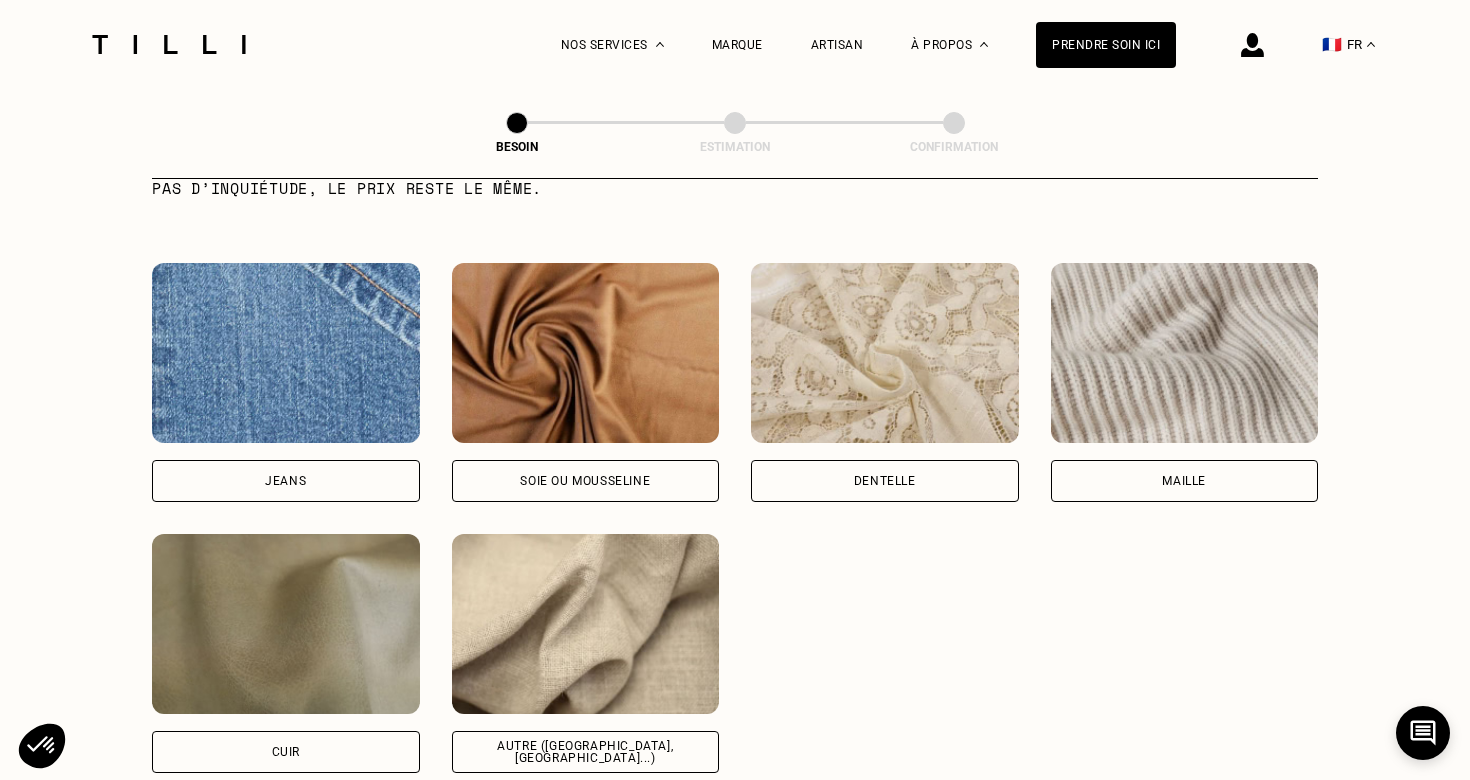 scroll, scrollTop: 2093, scrollLeft: 0, axis: vertical 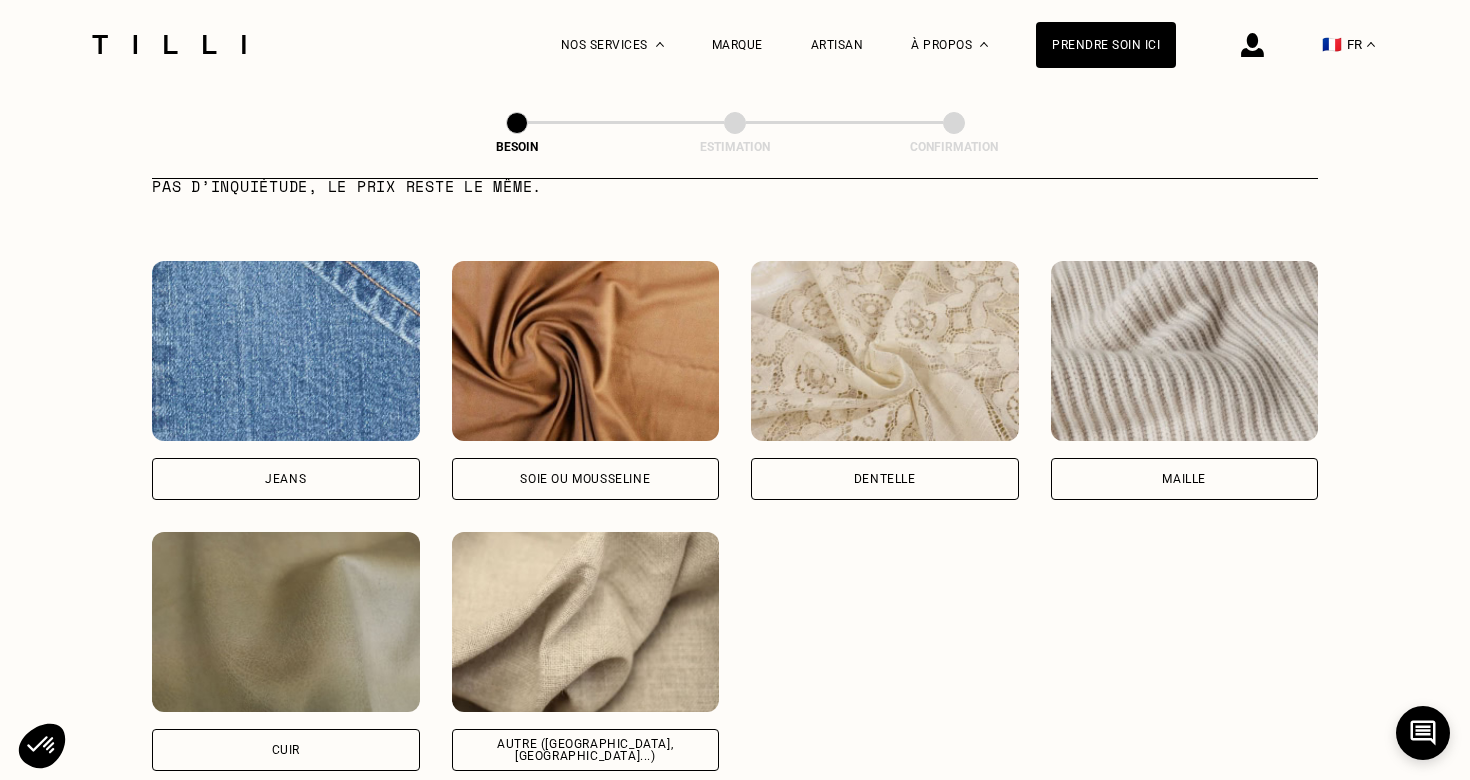 click on "Soie ou mousseline" at bounding box center (586, 479) 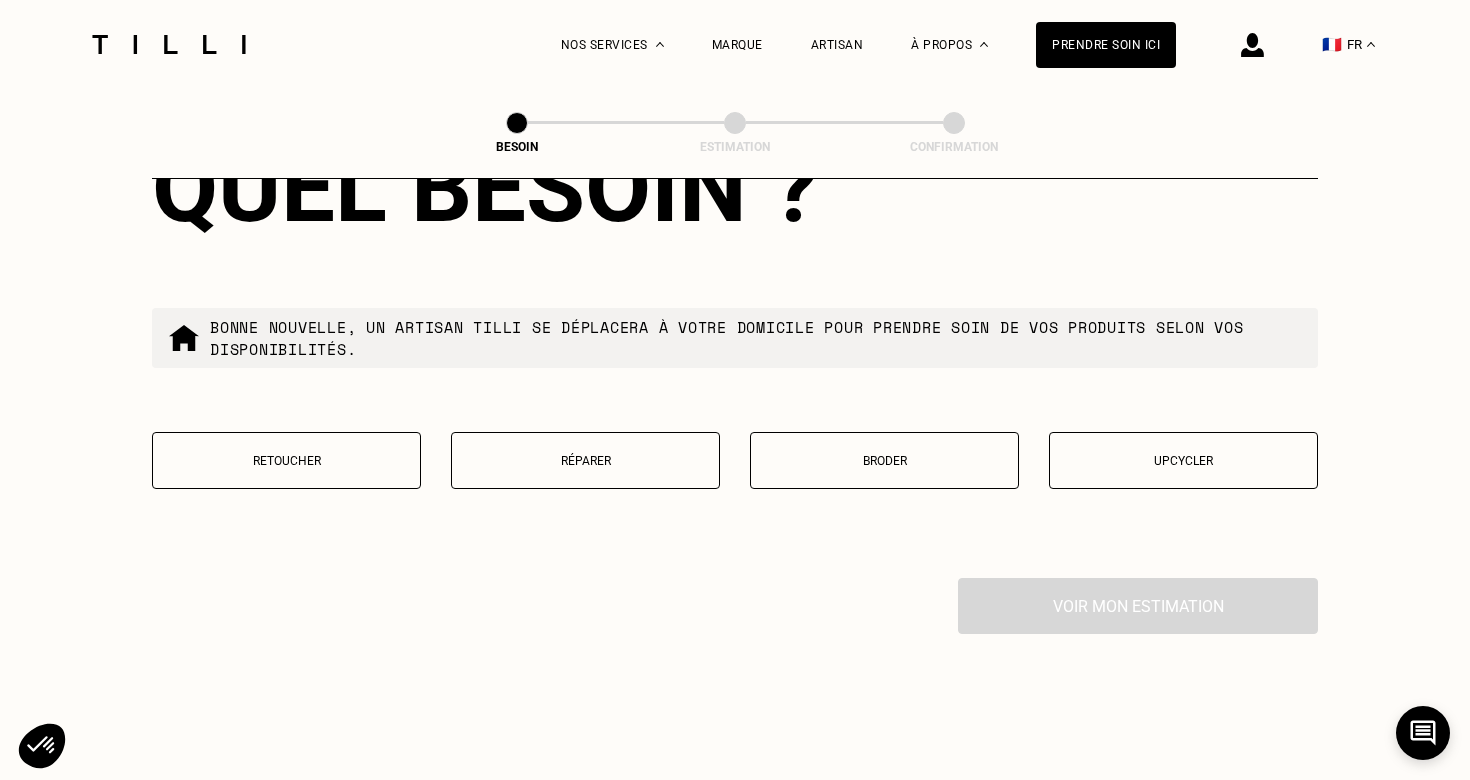 scroll, scrollTop: 3382, scrollLeft: 0, axis: vertical 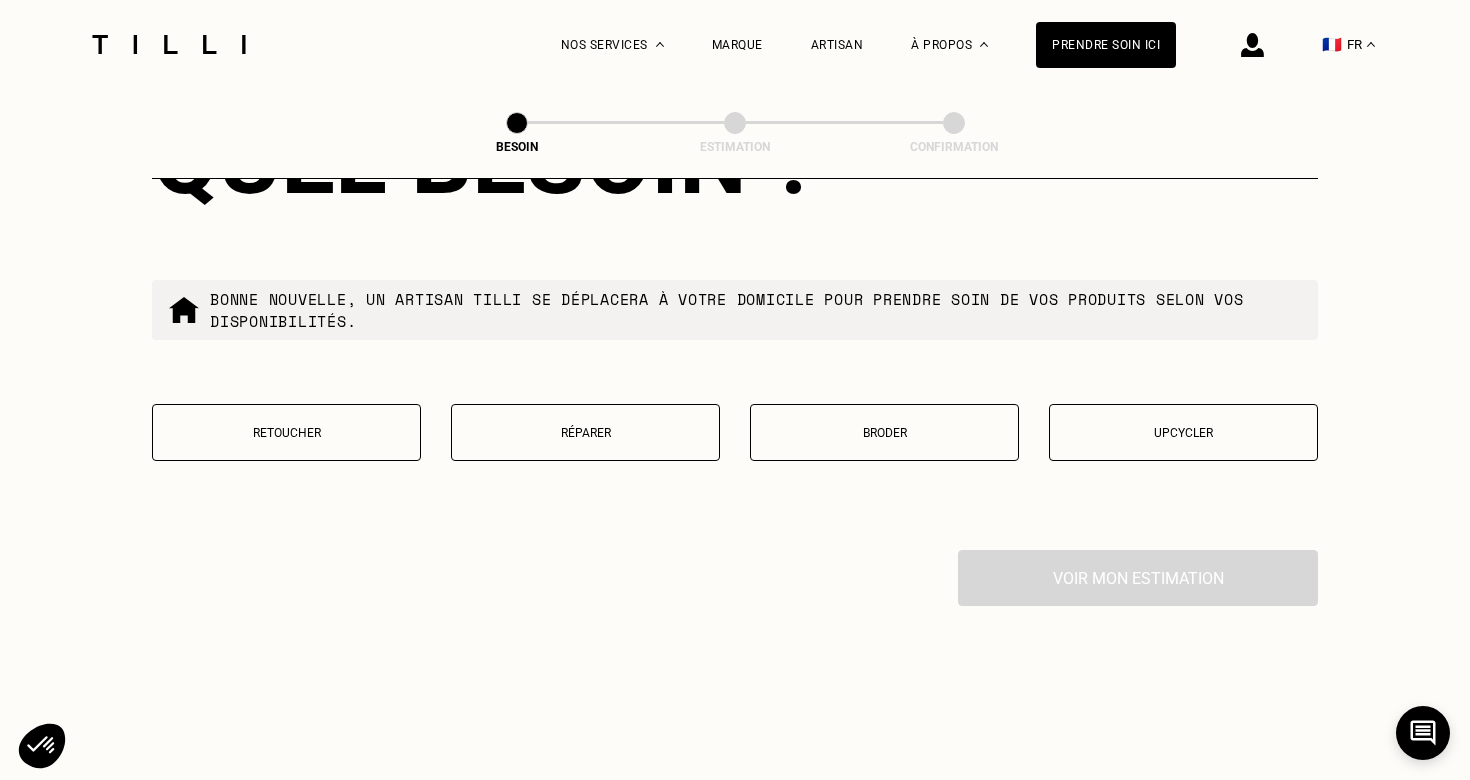 click on "Retoucher" at bounding box center [286, 433] 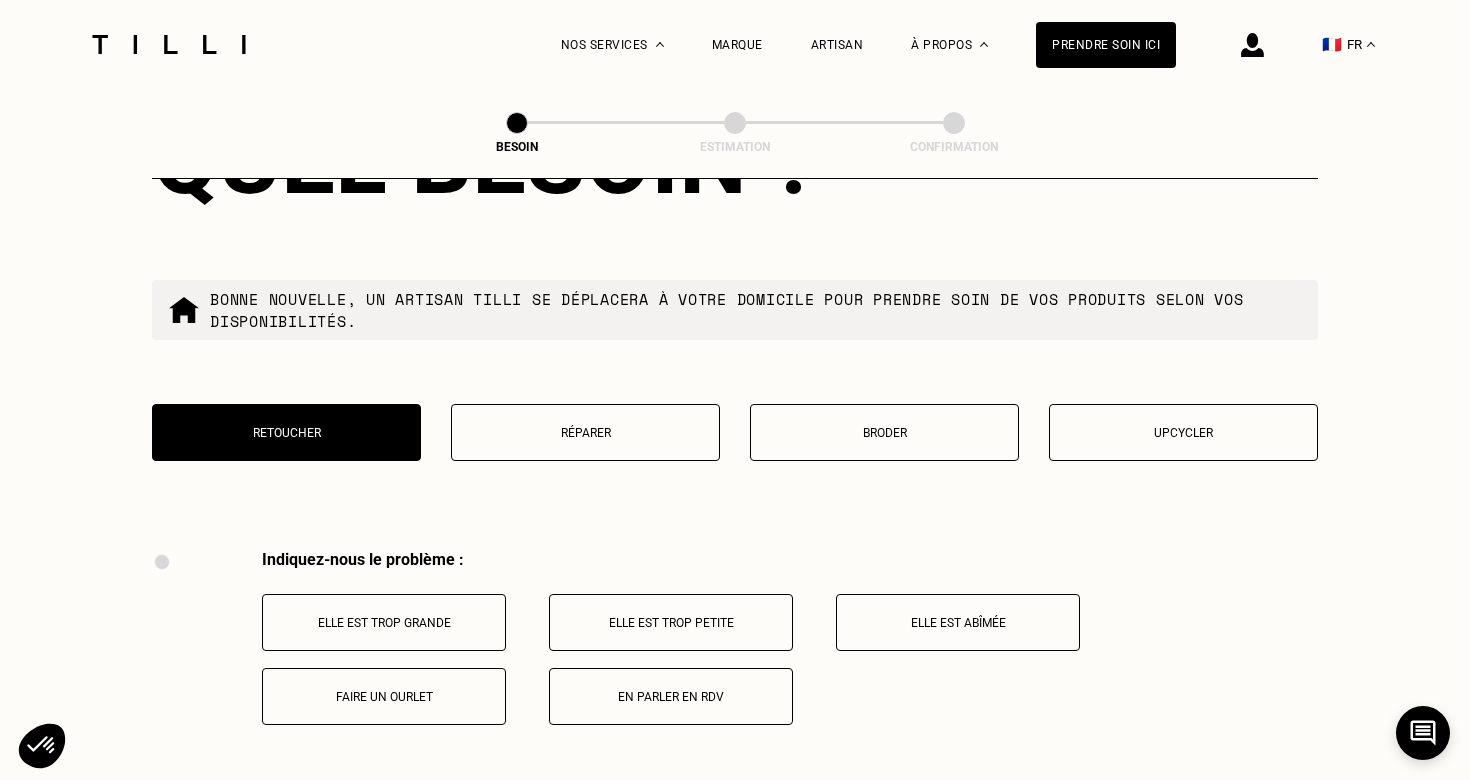 scroll, scrollTop: 3691, scrollLeft: 0, axis: vertical 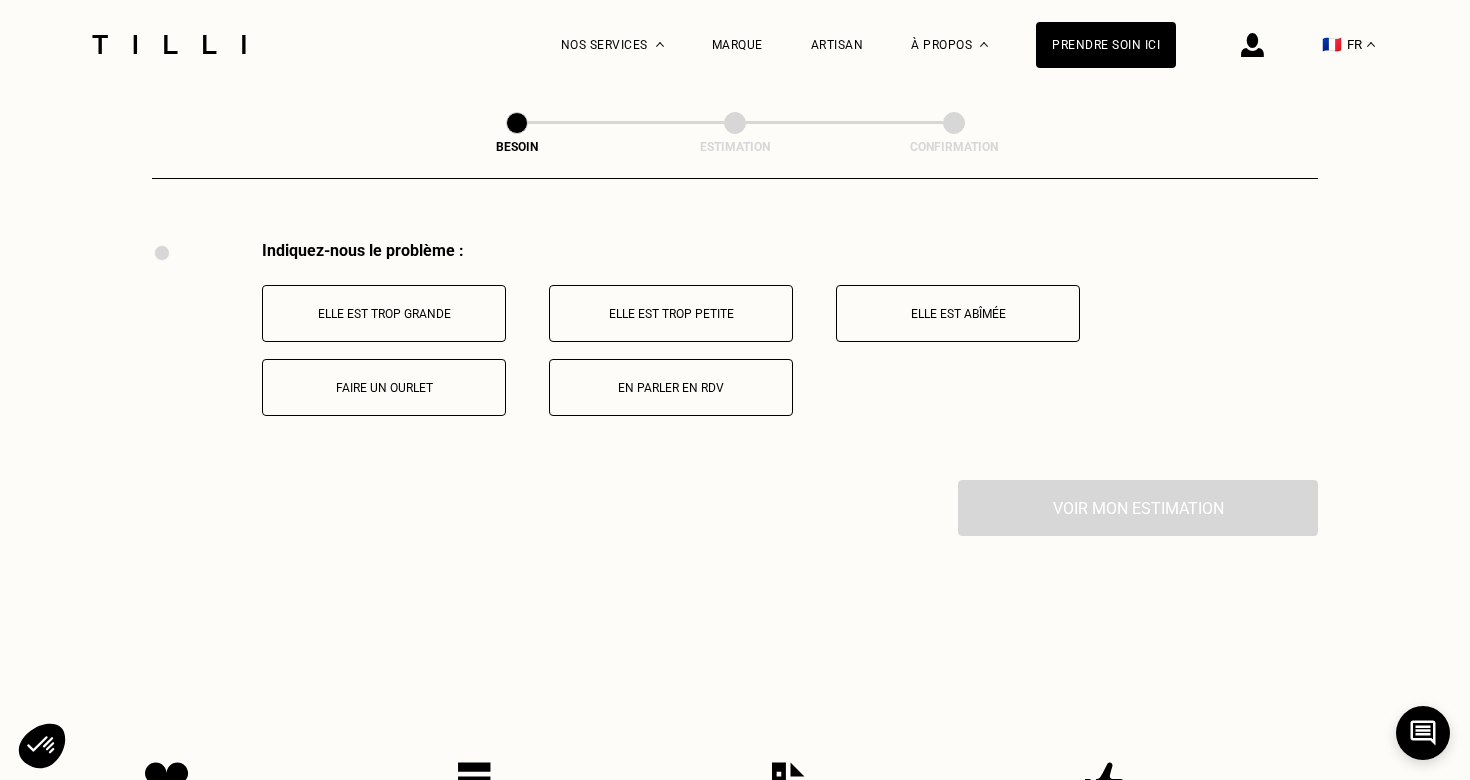 click on "Elle est trop grande" at bounding box center [384, 314] 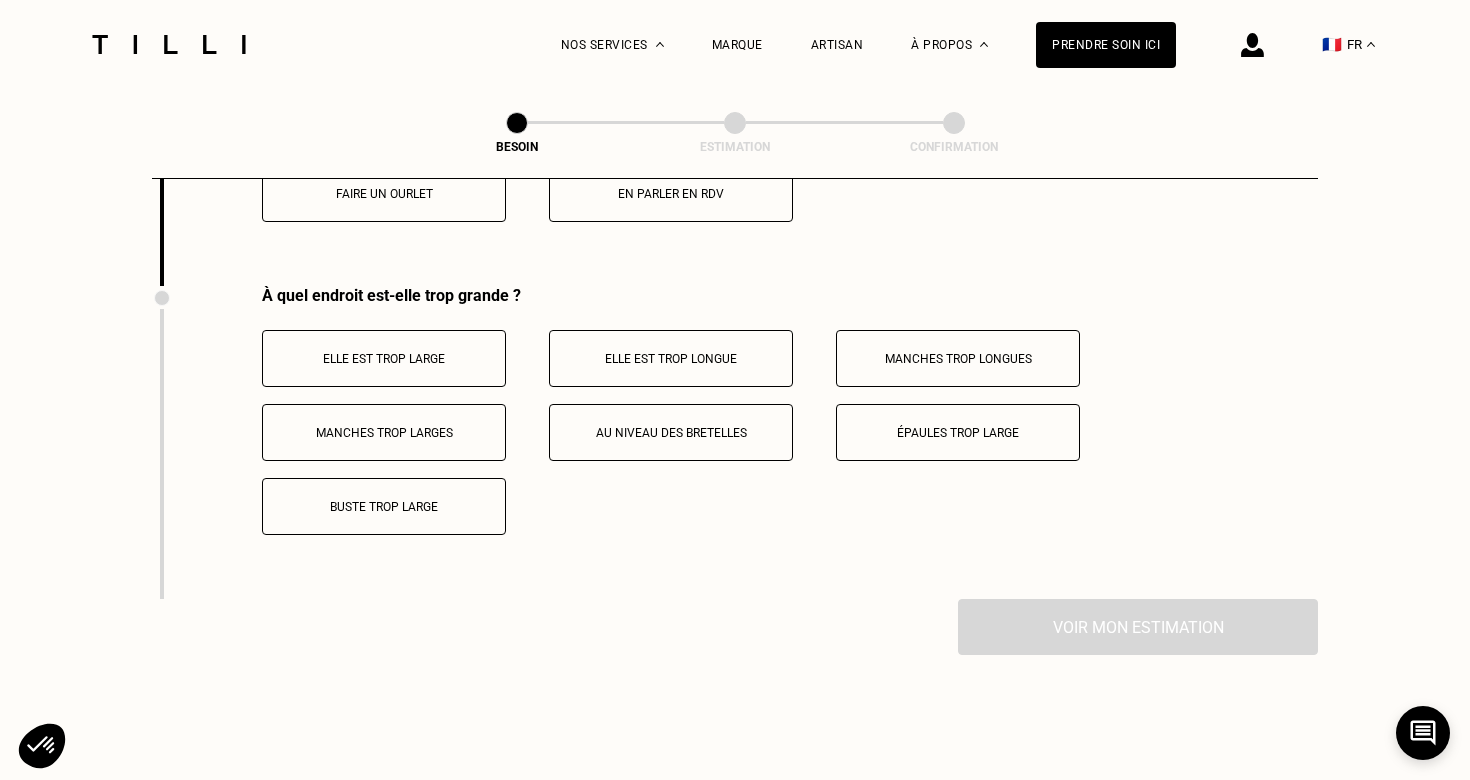 scroll, scrollTop: 3930, scrollLeft: 0, axis: vertical 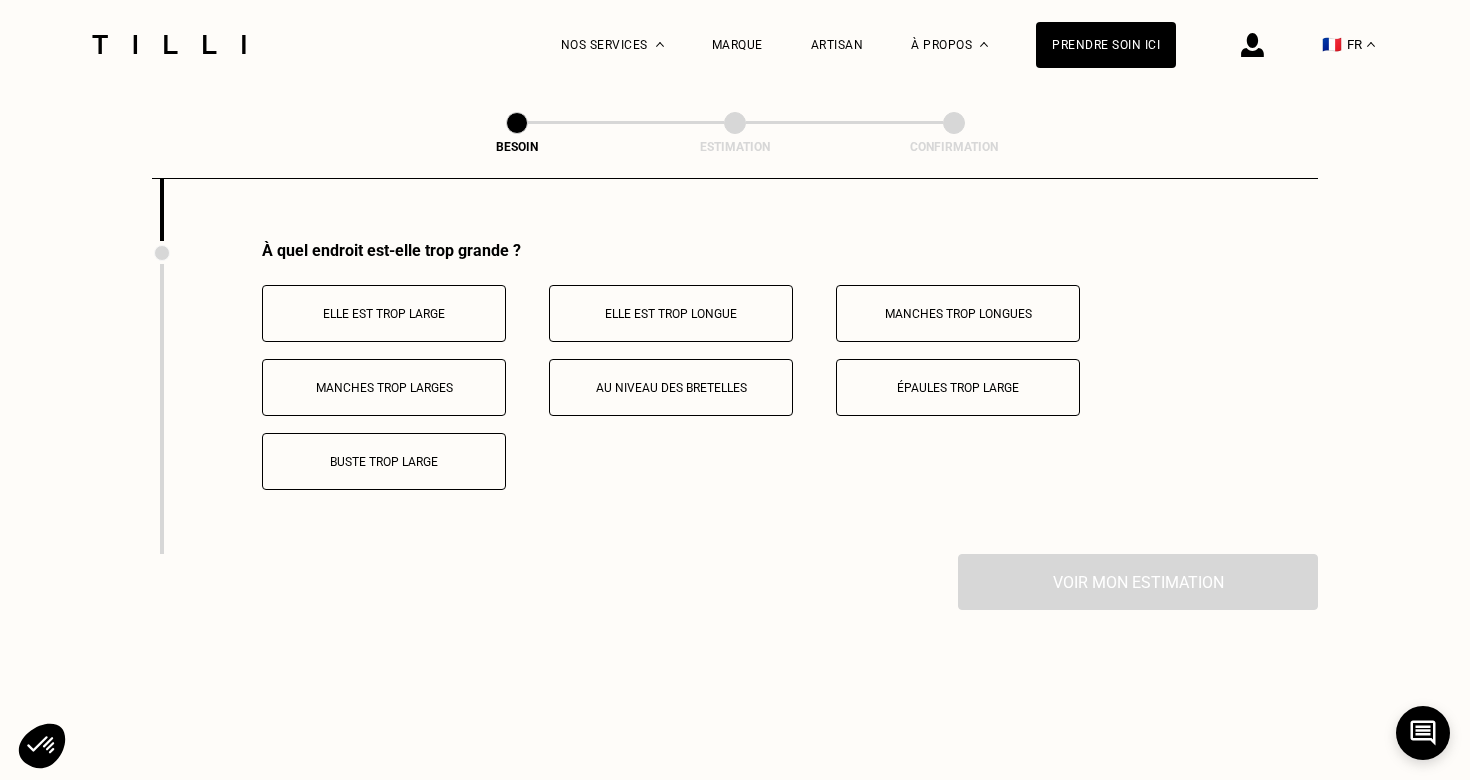 click on "Buste trop large" at bounding box center [384, 462] 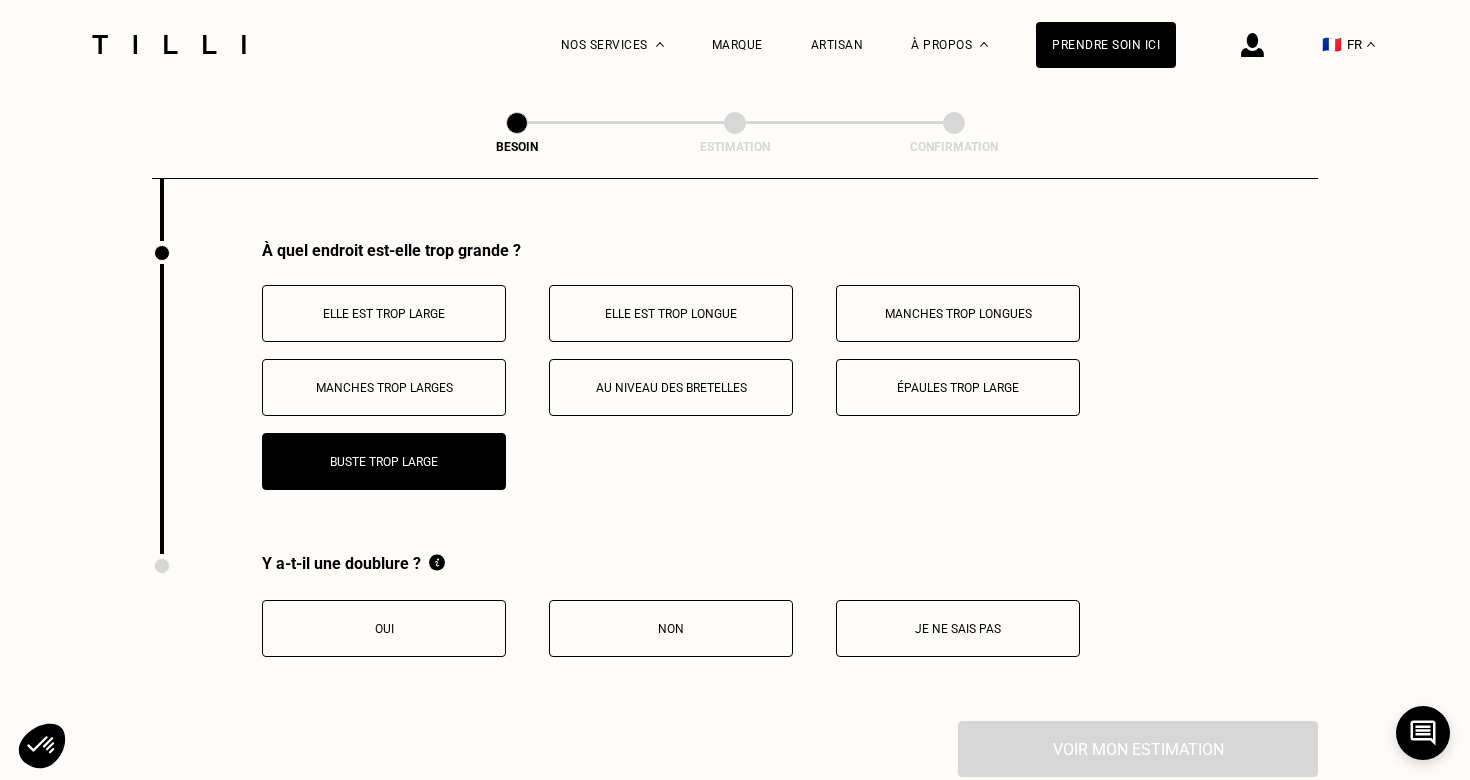 click on "Non" at bounding box center (671, 629) 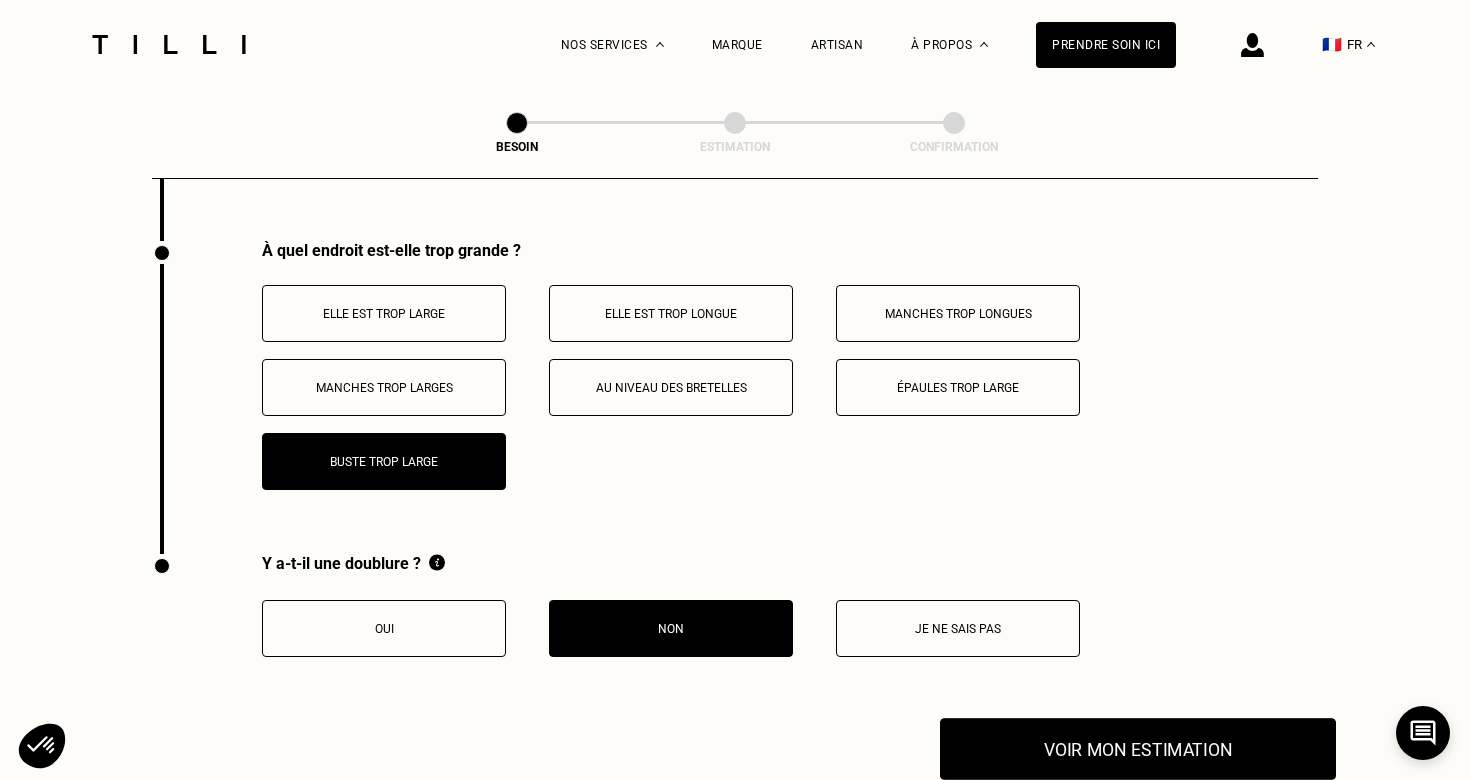 click on "Voir mon estimation" at bounding box center [1138, 749] 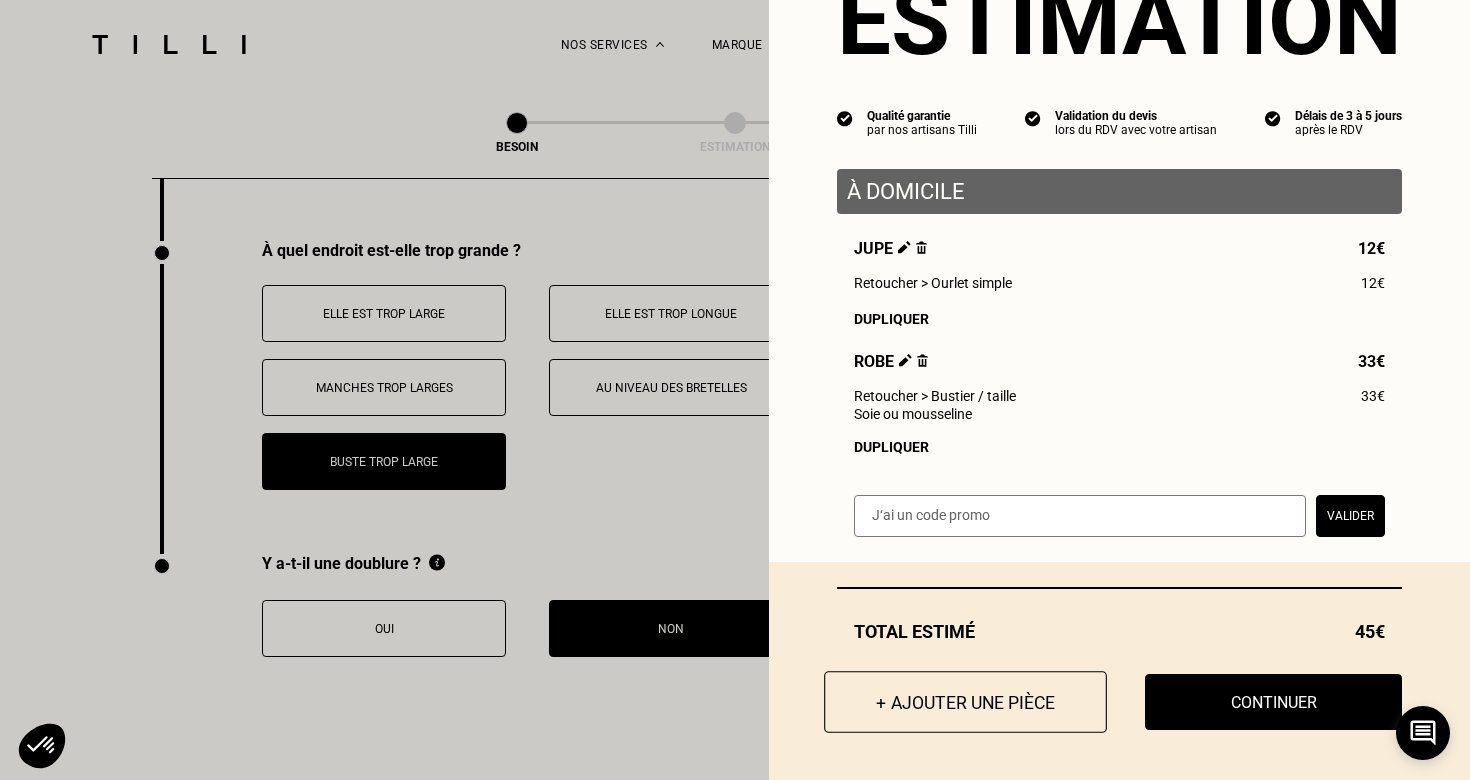 scroll, scrollTop: 98, scrollLeft: 0, axis: vertical 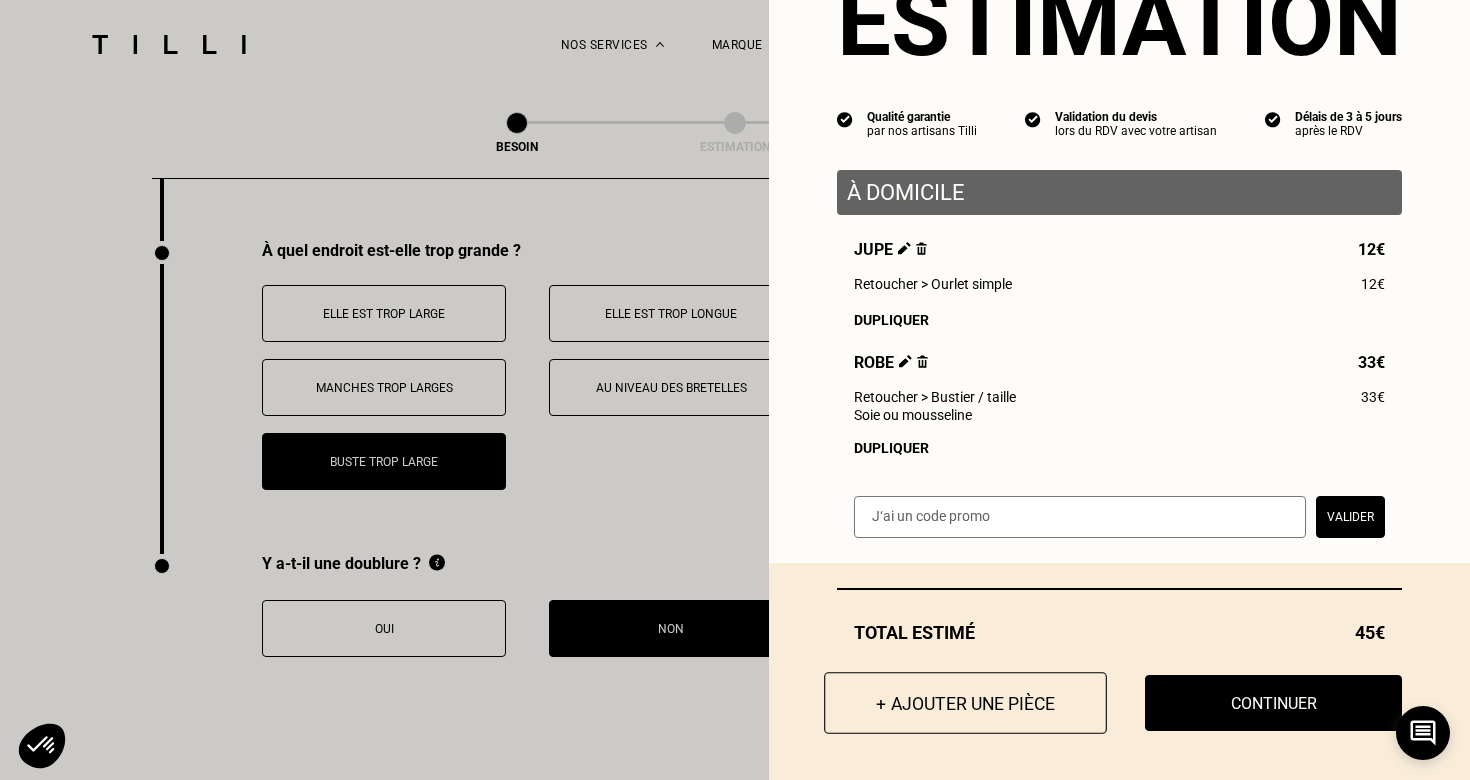 click on "+ Ajouter une pièce" at bounding box center [965, 703] 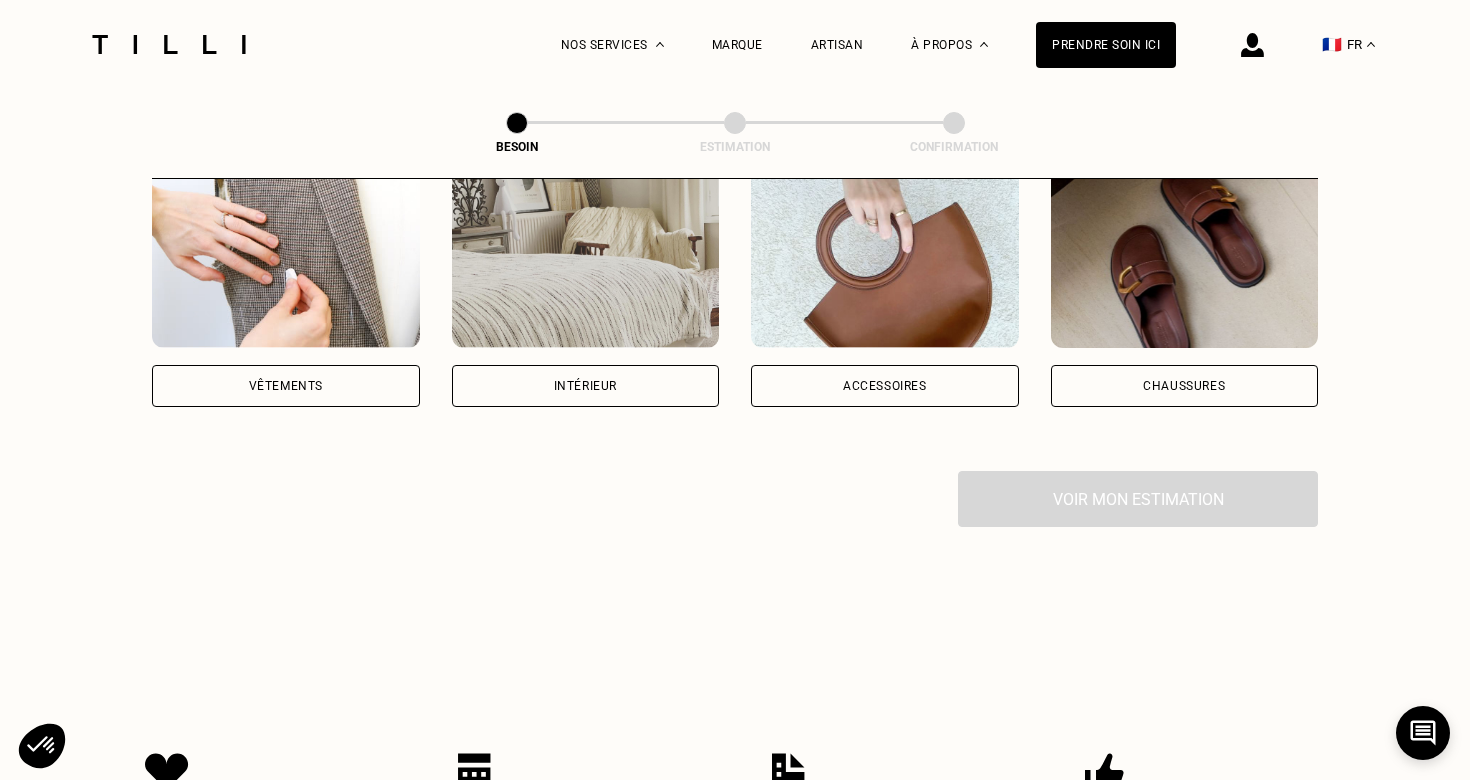 scroll, scrollTop: 311, scrollLeft: 0, axis: vertical 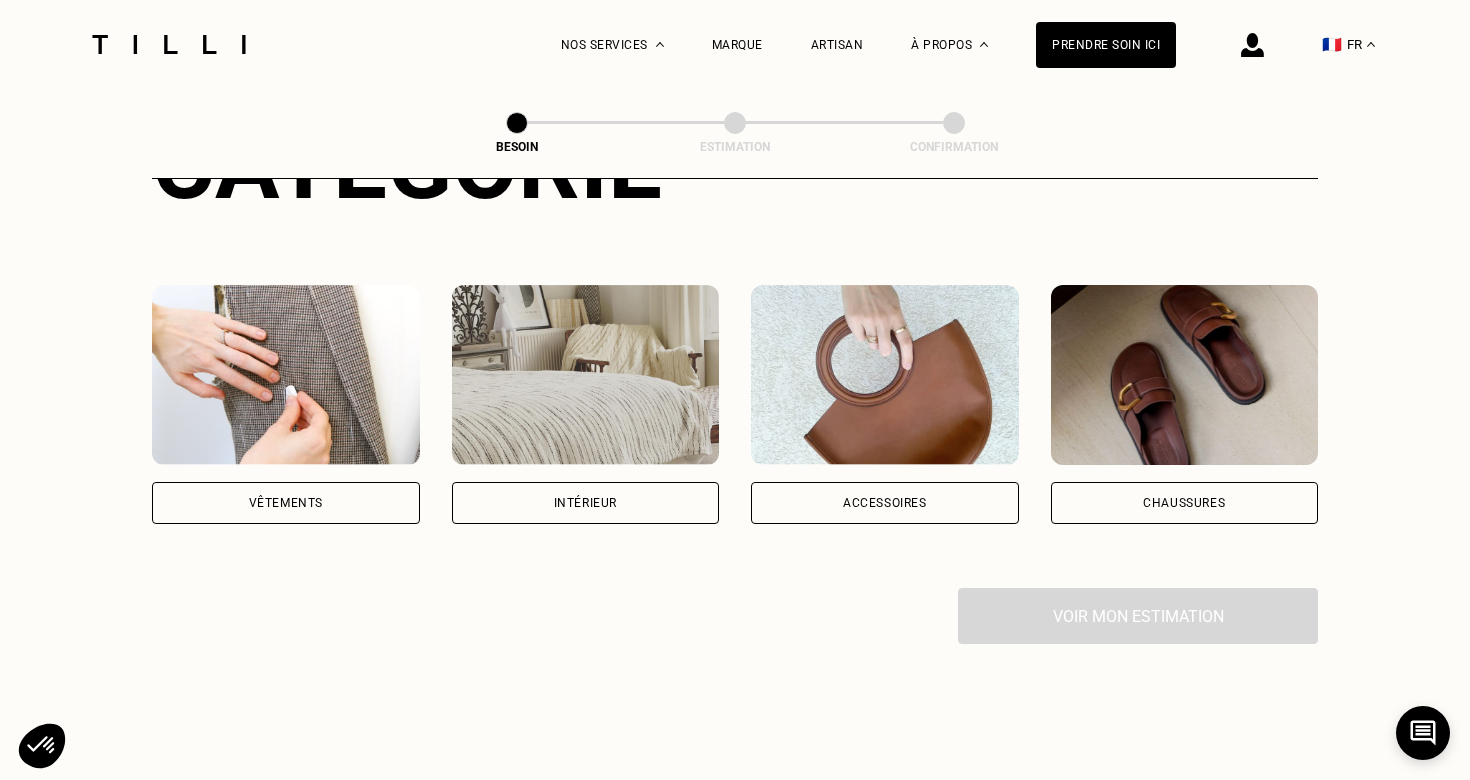 click on "Vêtements" at bounding box center [286, 503] 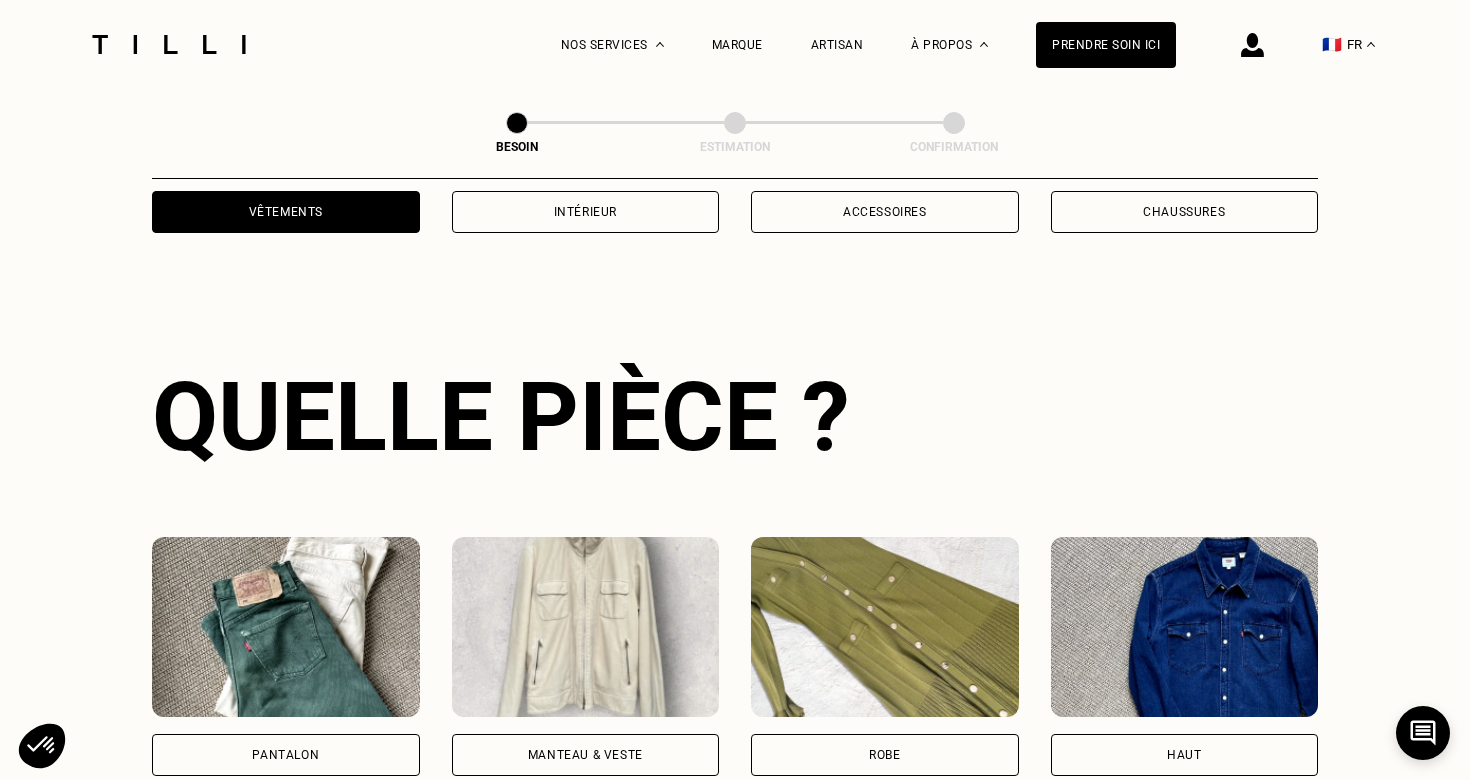 scroll, scrollTop: 651, scrollLeft: 0, axis: vertical 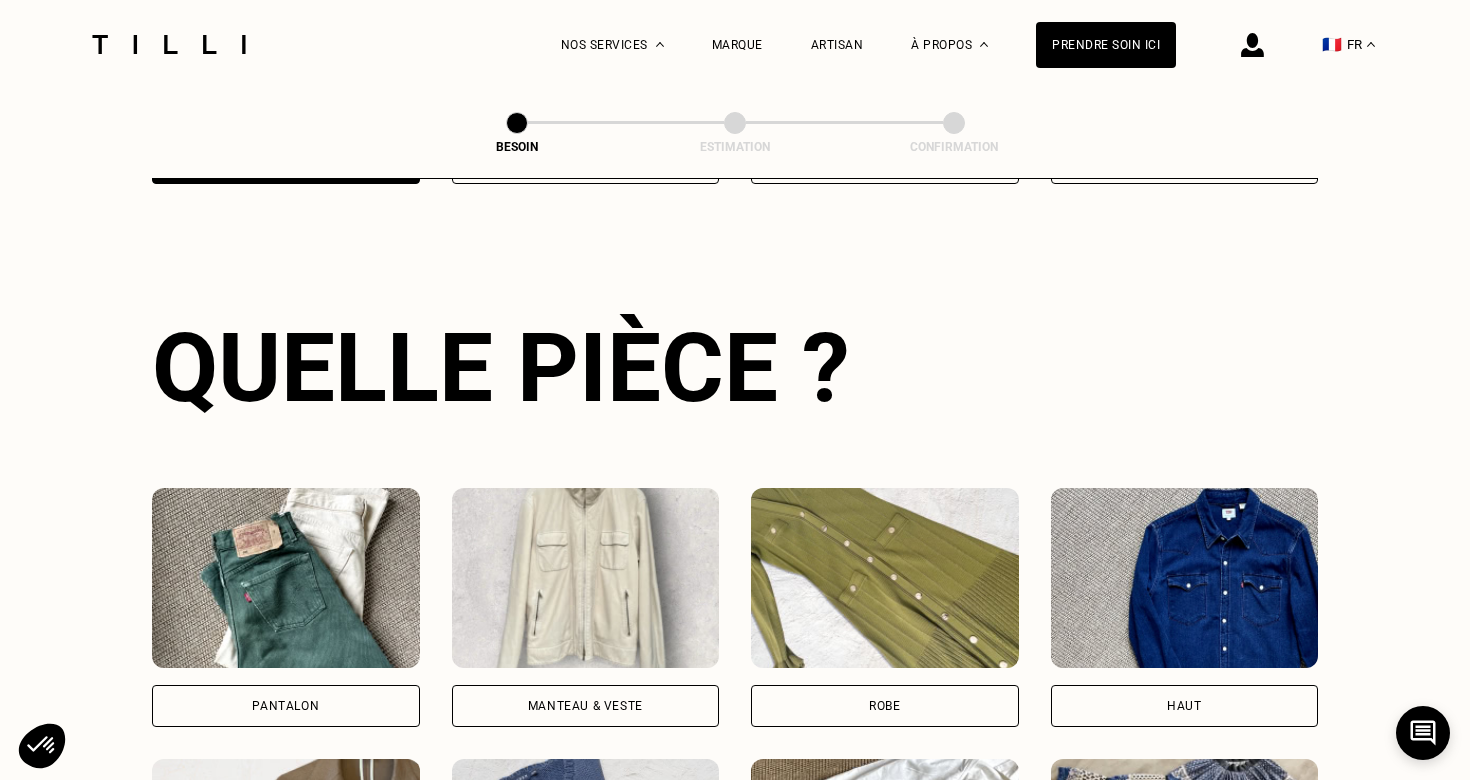 click on "Robe" at bounding box center (885, 706) 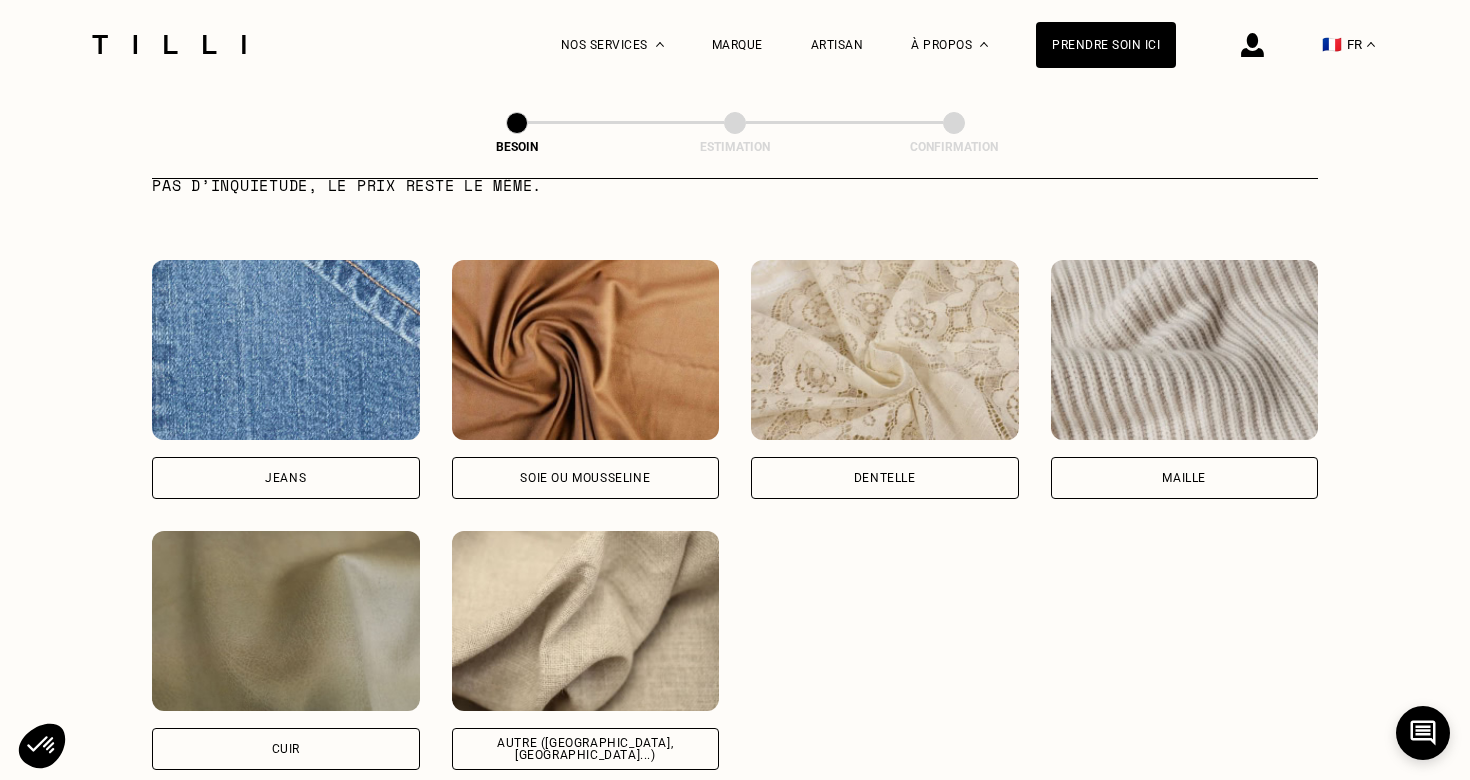 scroll, scrollTop: 2124, scrollLeft: 0, axis: vertical 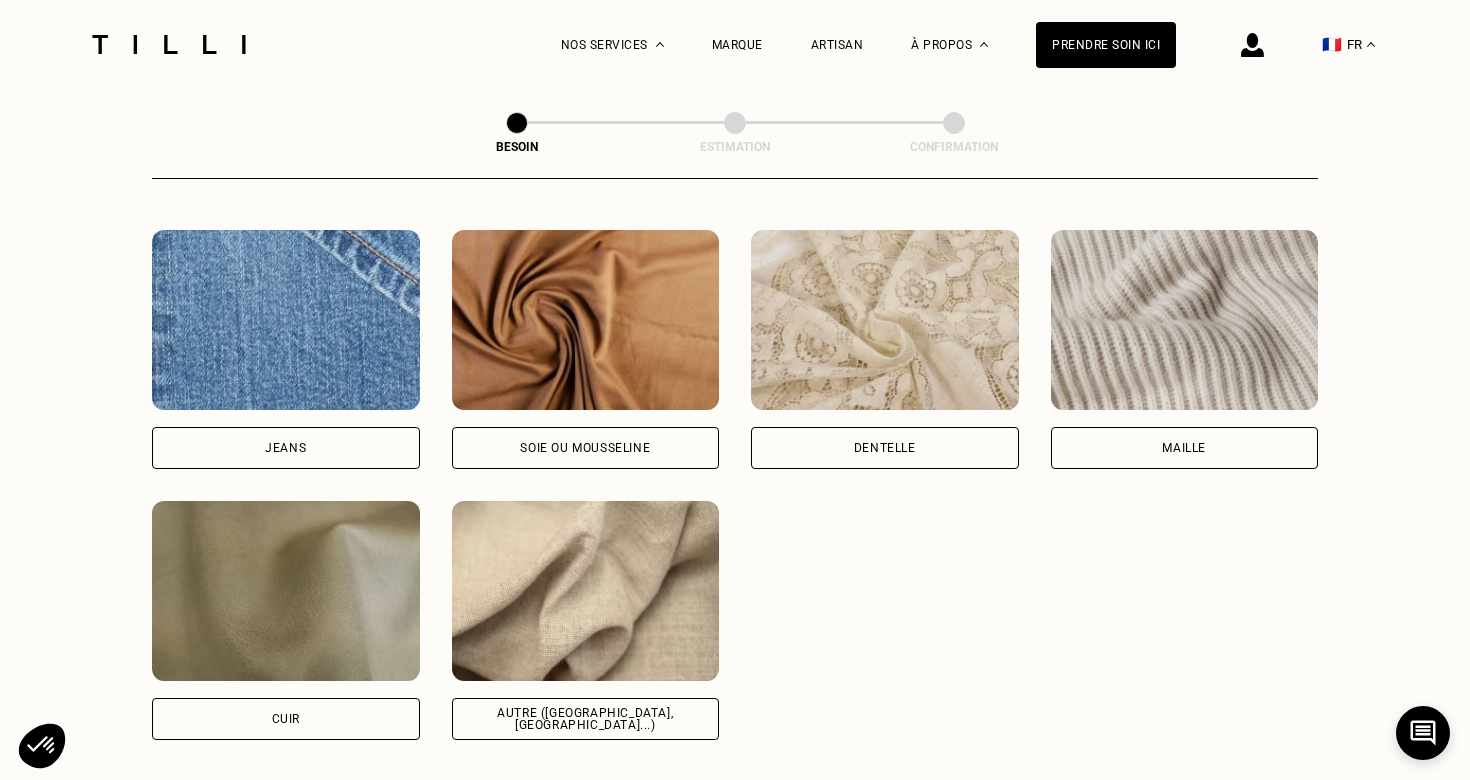 click on "Autre ([GEOGRAPHIC_DATA], [GEOGRAPHIC_DATA]...)" at bounding box center (586, 719) 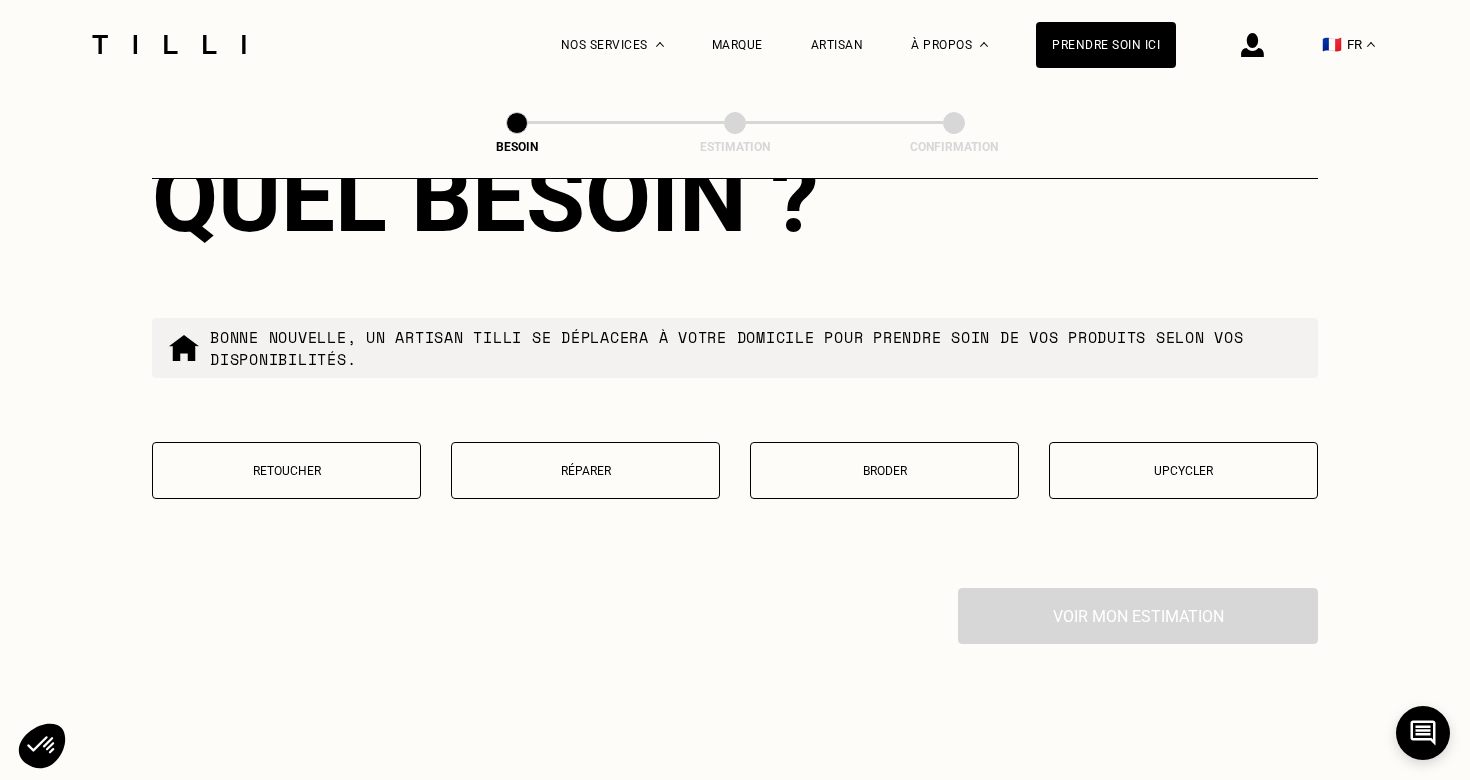scroll, scrollTop: 3346, scrollLeft: 0, axis: vertical 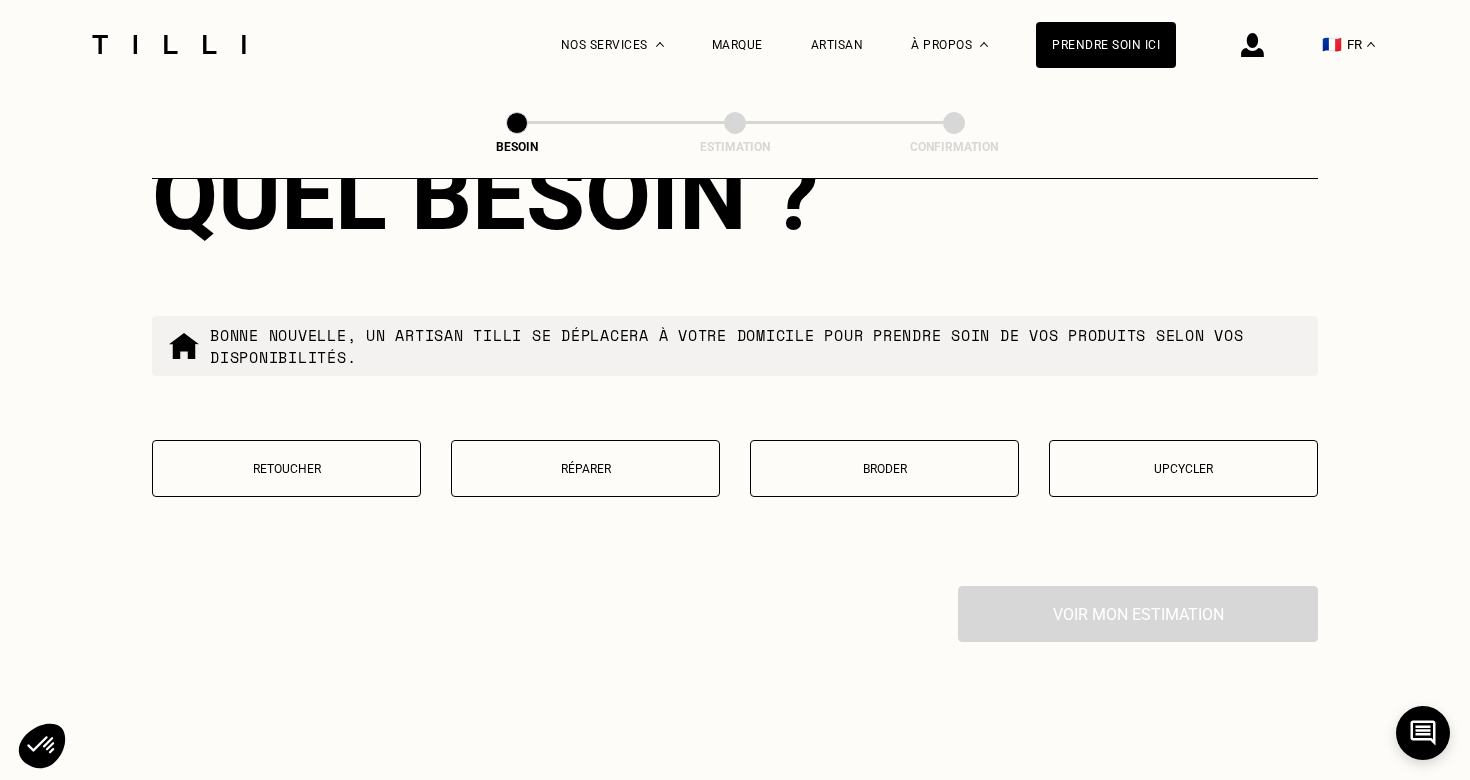 click on "Retoucher" at bounding box center (286, 469) 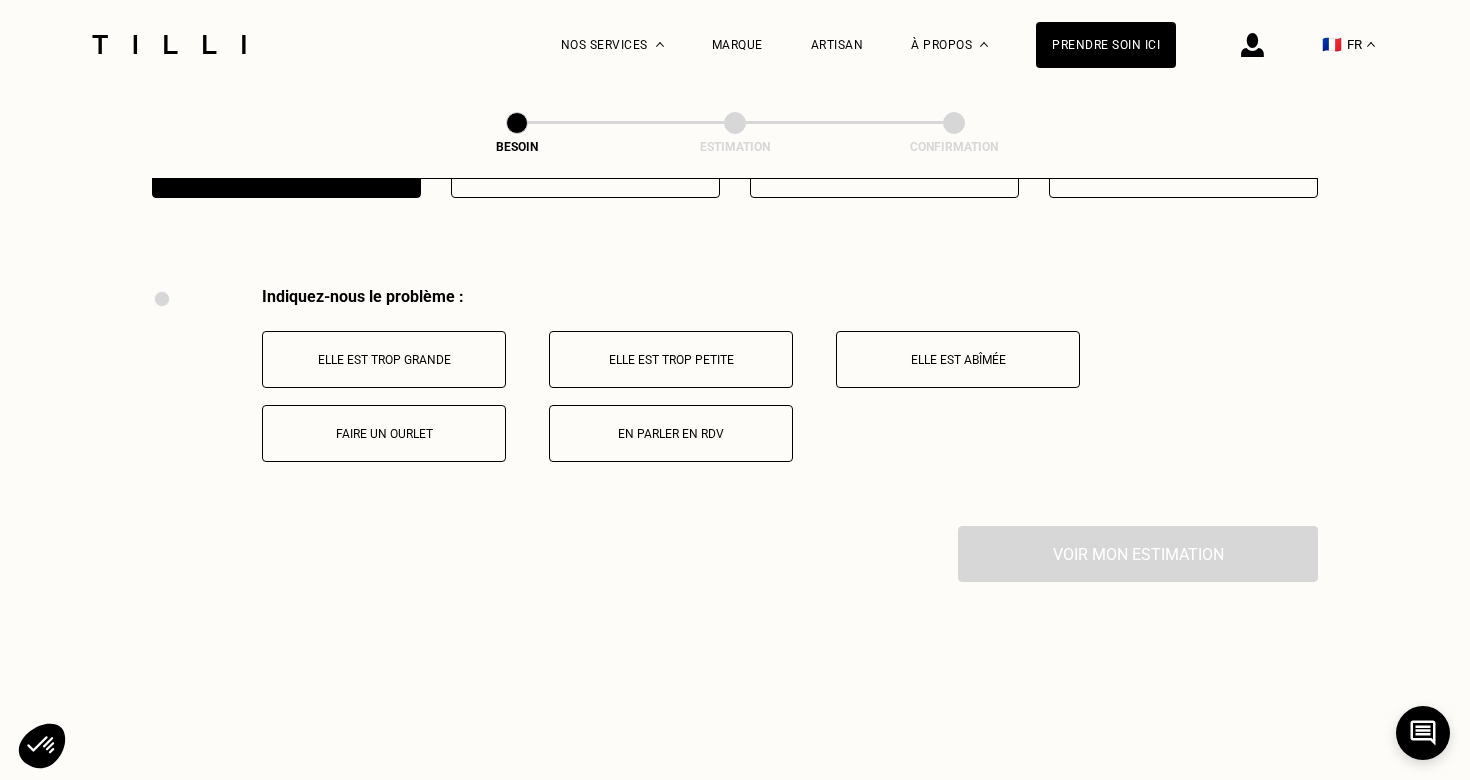 scroll, scrollTop: 3691, scrollLeft: 0, axis: vertical 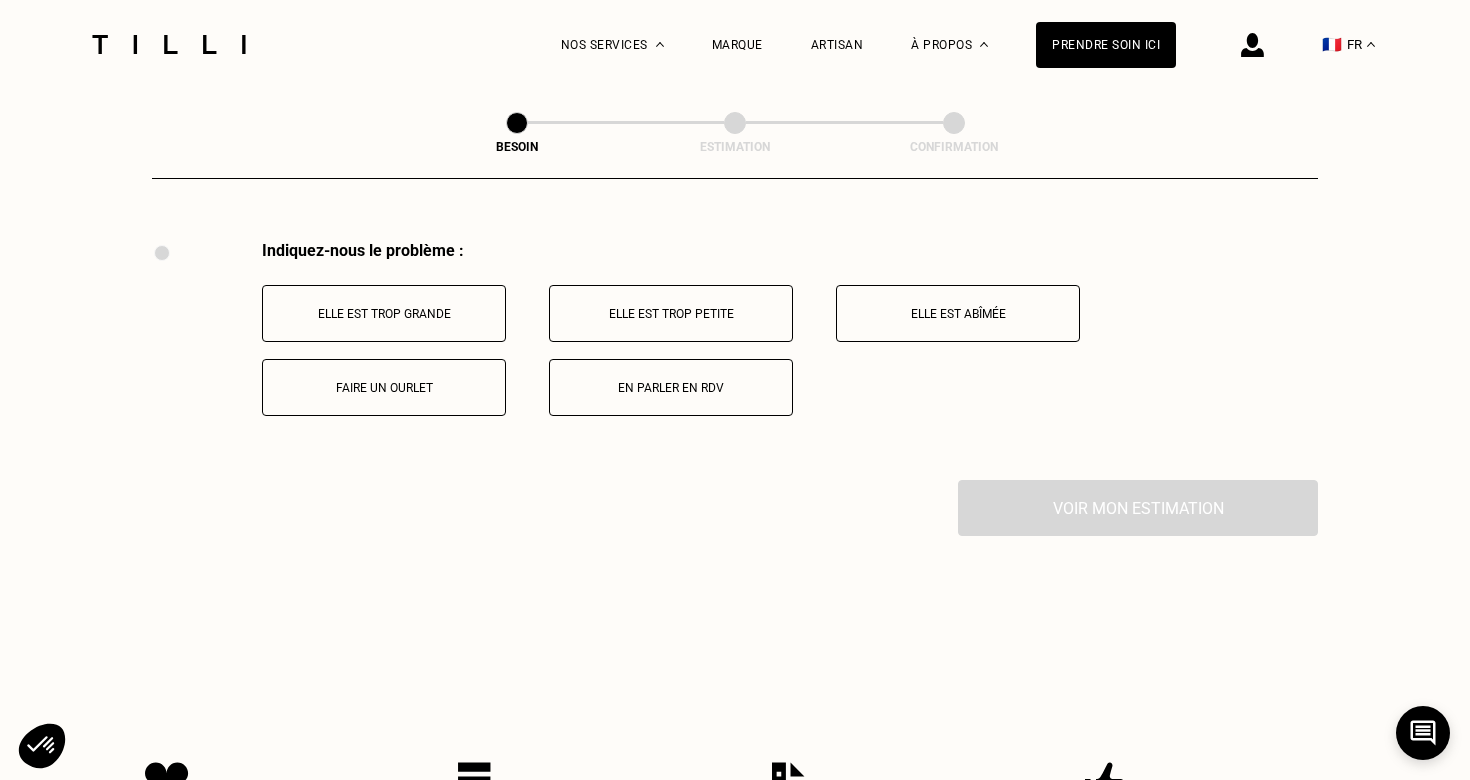 click on "Elle est trop grande" at bounding box center [384, 313] 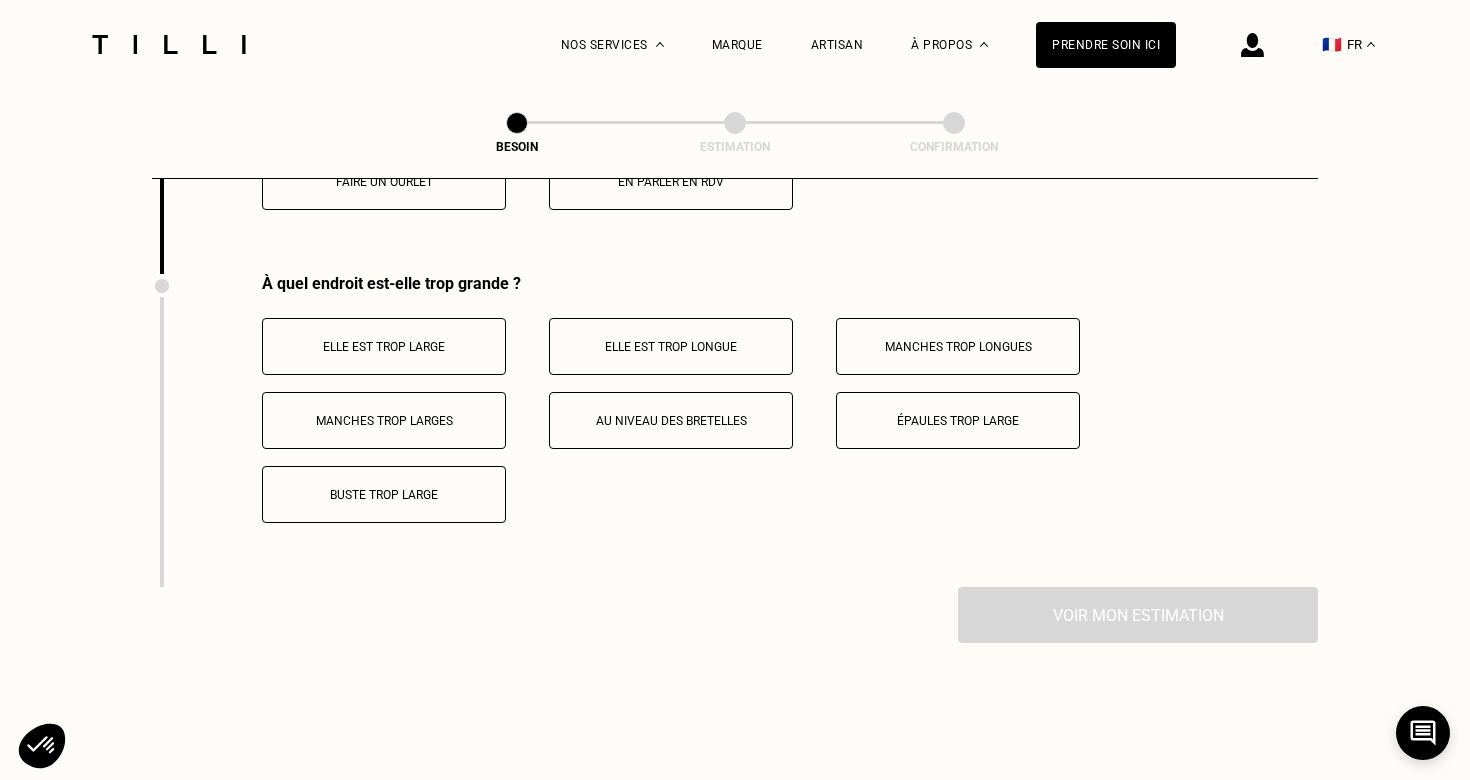 scroll, scrollTop: 3930, scrollLeft: 0, axis: vertical 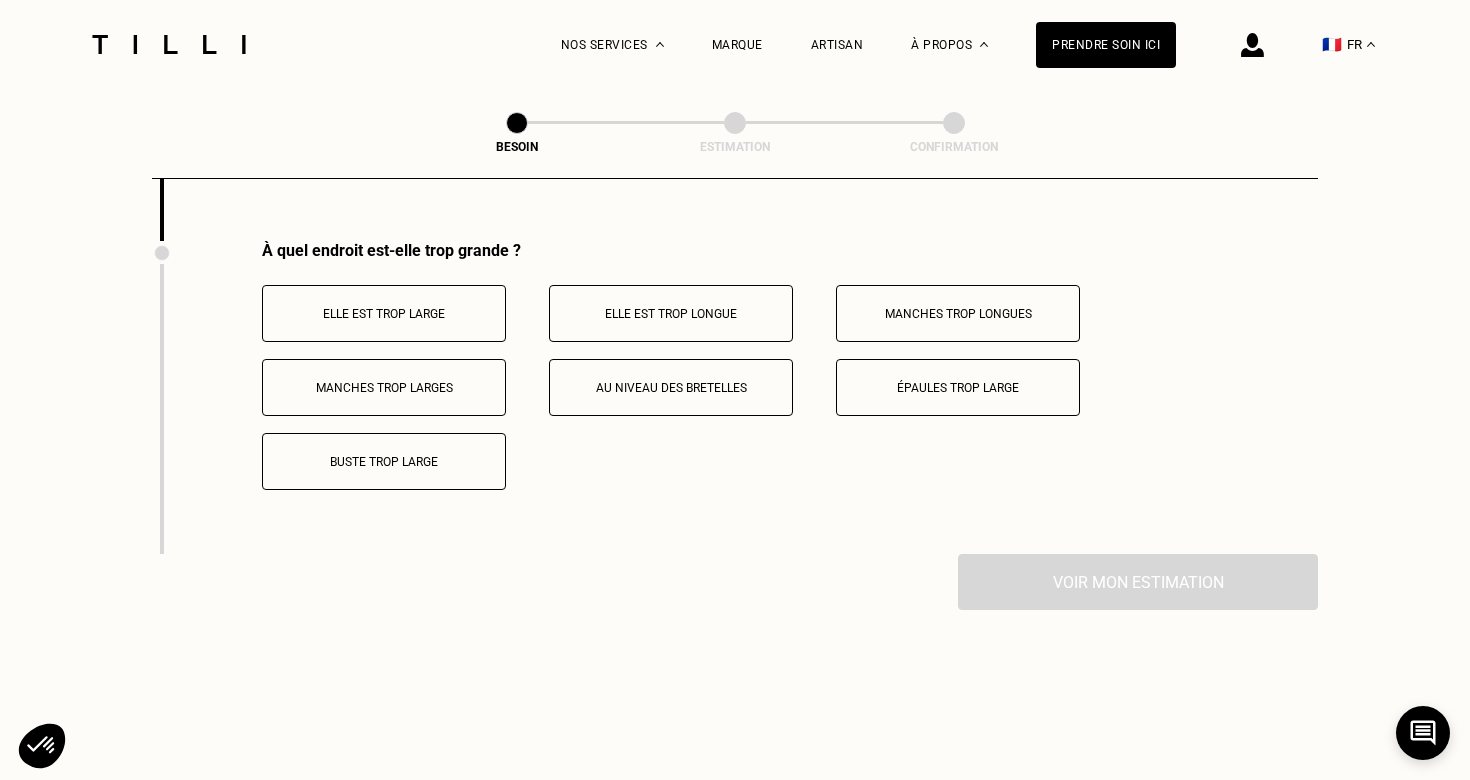 click on "Buste trop large" at bounding box center (384, 461) 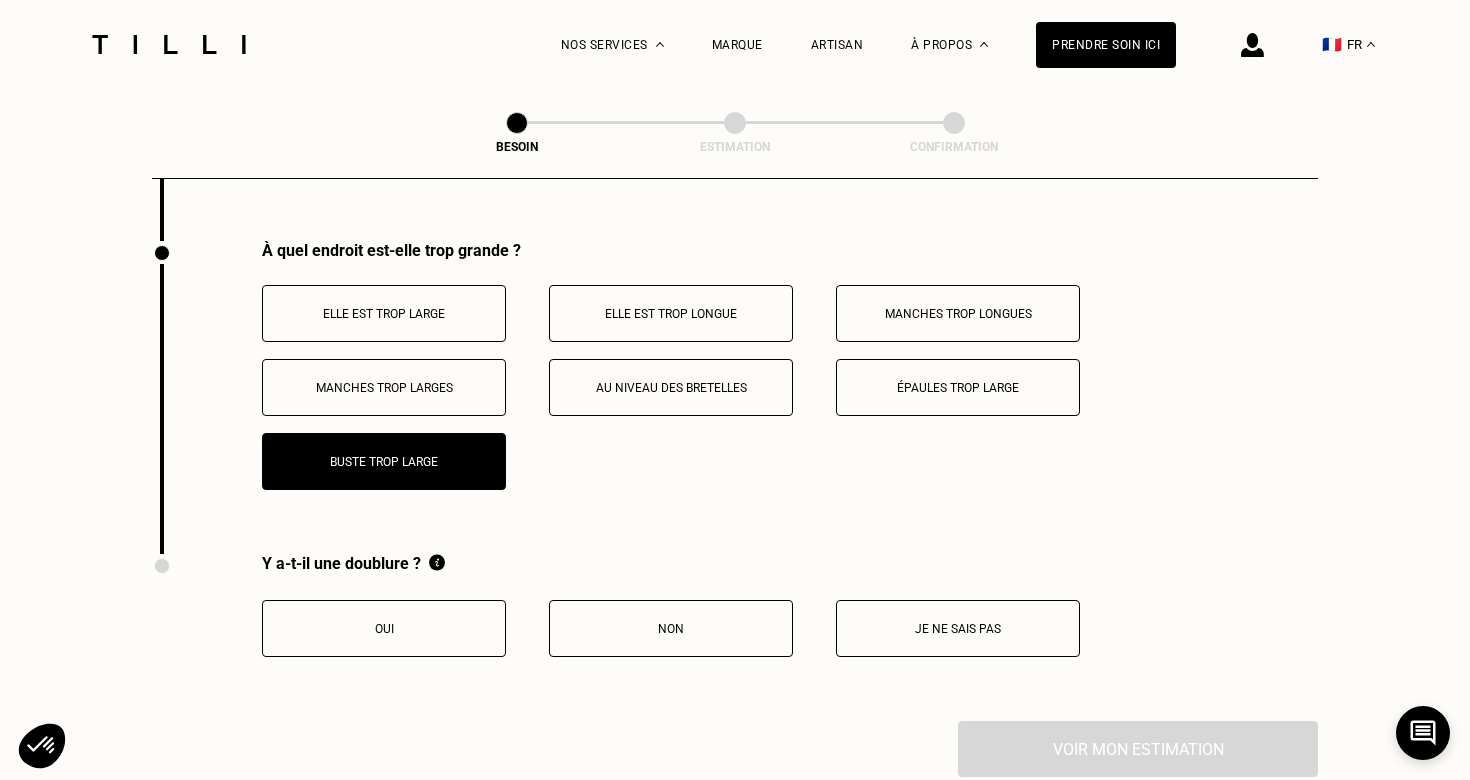 click on "Non" at bounding box center [671, 629] 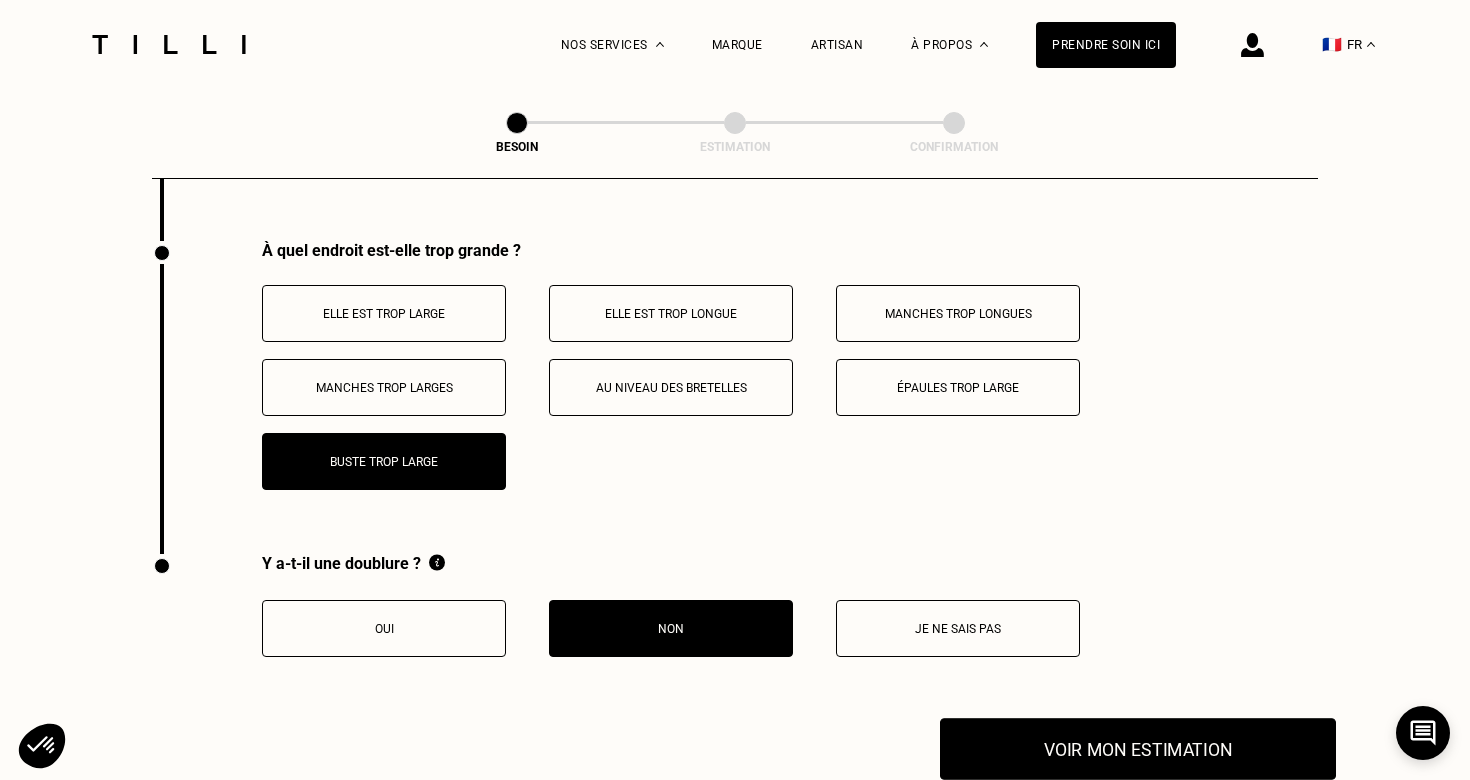 click on "Voir mon estimation" at bounding box center [1138, 749] 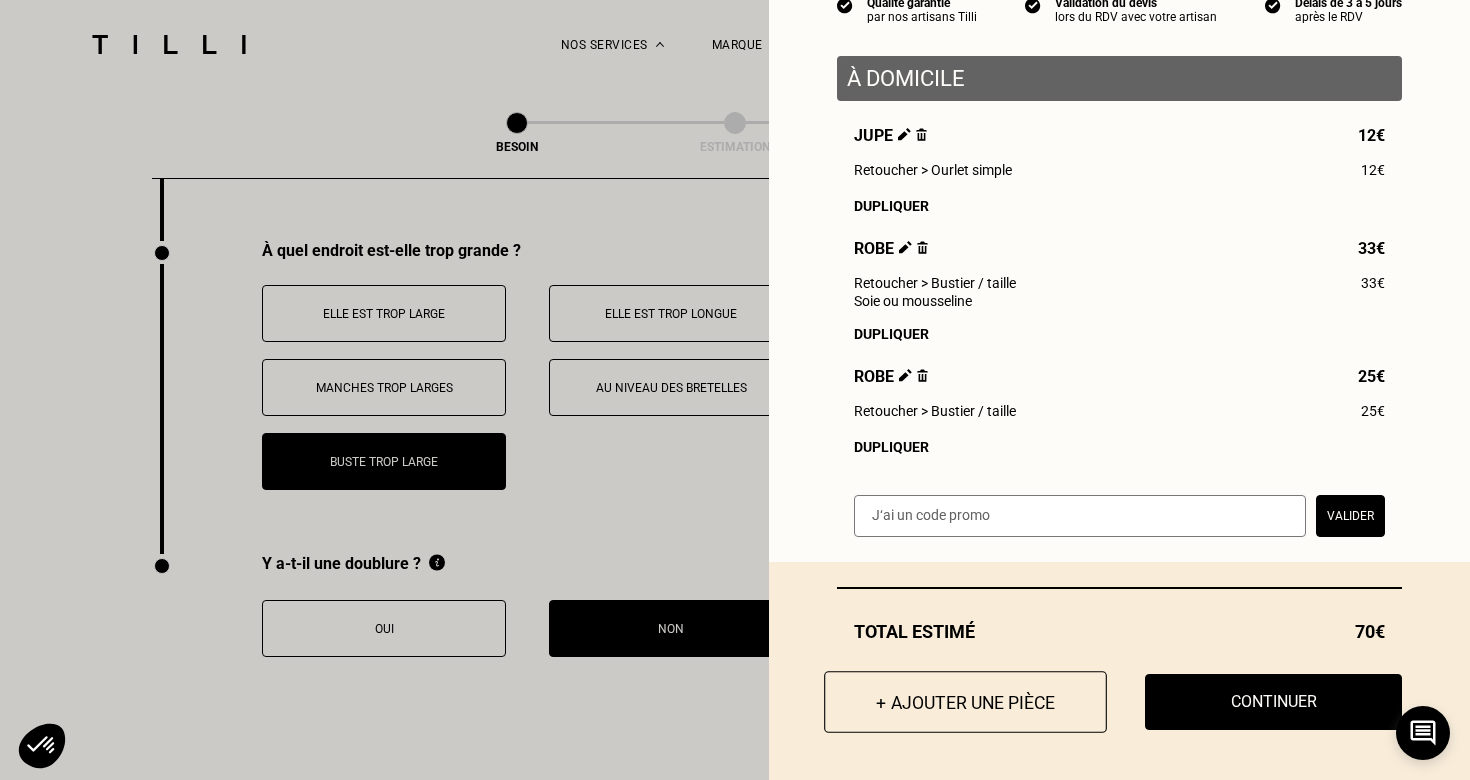 scroll, scrollTop: 211, scrollLeft: 0, axis: vertical 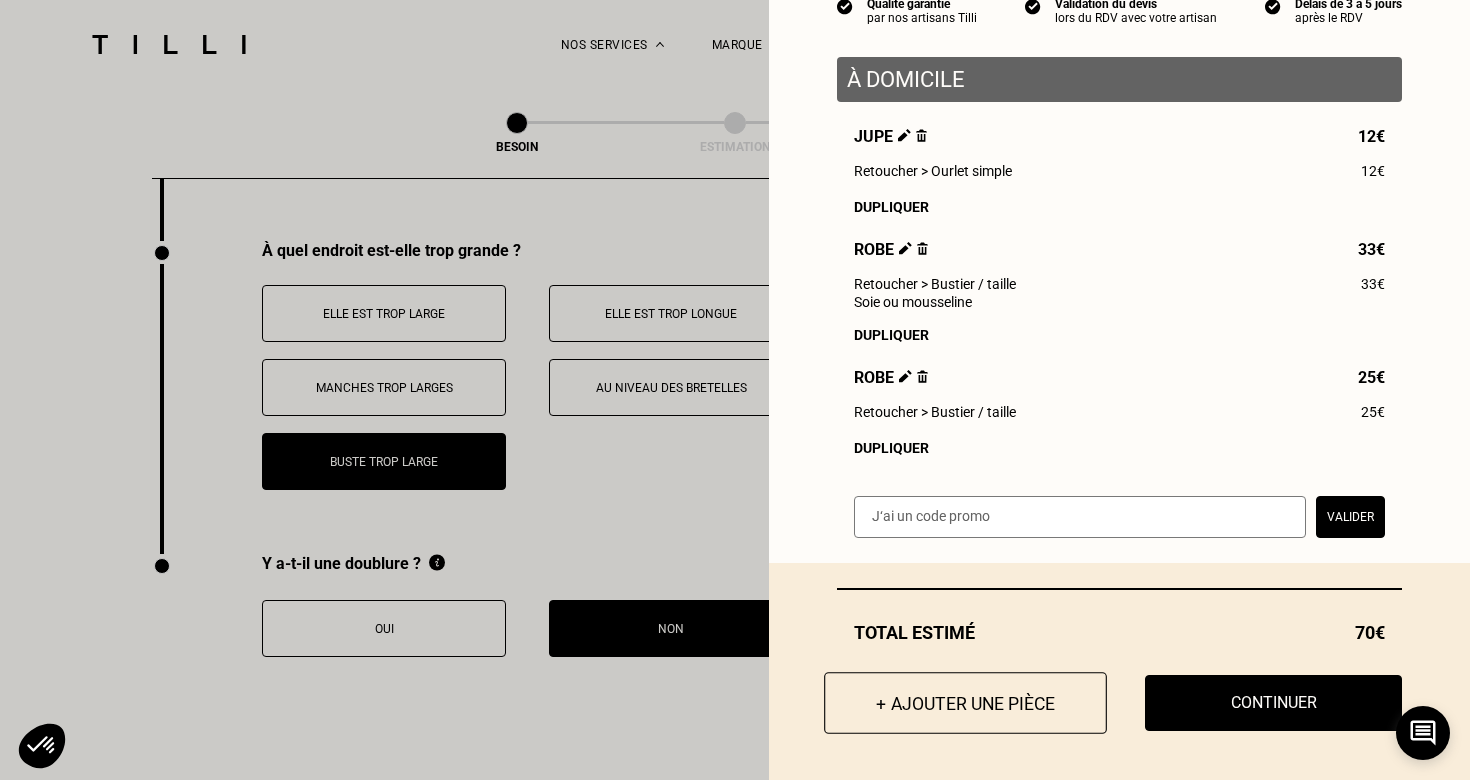 click on "+ Ajouter une pièce" at bounding box center (965, 703) 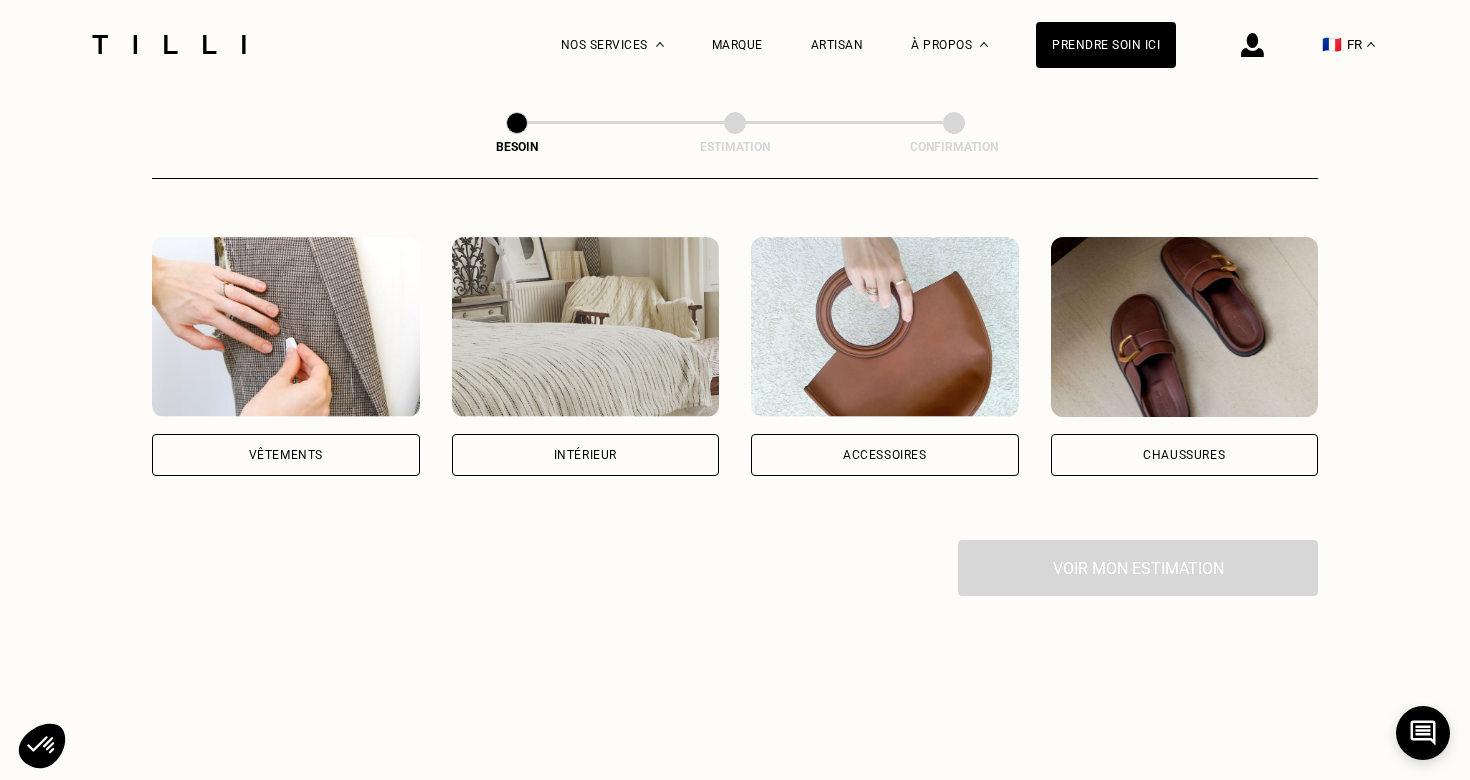 scroll, scrollTop: 361, scrollLeft: 0, axis: vertical 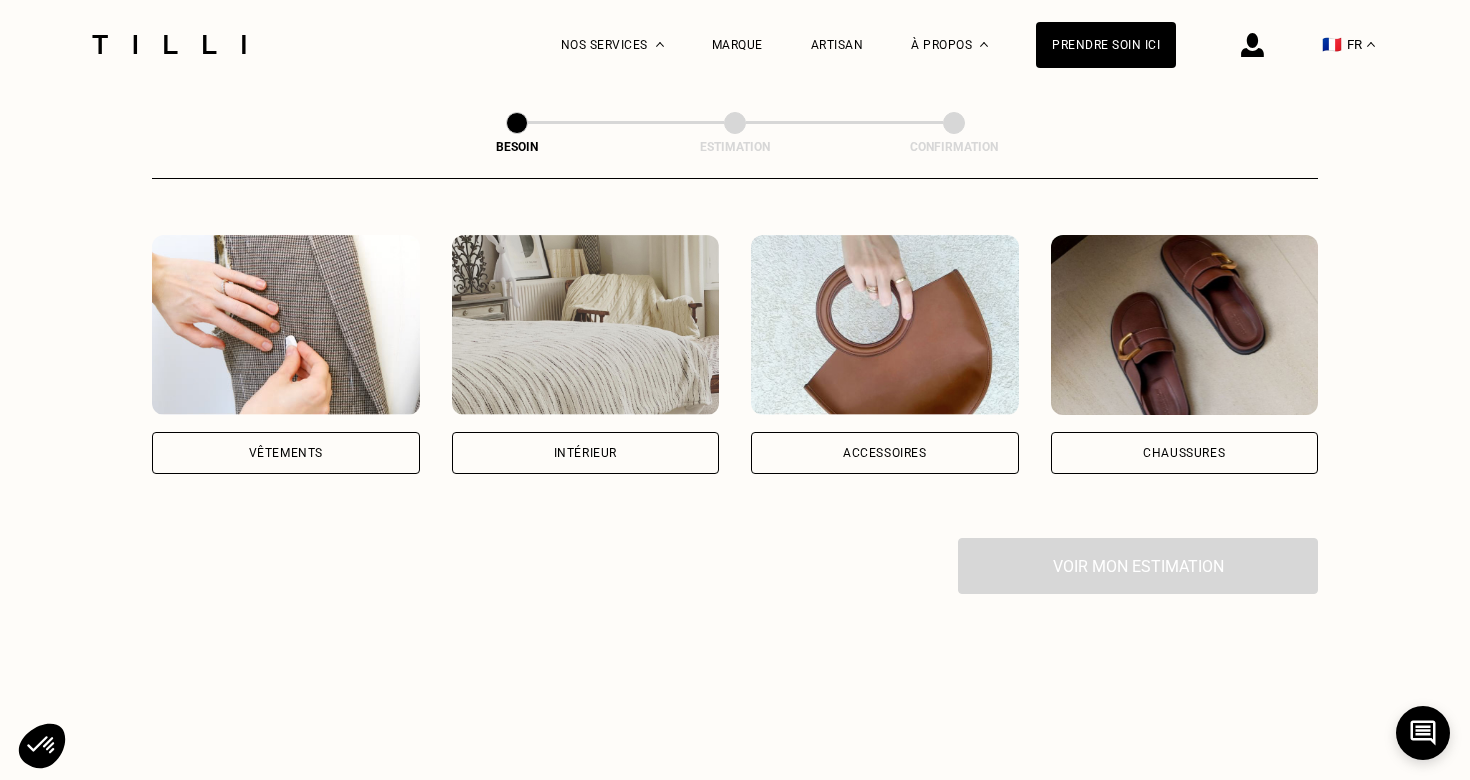 click on "Vêtements" at bounding box center (286, 354) 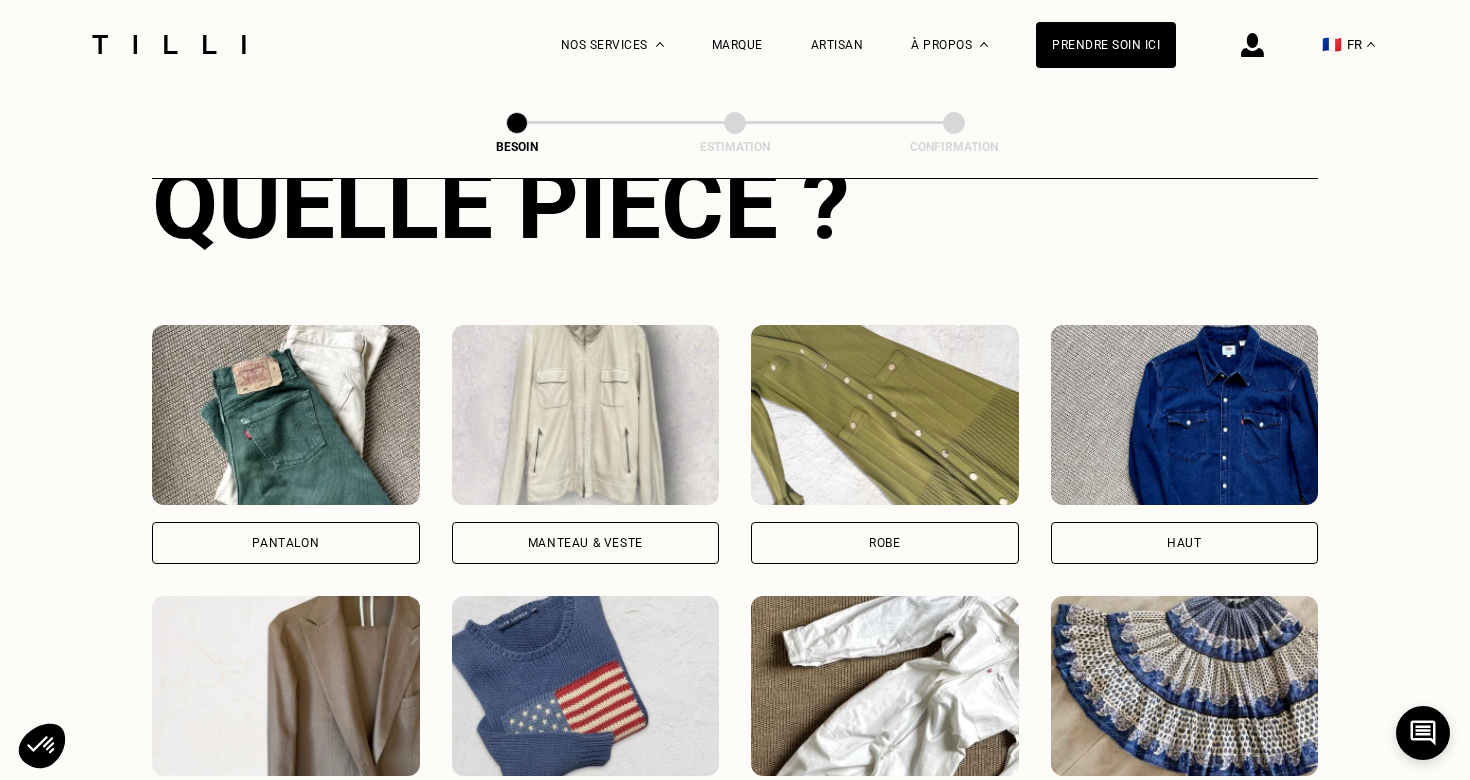 scroll, scrollTop: 835, scrollLeft: 0, axis: vertical 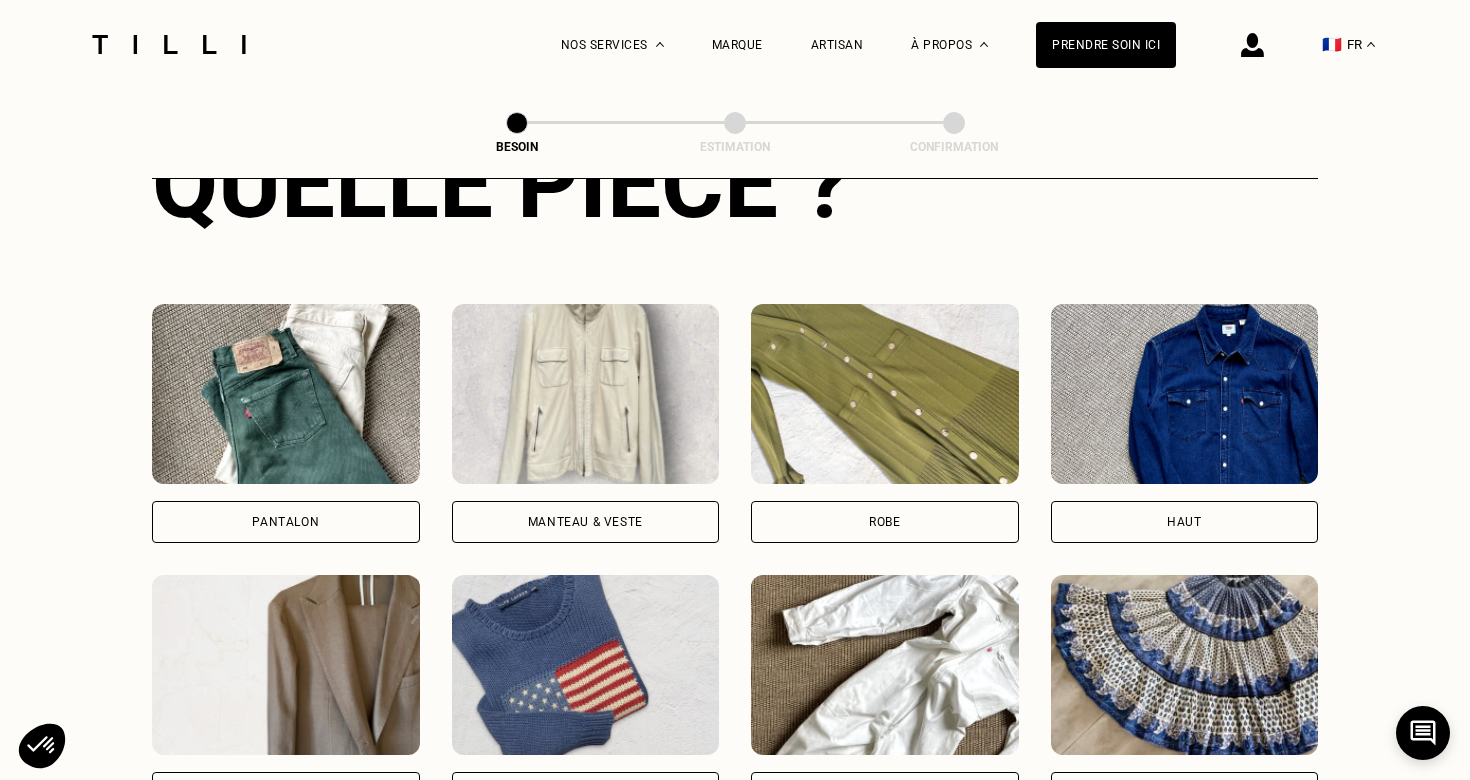 click on "Pantalon" at bounding box center [286, 423] 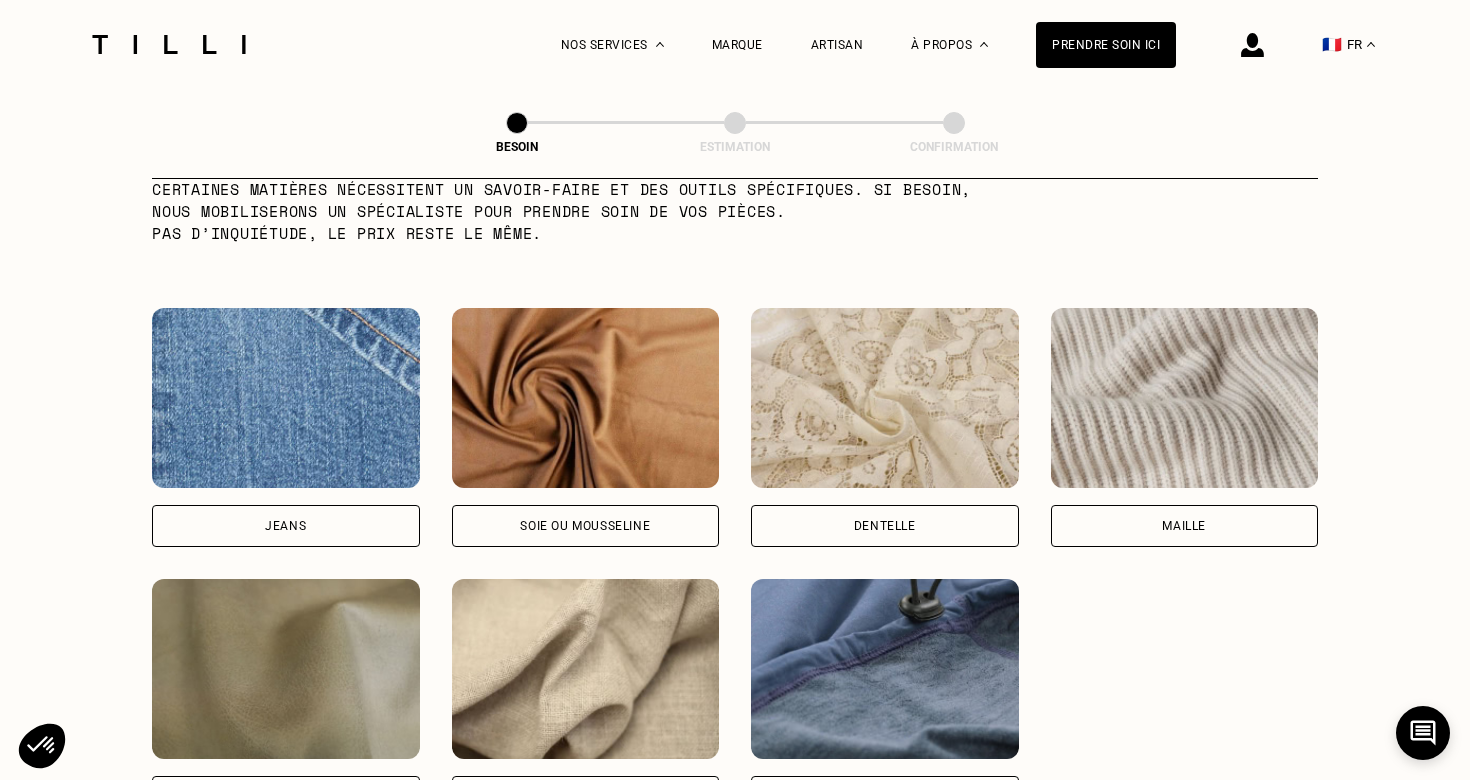 scroll, scrollTop: 2120, scrollLeft: 0, axis: vertical 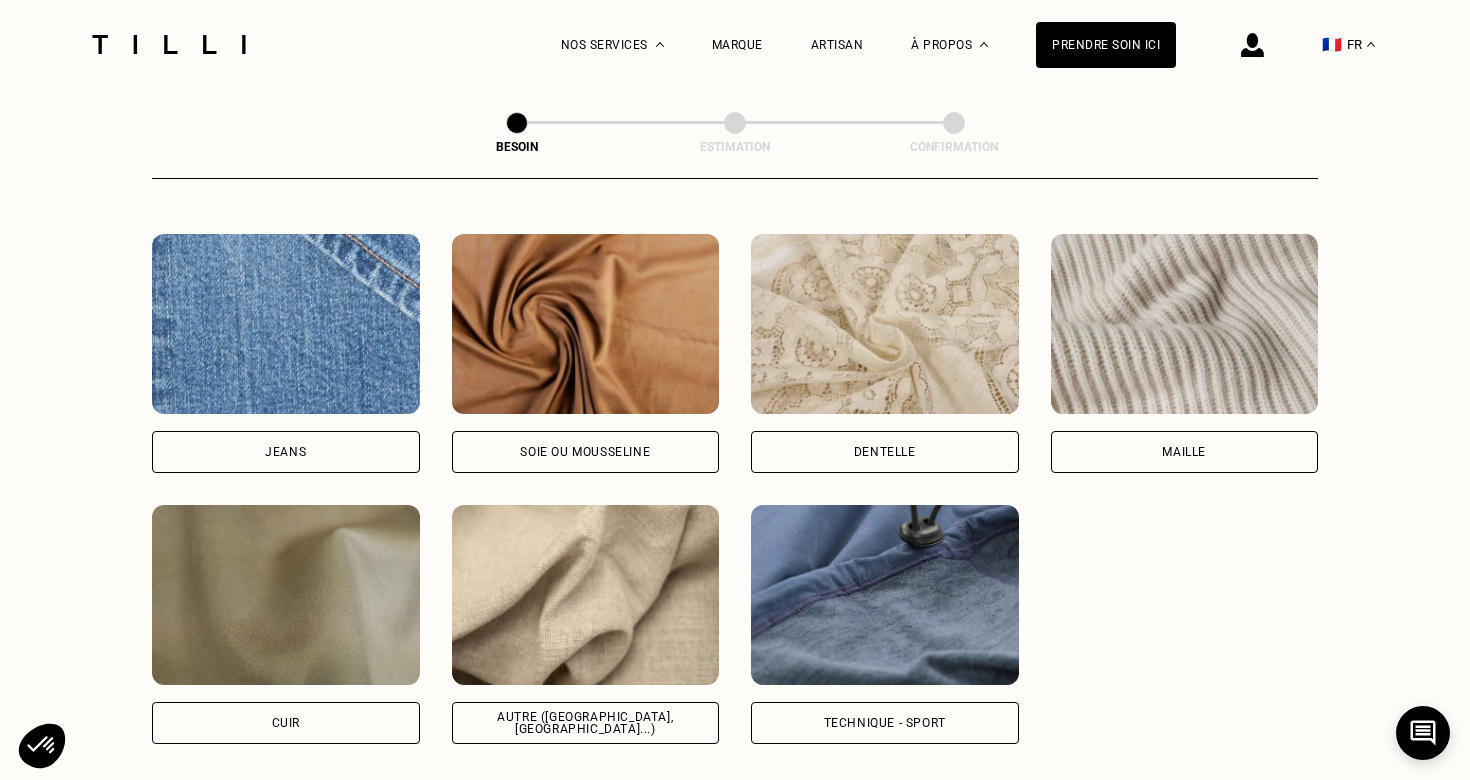 click at bounding box center (586, 324) 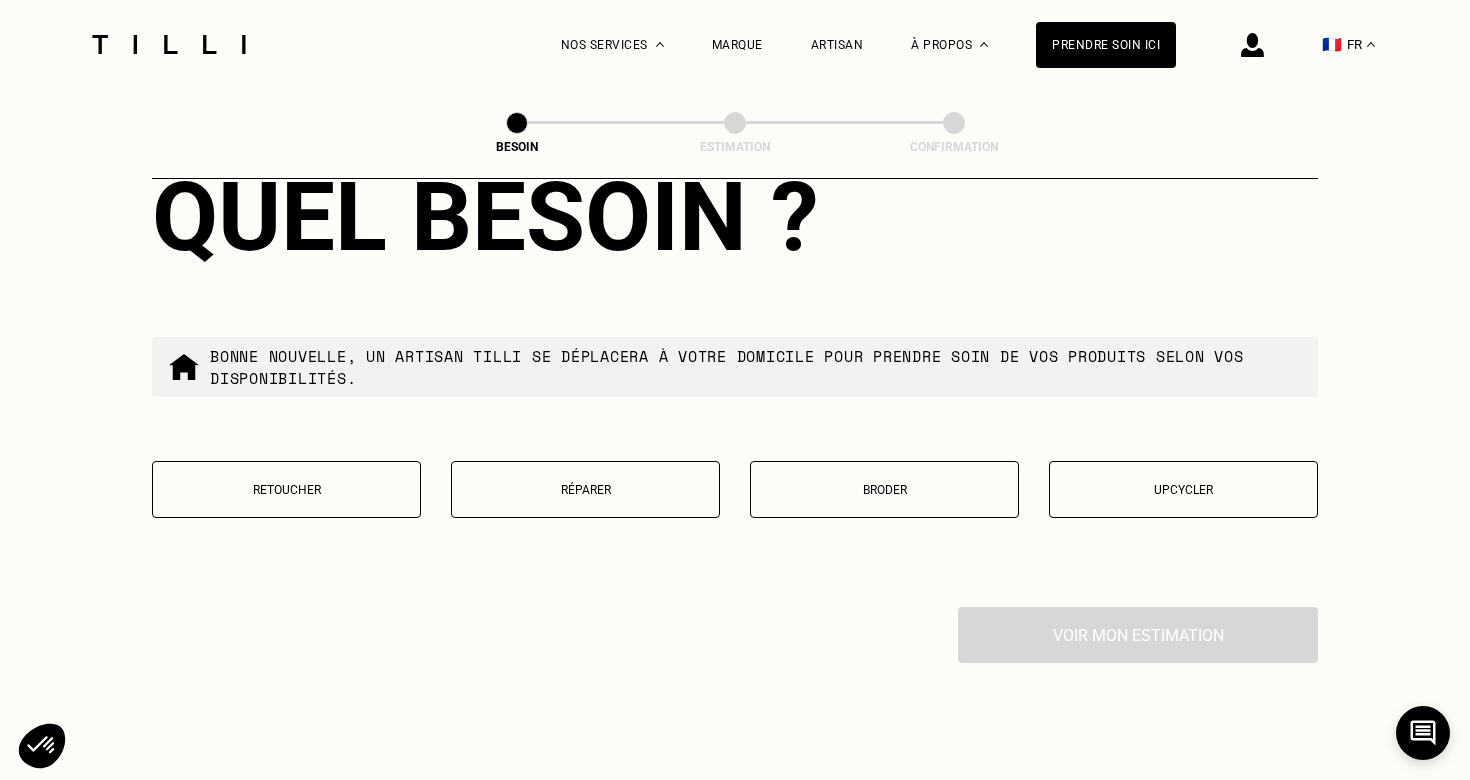 scroll, scrollTop: 3327, scrollLeft: 0, axis: vertical 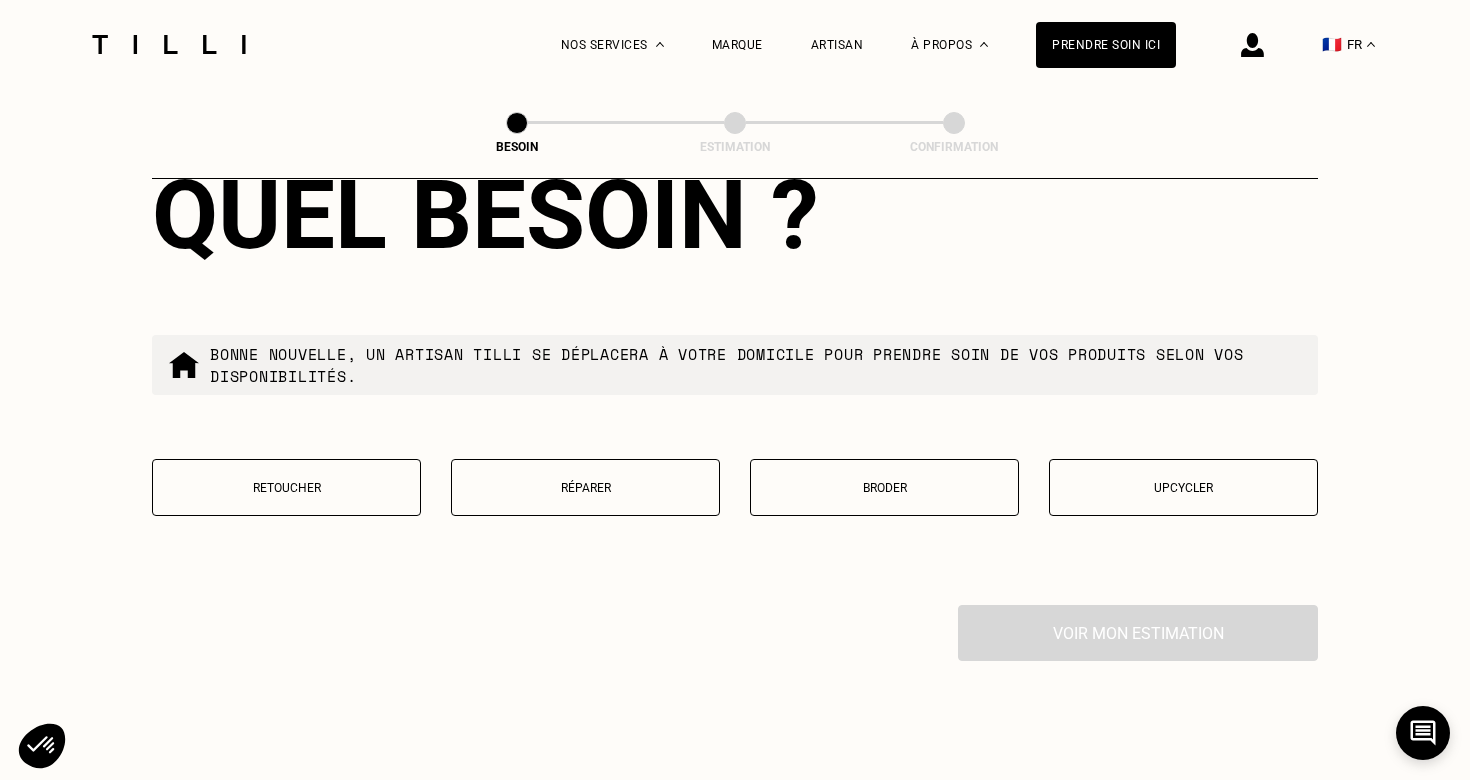 click on "Retoucher" at bounding box center [286, 487] 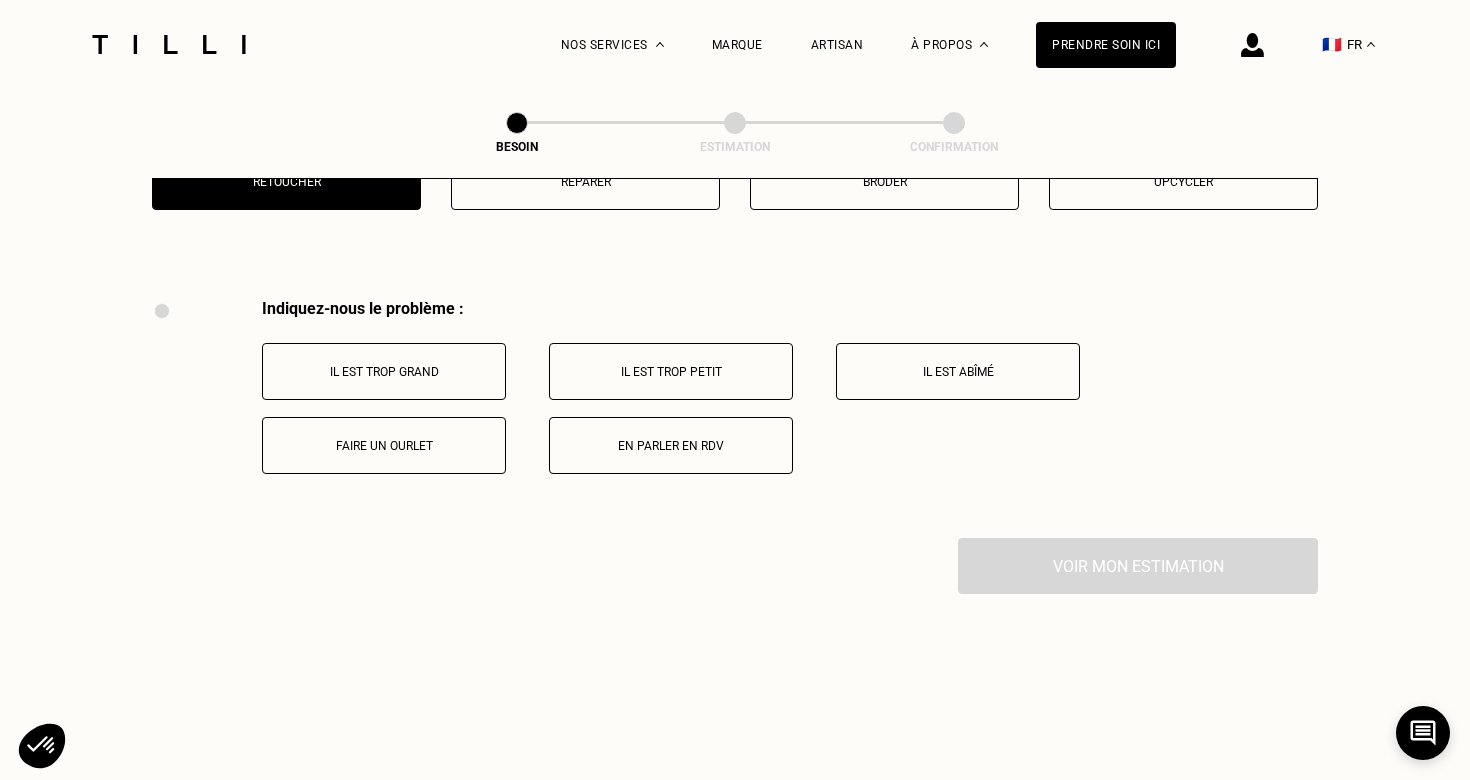 scroll, scrollTop: 3691, scrollLeft: 0, axis: vertical 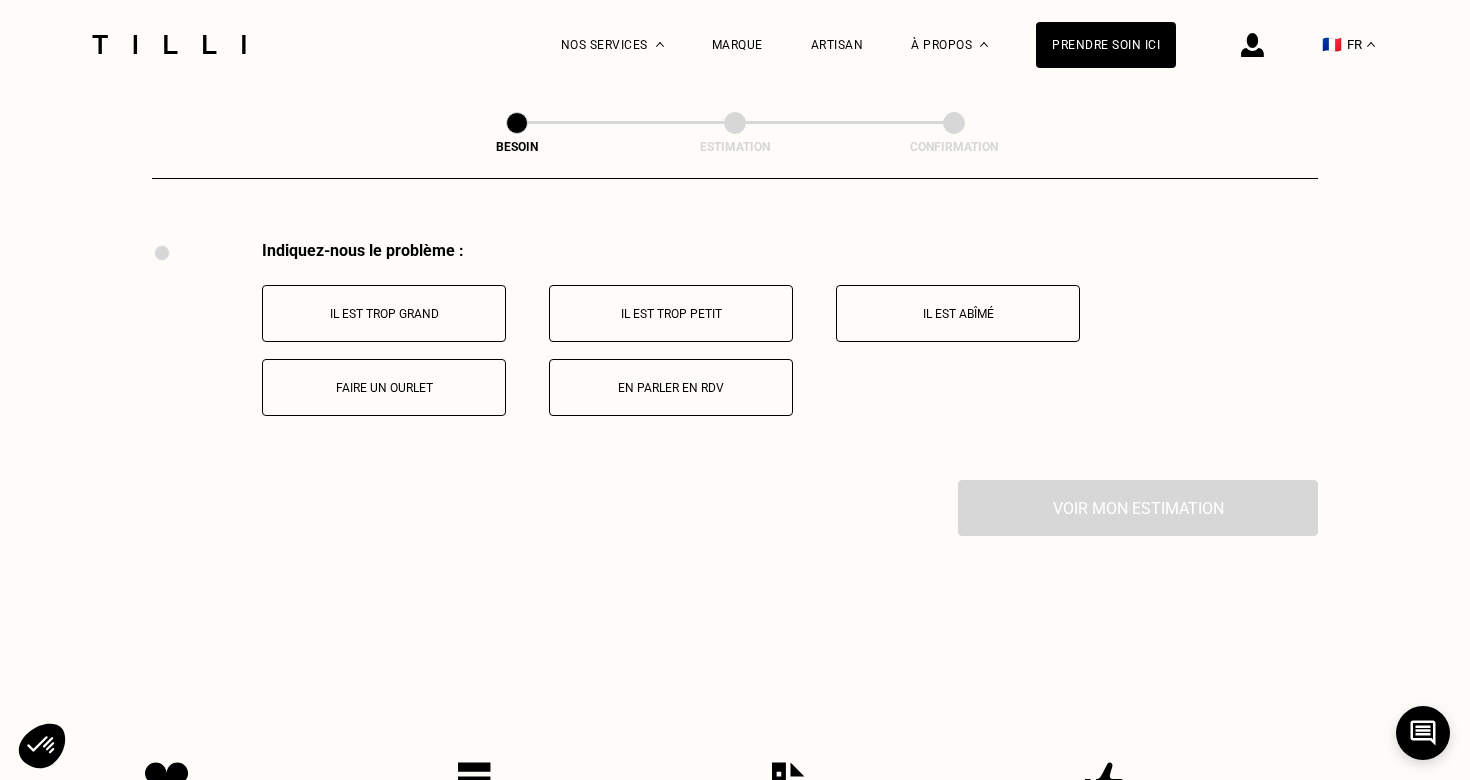 click on "Faire un ourlet" at bounding box center (384, 387) 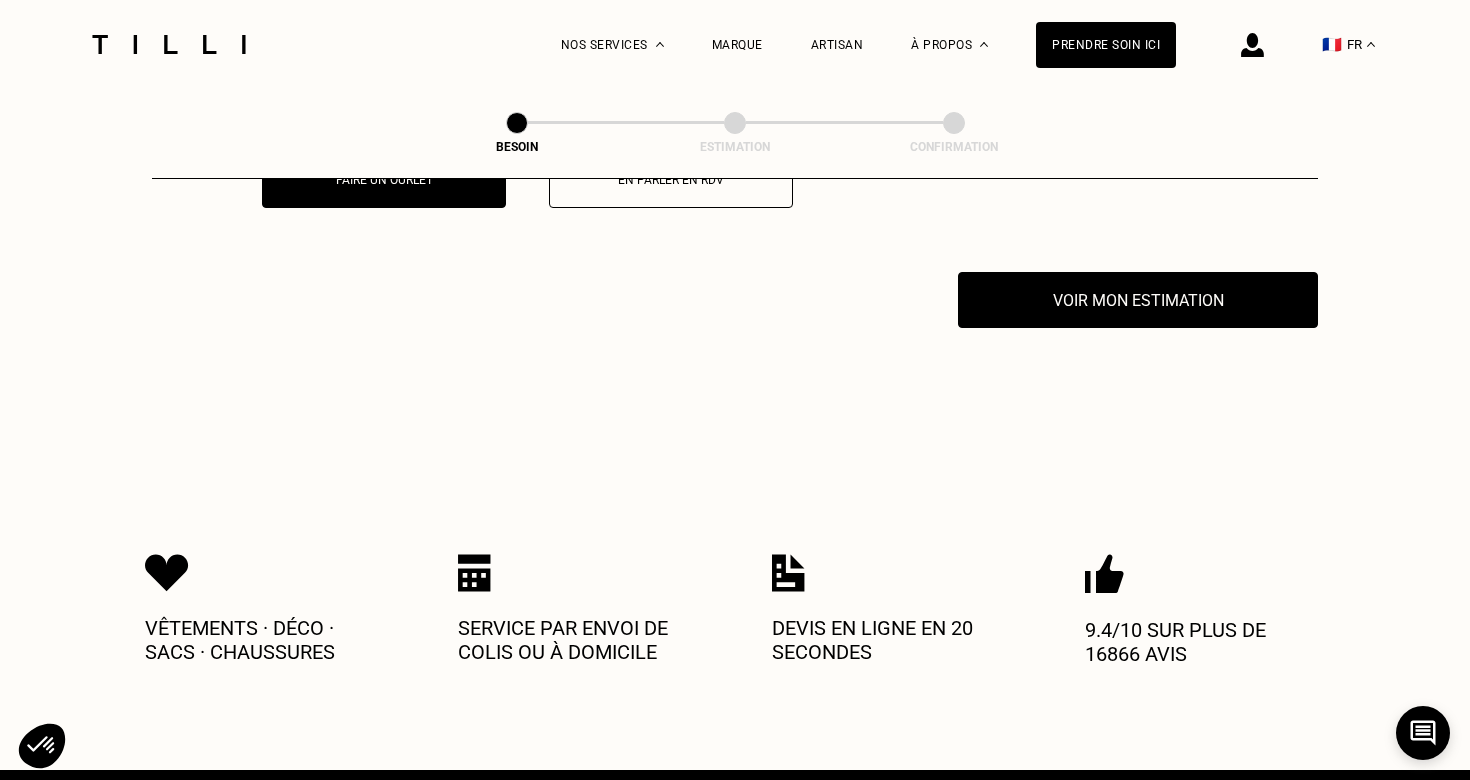 scroll, scrollTop: 3930, scrollLeft: 0, axis: vertical 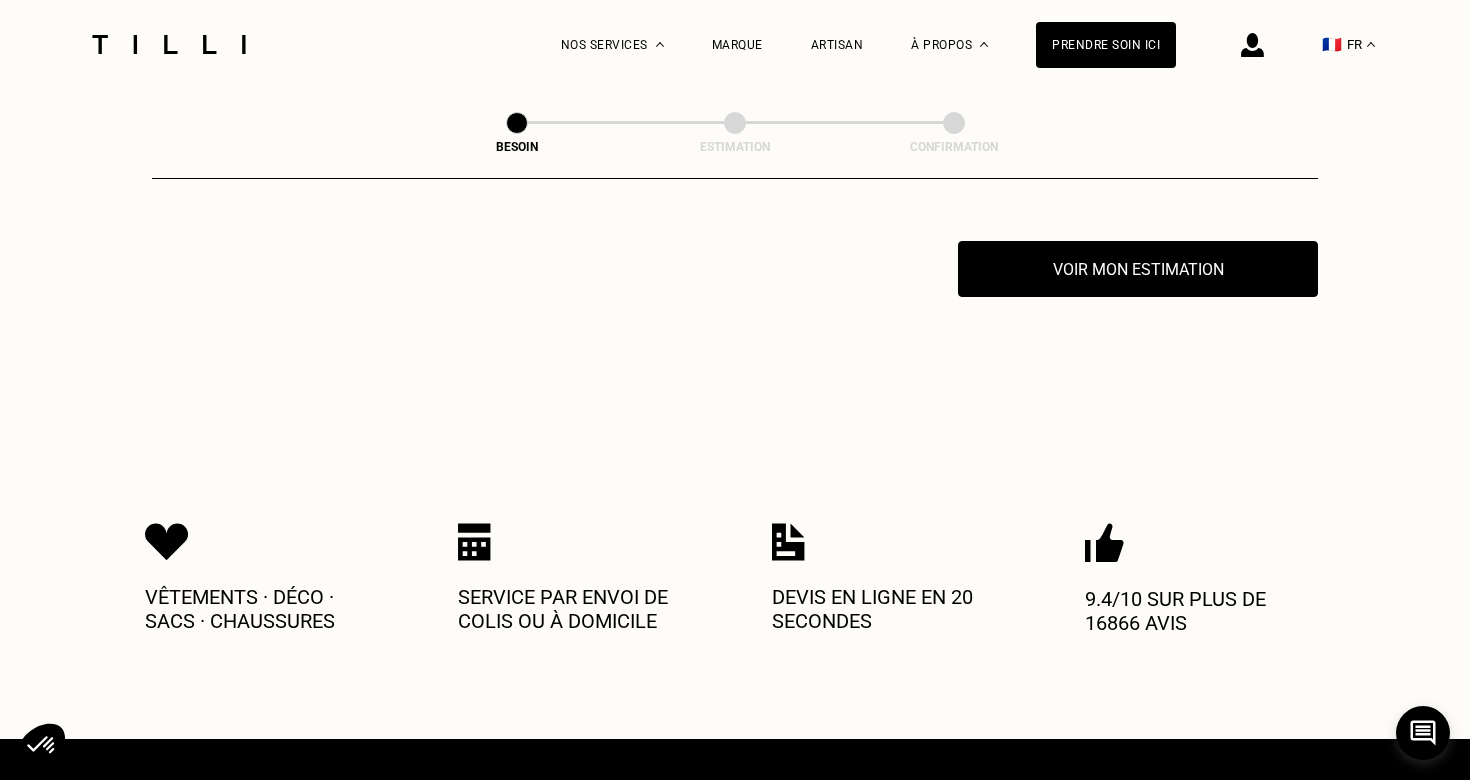 click on "Besoin Estimation Confirmation Dites nous de quoi vous avez besoin en 2 minutes top chrono Chez Tilli nous faisons appel aux meilleurs artisans couturiers , maroquiniers et cordonniers   français pour prendre soin de vos objets du quotidien. Catégorie Vêtements Intérieur Accessoires Chaussures Quelle pièce ? Pantalon Manteau & Veste Robe Haut Tailleur Pull & gilet Combinaison Jupe Robe de mariée Maillot de bain Lingerie Bonnet, écharpe, gants Accessoires Quelle matière ? Certaines matières nécessitent un savoir-faire et des outils spécifiques. Si besoin, nous mobiliserons un spécialiste pour prendre soin de vos pièces. Pas d’inquiétude, le prix reste le même. [PERSON_NAME] ou mousseline Dentelle Maille Attention ! Pour le moment, nous traitons que le cuir léger comme les hauts & pantalons (pas de blouson). Cuir Autre ([GEOGRAPHIC_DATA], [GEOGRAPHIC_DATA]...) Technique - Sport Localisation Quel est votre pays ? 🇩🇪   [GEOGRAPHIC_DATA] 🇦🇹   [GEOGRAPHIC_DATA] 🇧🇪   [GEOGRAPHIC_DATA] 🇧🇬   Bulgarie 🇨🇾   Chypre" at bounding box center (735, -1712) 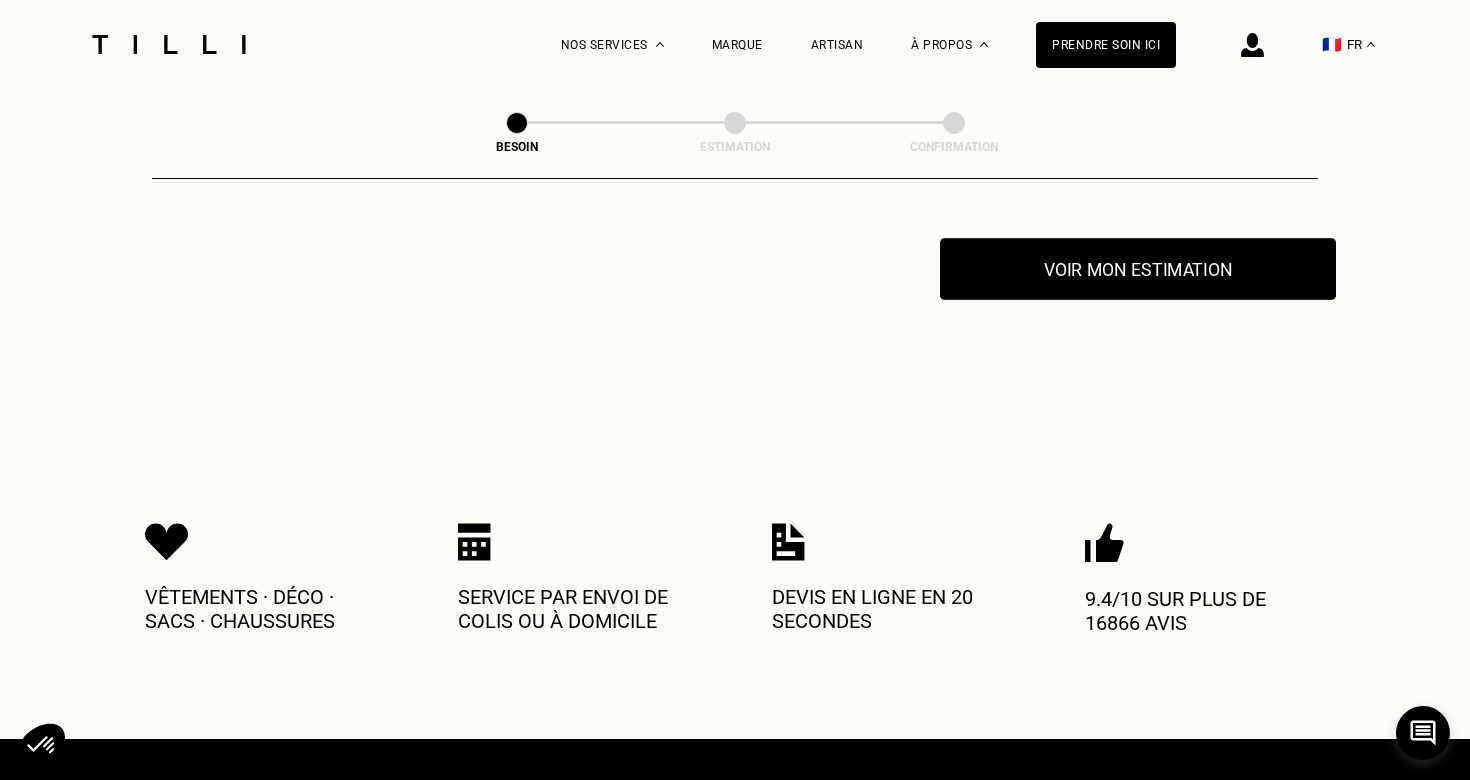 click on "Voir mon estimation" at bounding box center (1138, 269) 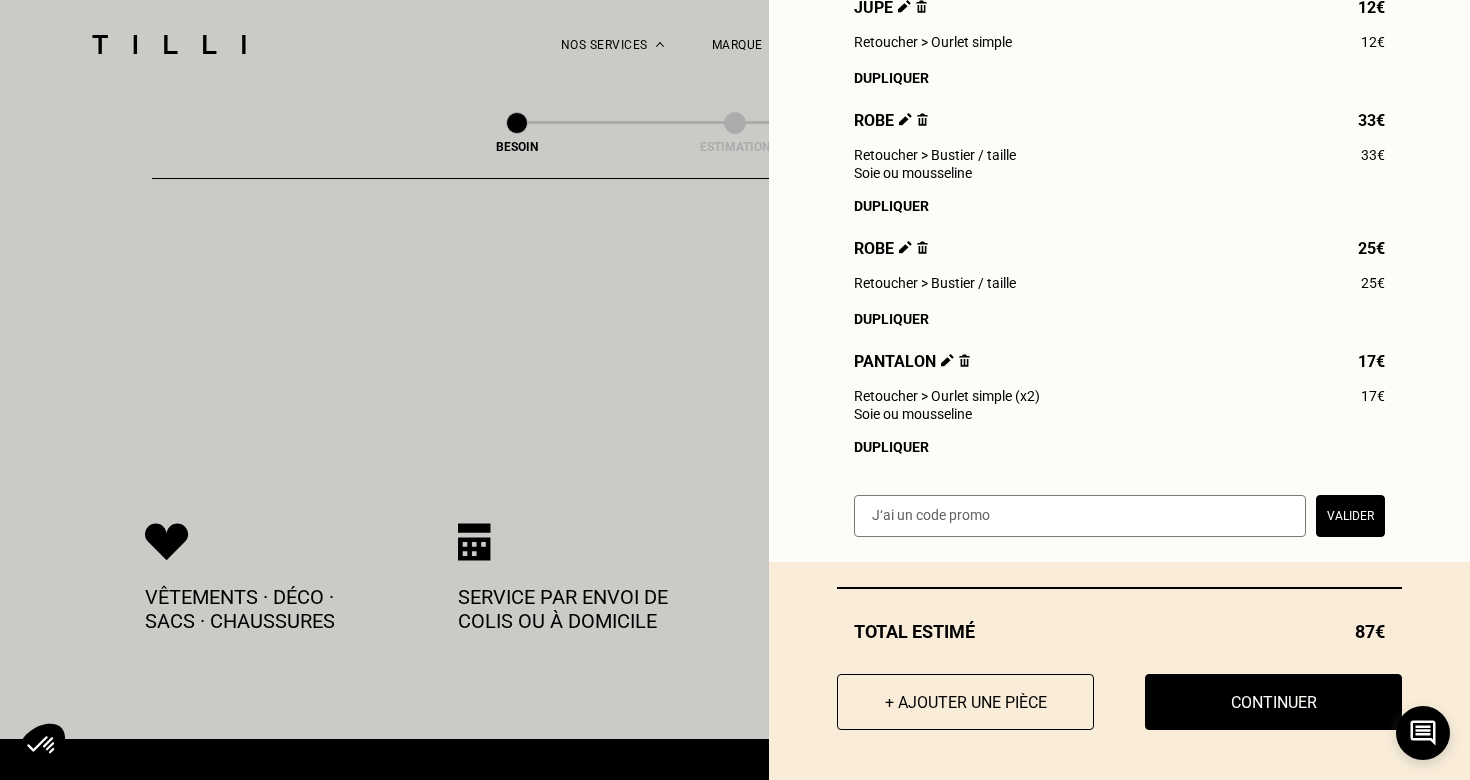 scroll, scrollTop: 339, scrollLeft: 0, axis: vertical 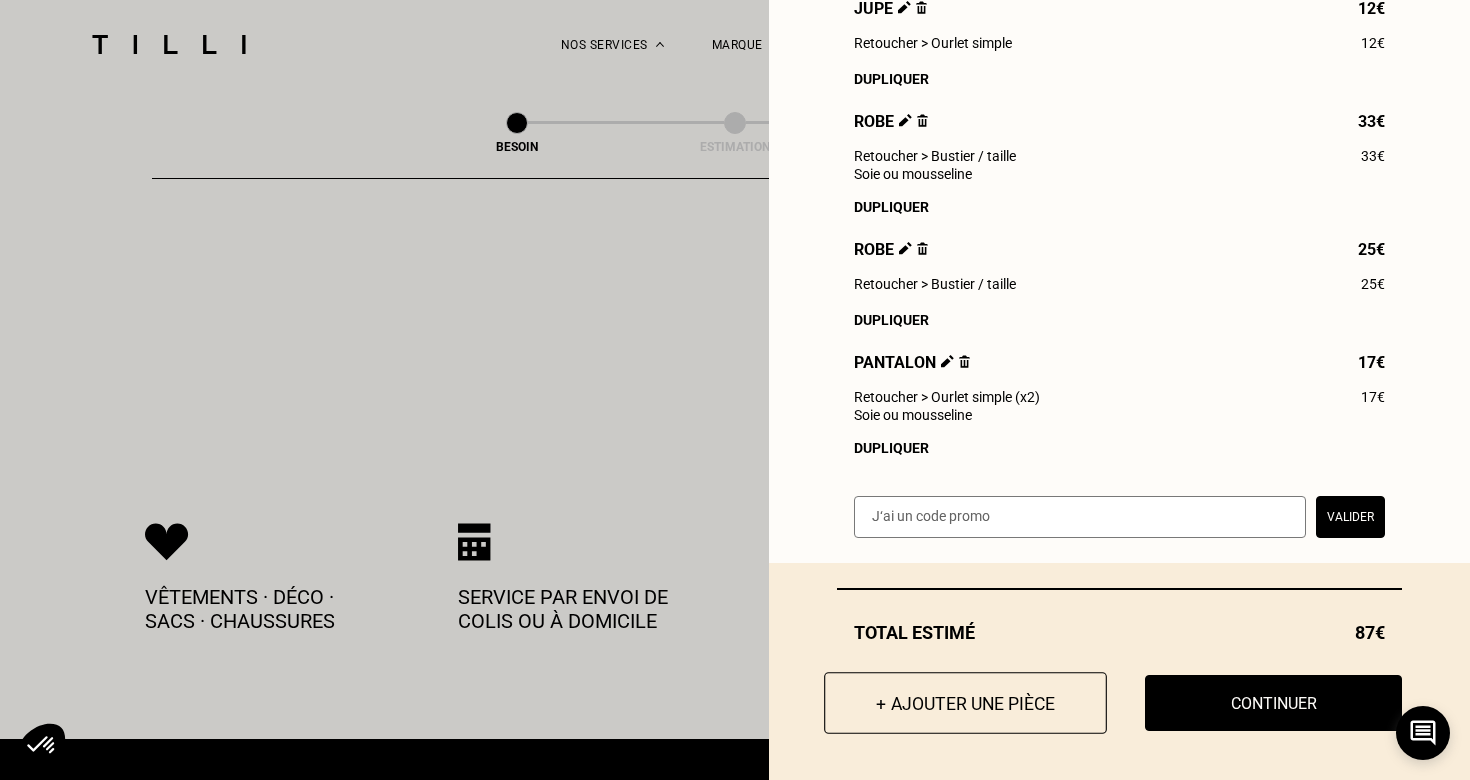 click on "+ Ajouter une pièce" at bounding box center (965, 703) 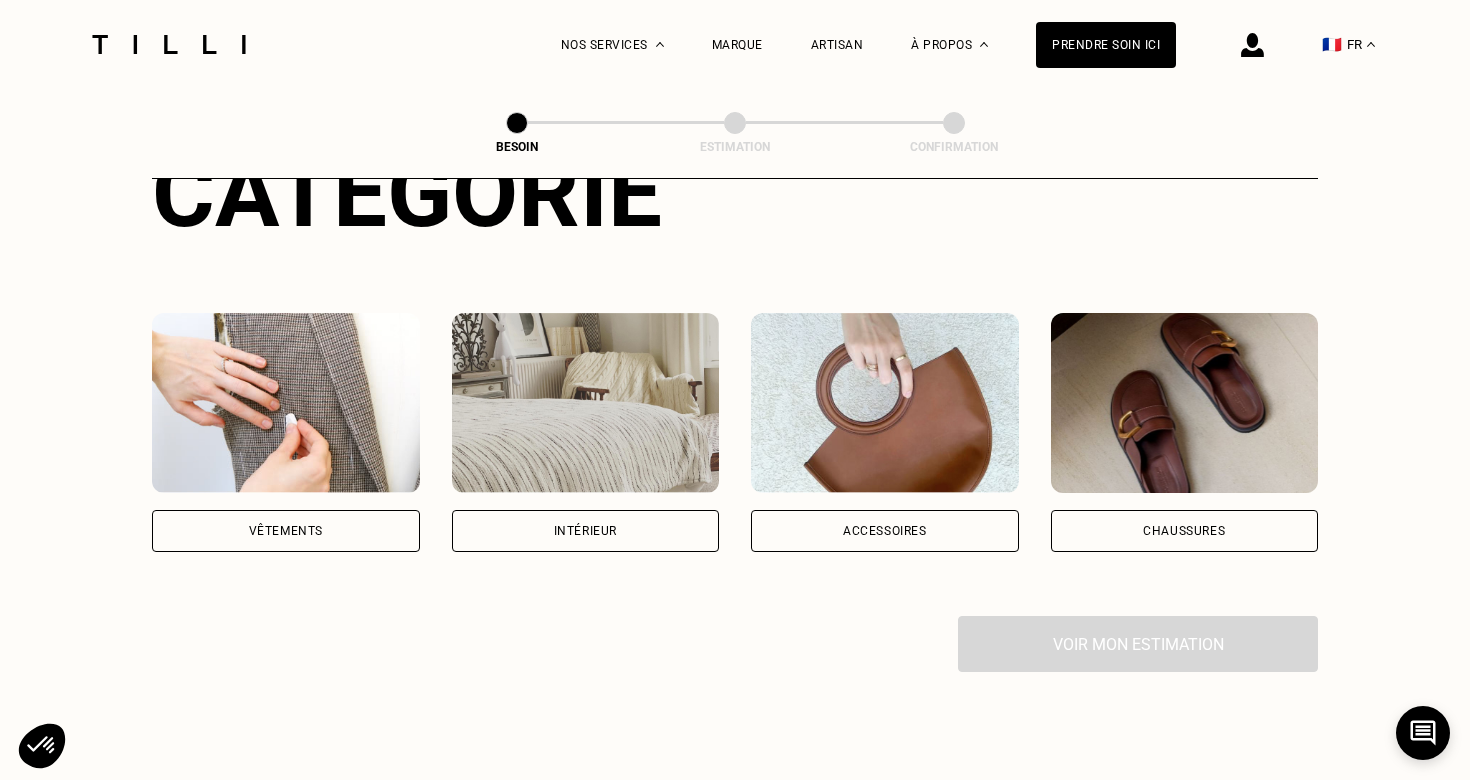 scroll, scrollTop: 280, scrollLeft: 0, axis: vertical 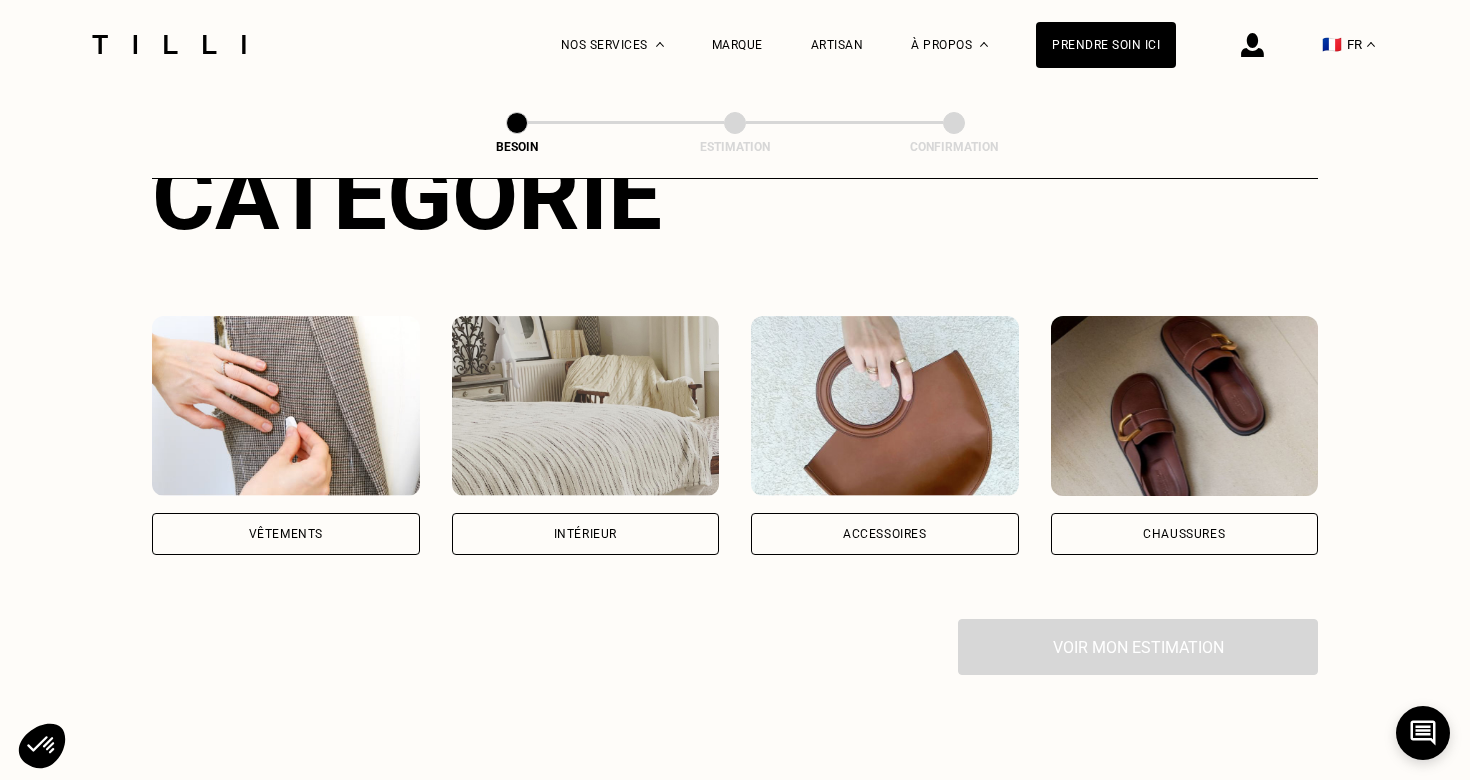 click on "Vêtements" at bounding box center (286, 534) 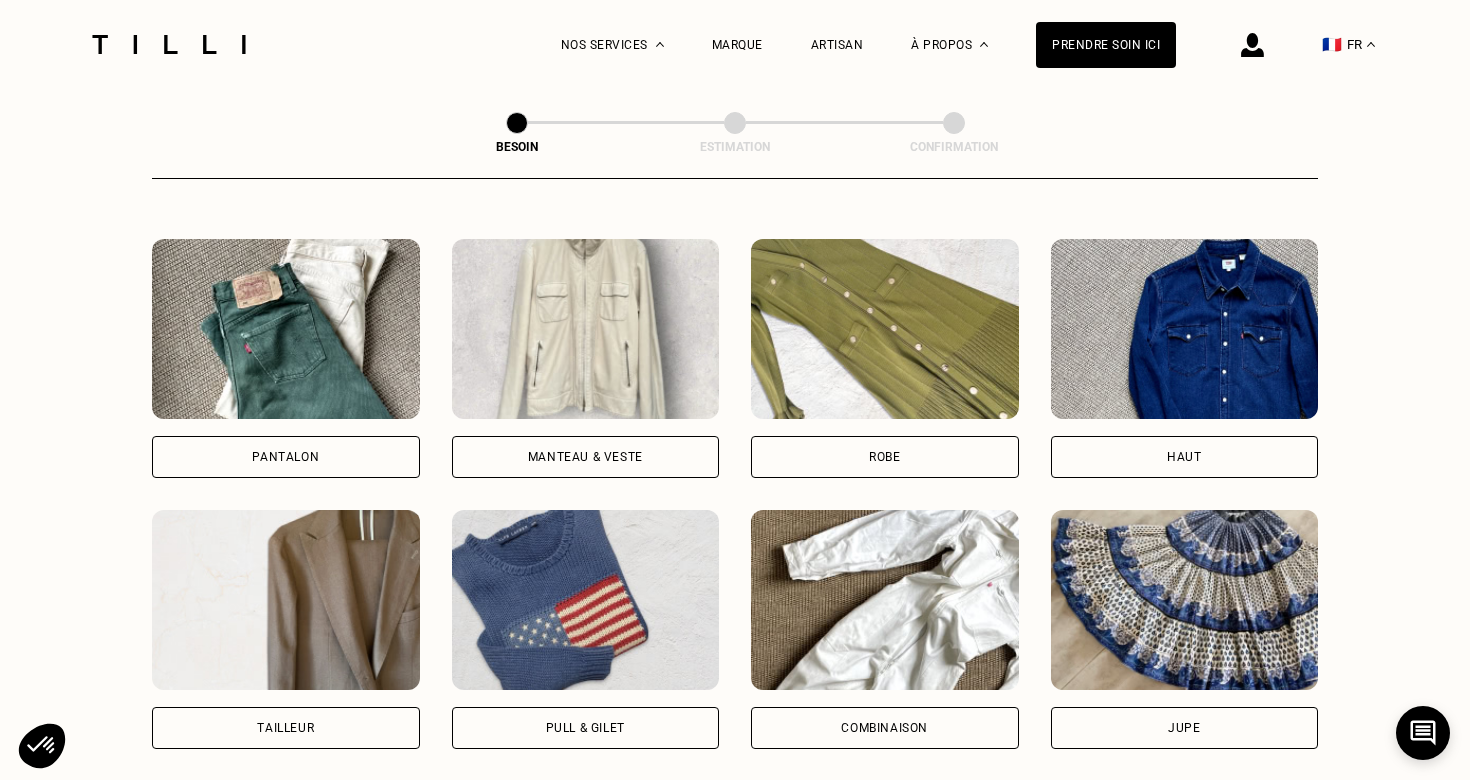 scroll, scrollTop: 901, scrollLeft: 0, axis: vertical 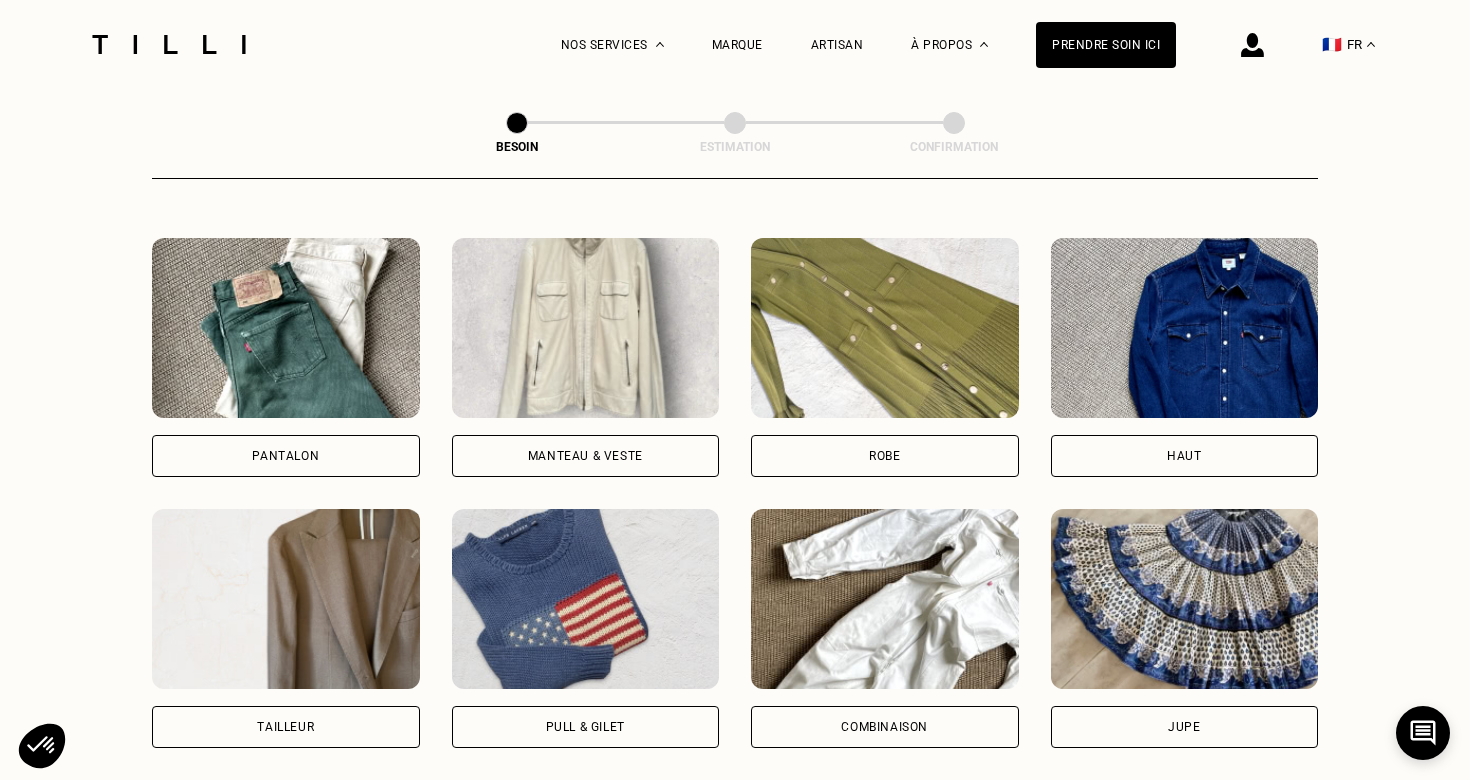 click on "Robe" at bounding box center [885, 456] 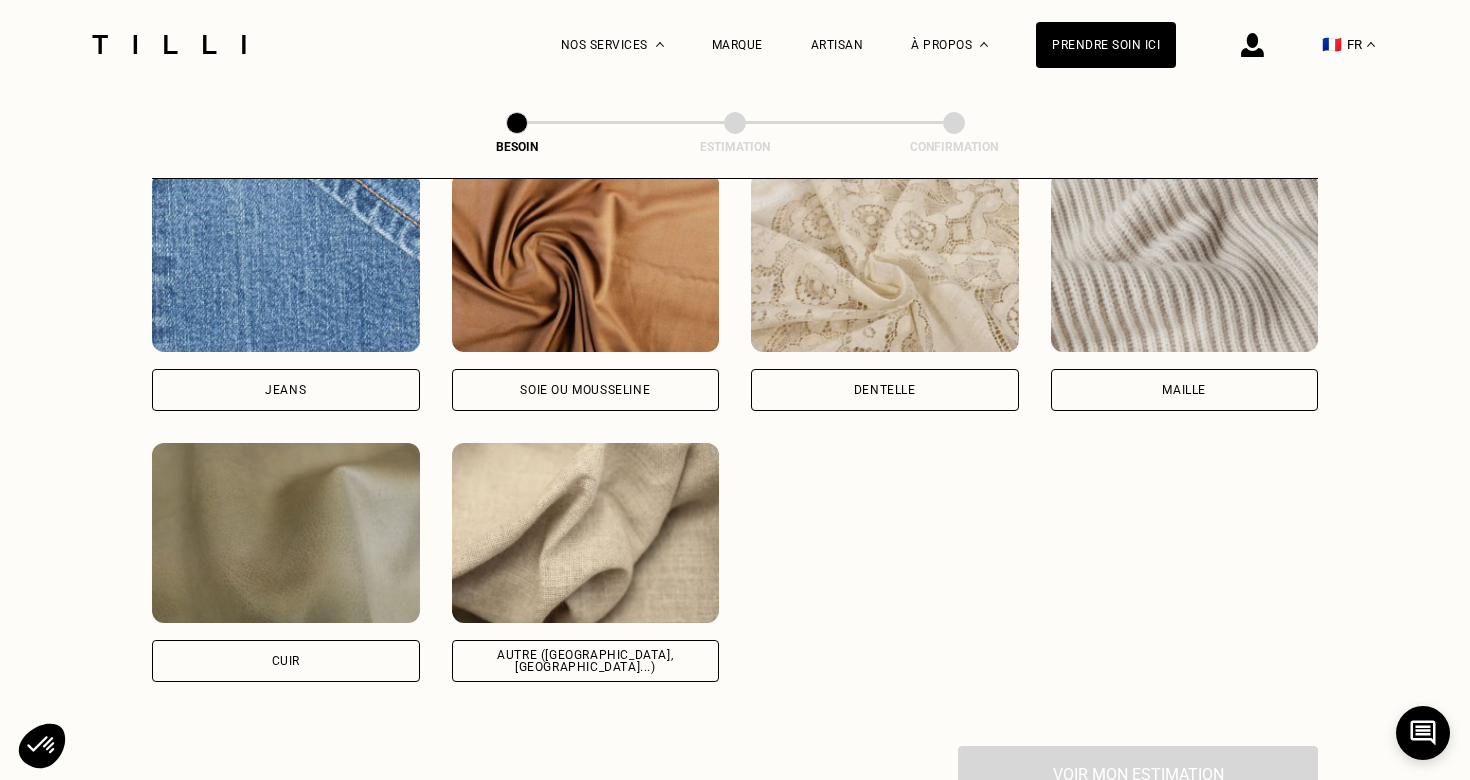 scroll, scrollTop: 2185, scrollLeft: 0, axis: vertical 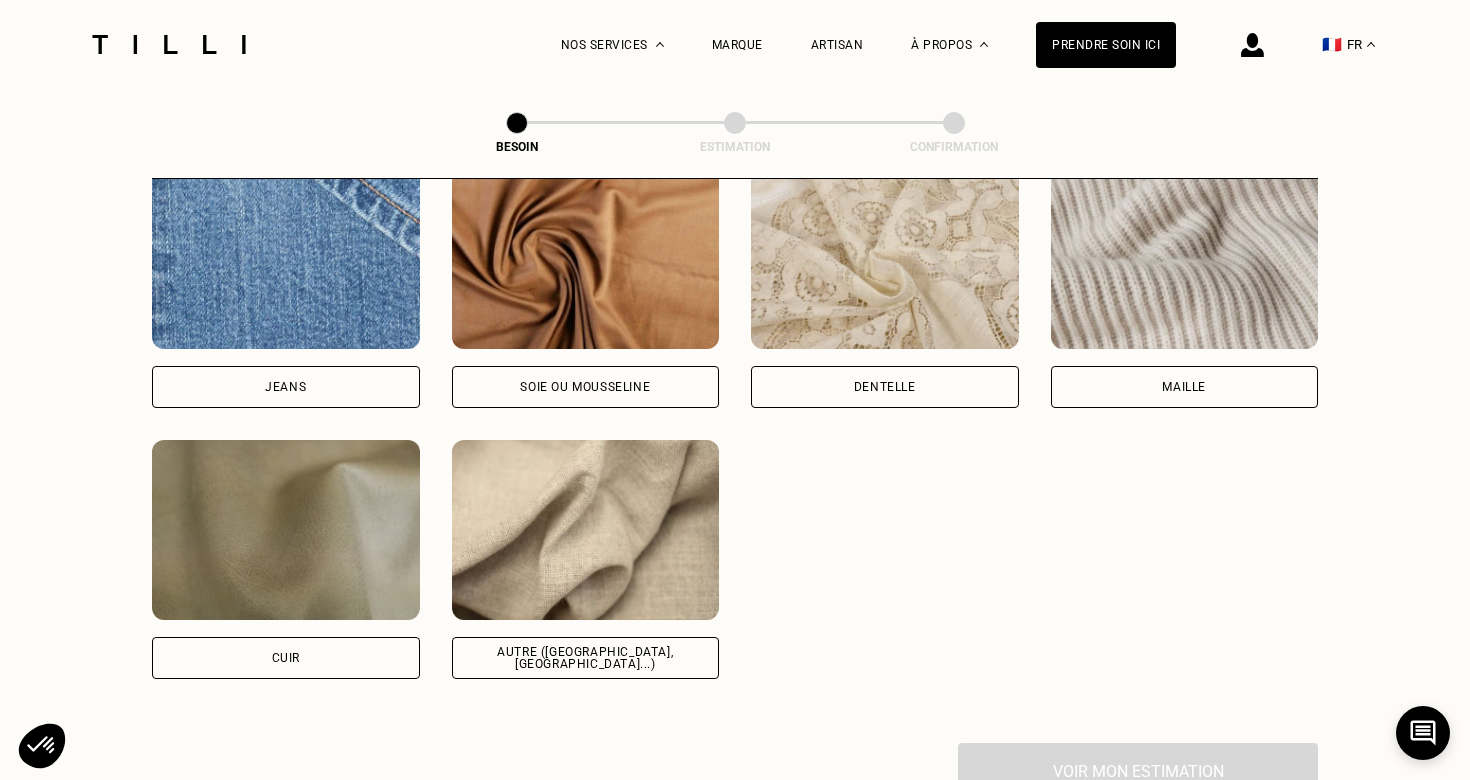 click on "Maille" at bounding box center (1185, 288) 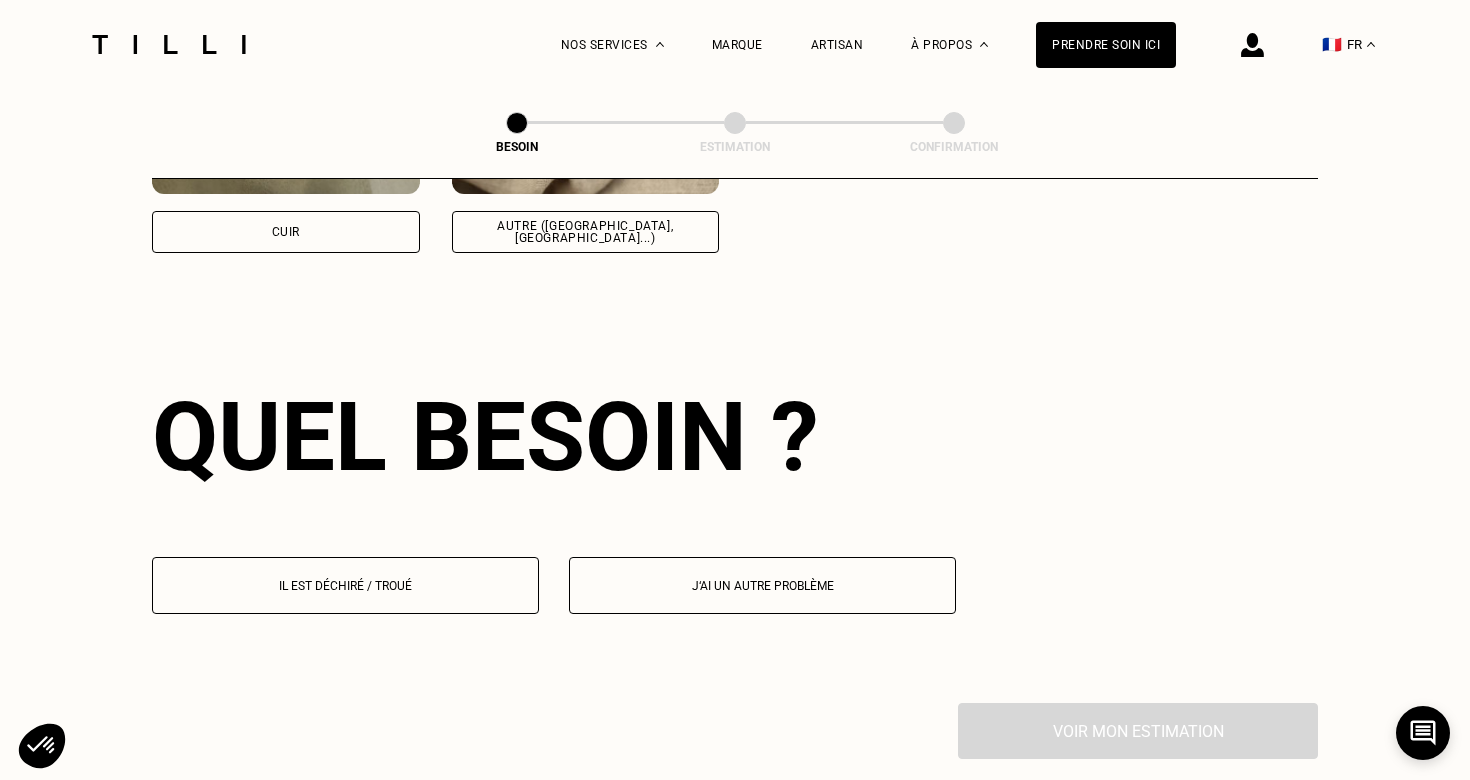 scroll, scrollTop: 2680, scrollLeft: 0, axis: vertical 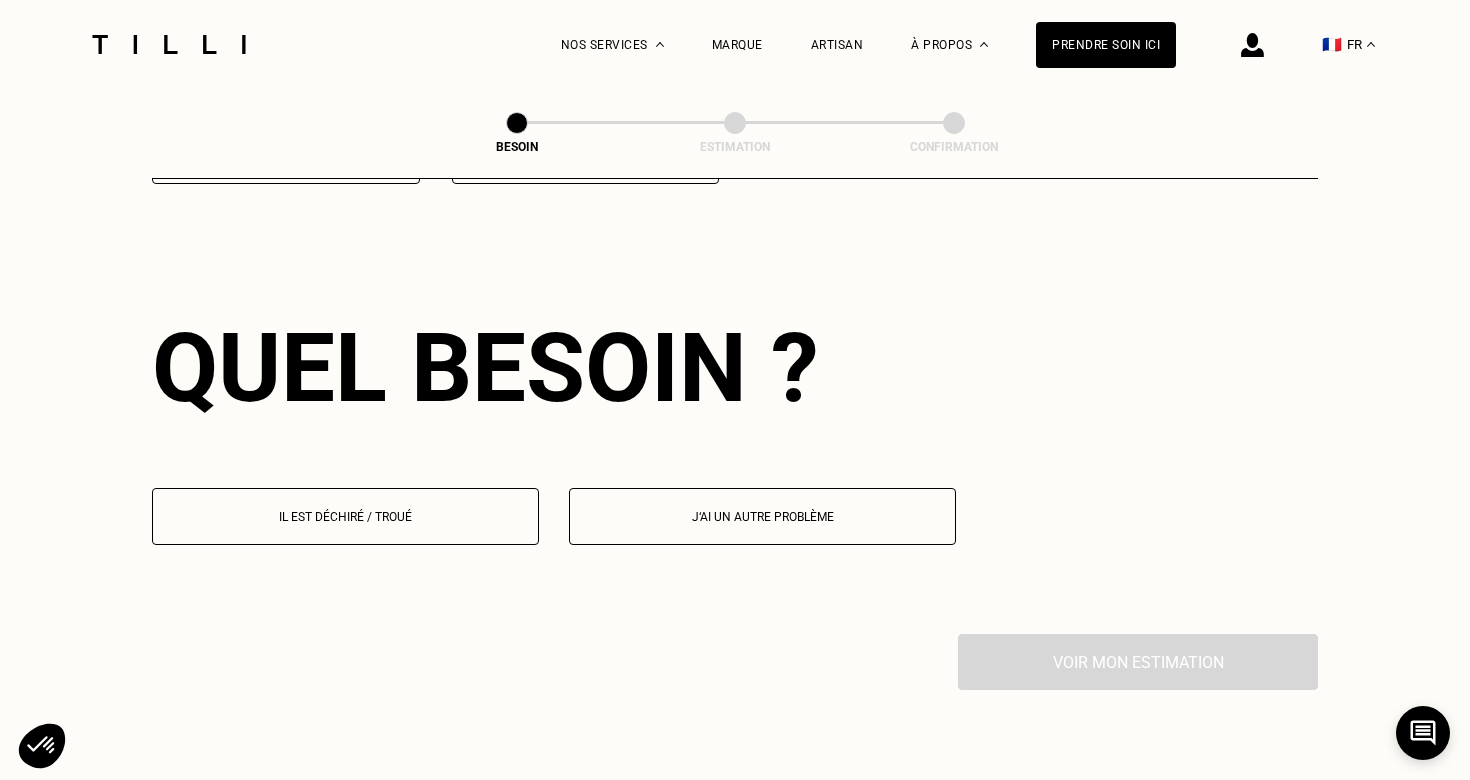 click on "J‘ai un autre problème" at bounding box center (762, 517) 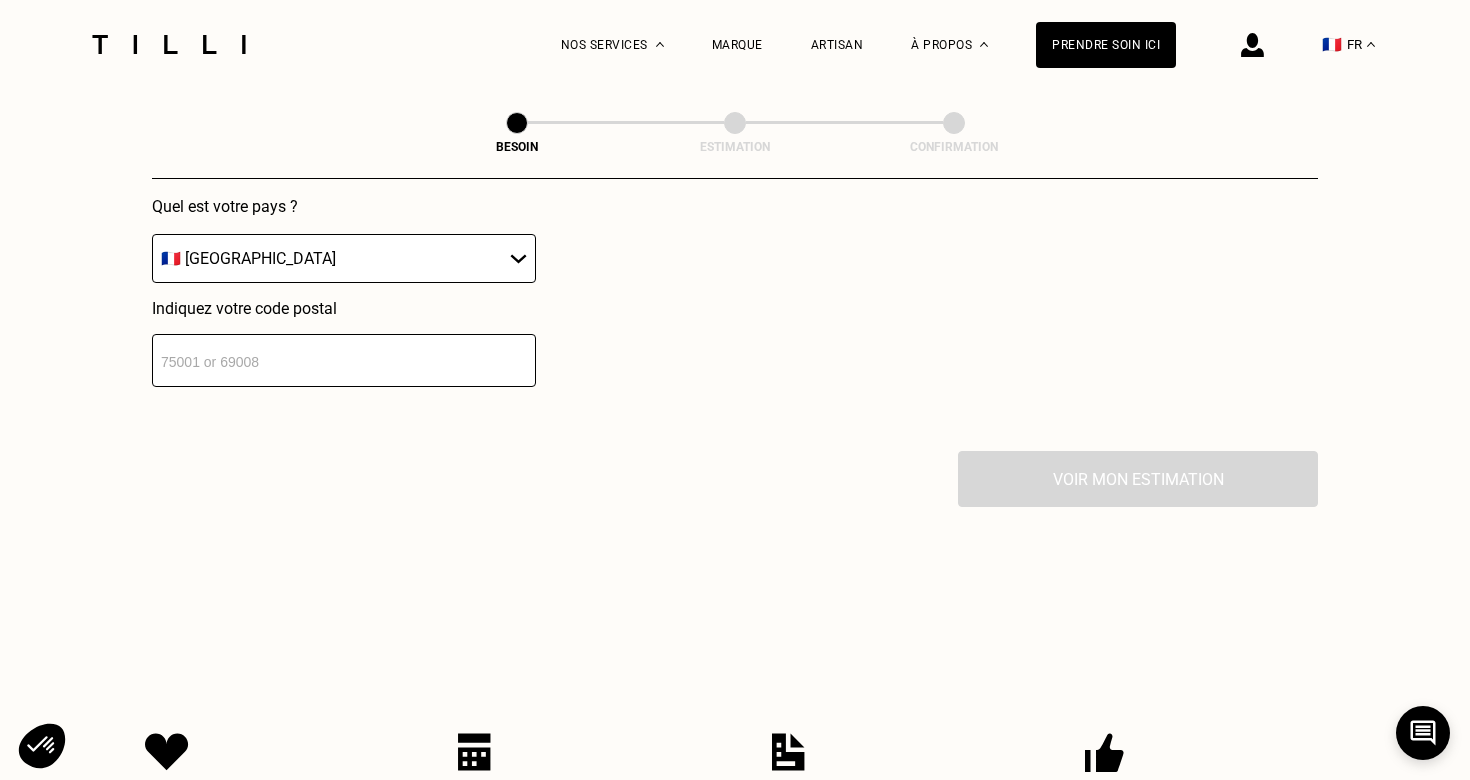 scroll, scrollTop: 3439, scrollLeft: 0, axis: vertical 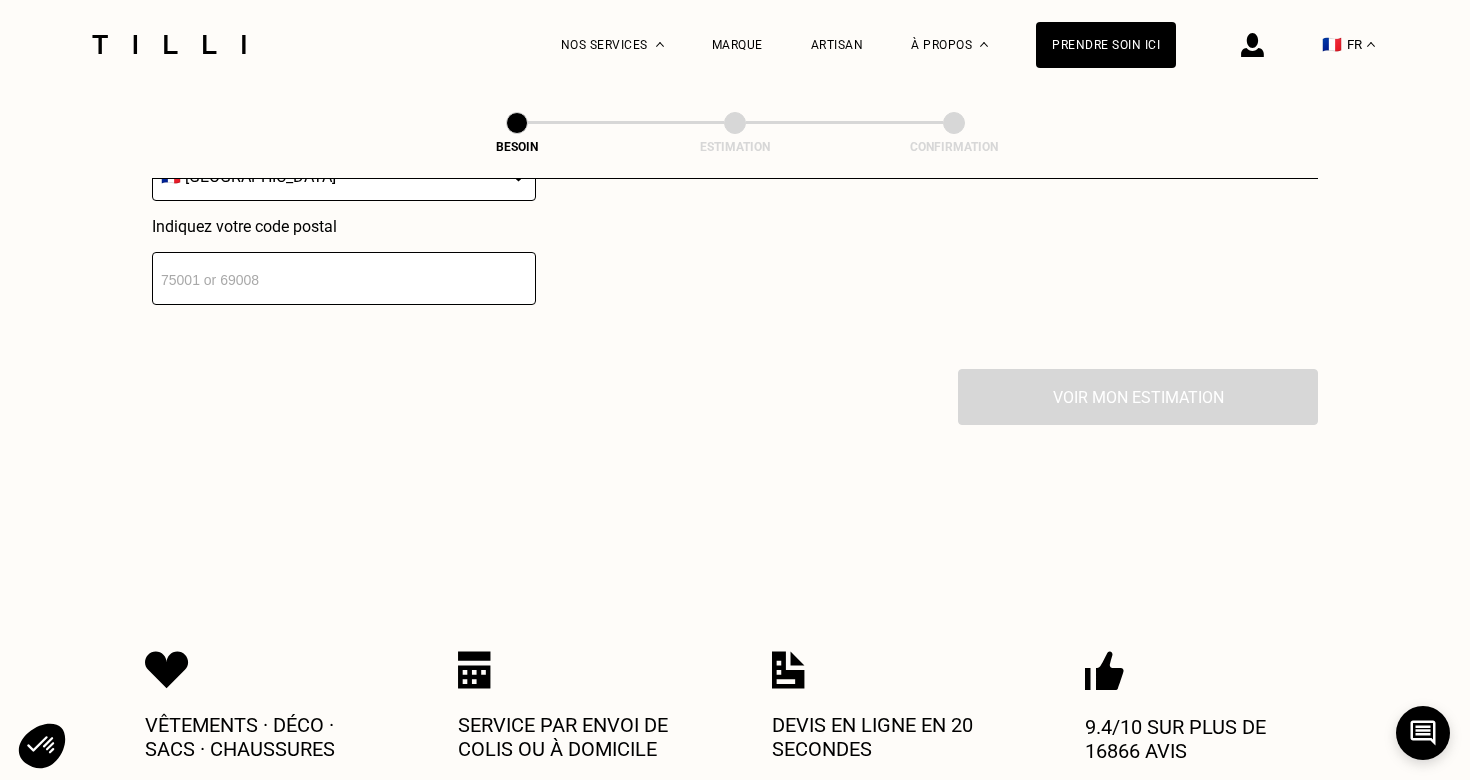 click at bounding box center (344, 278) 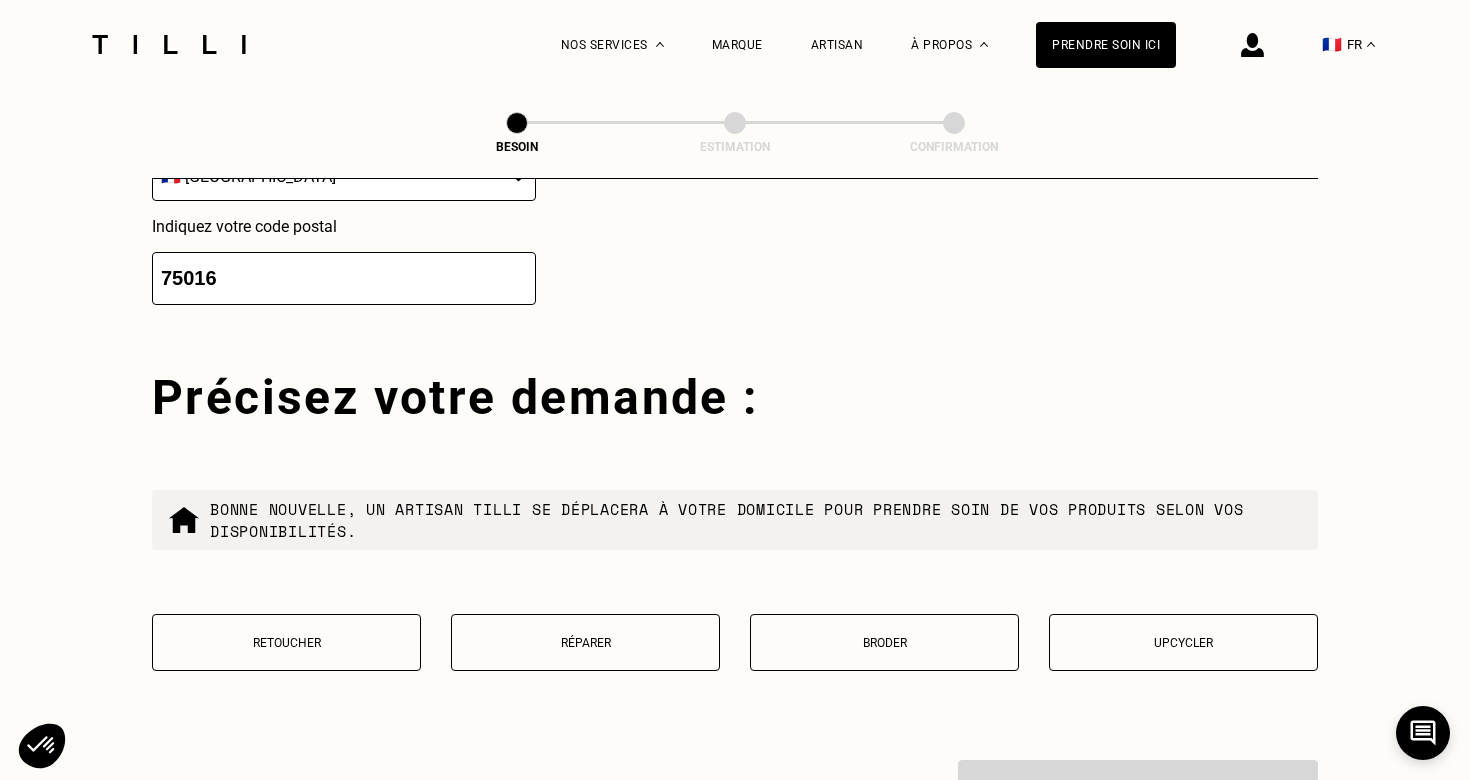 scroll, scrollTop: 3567, scrollLeft: 0, axis: vertical 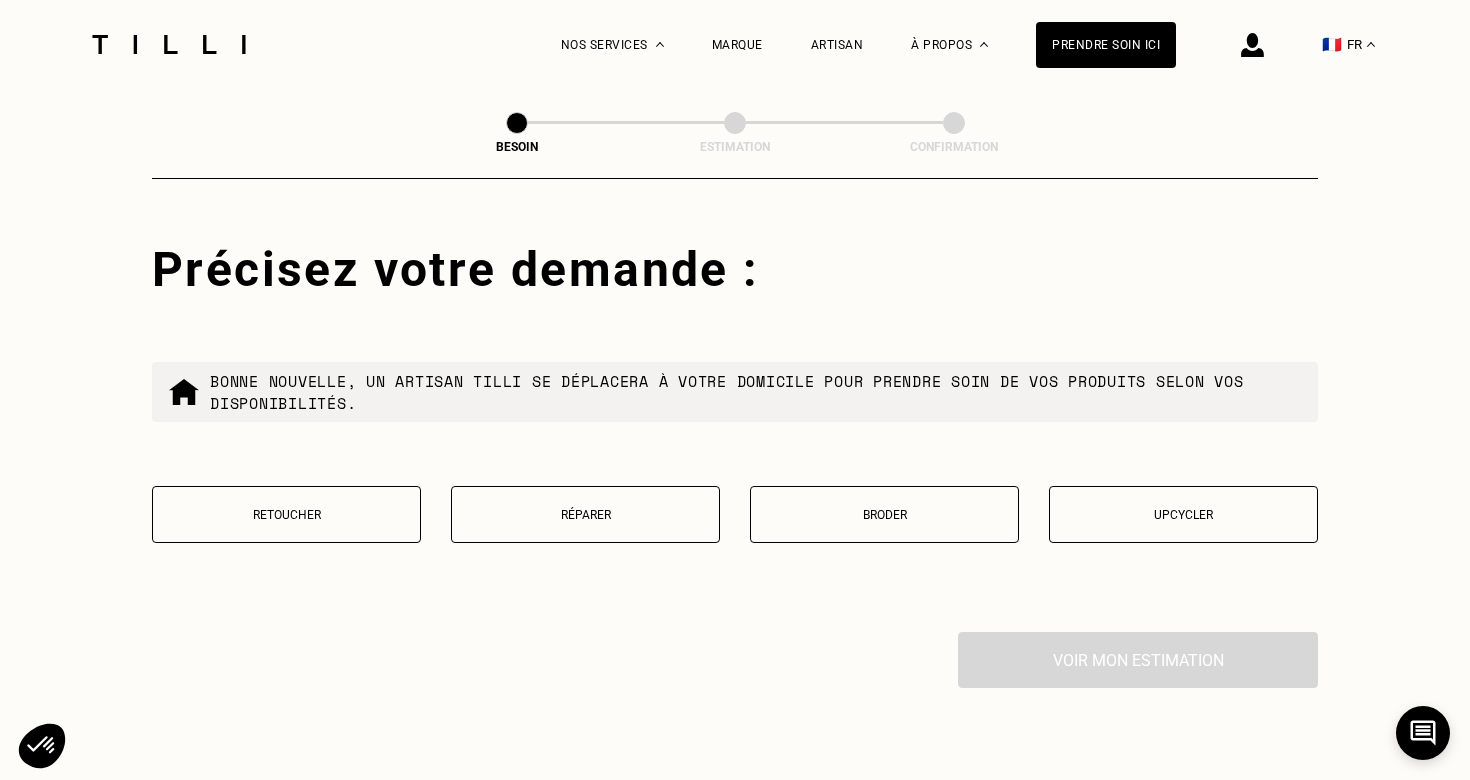 type on "75016" 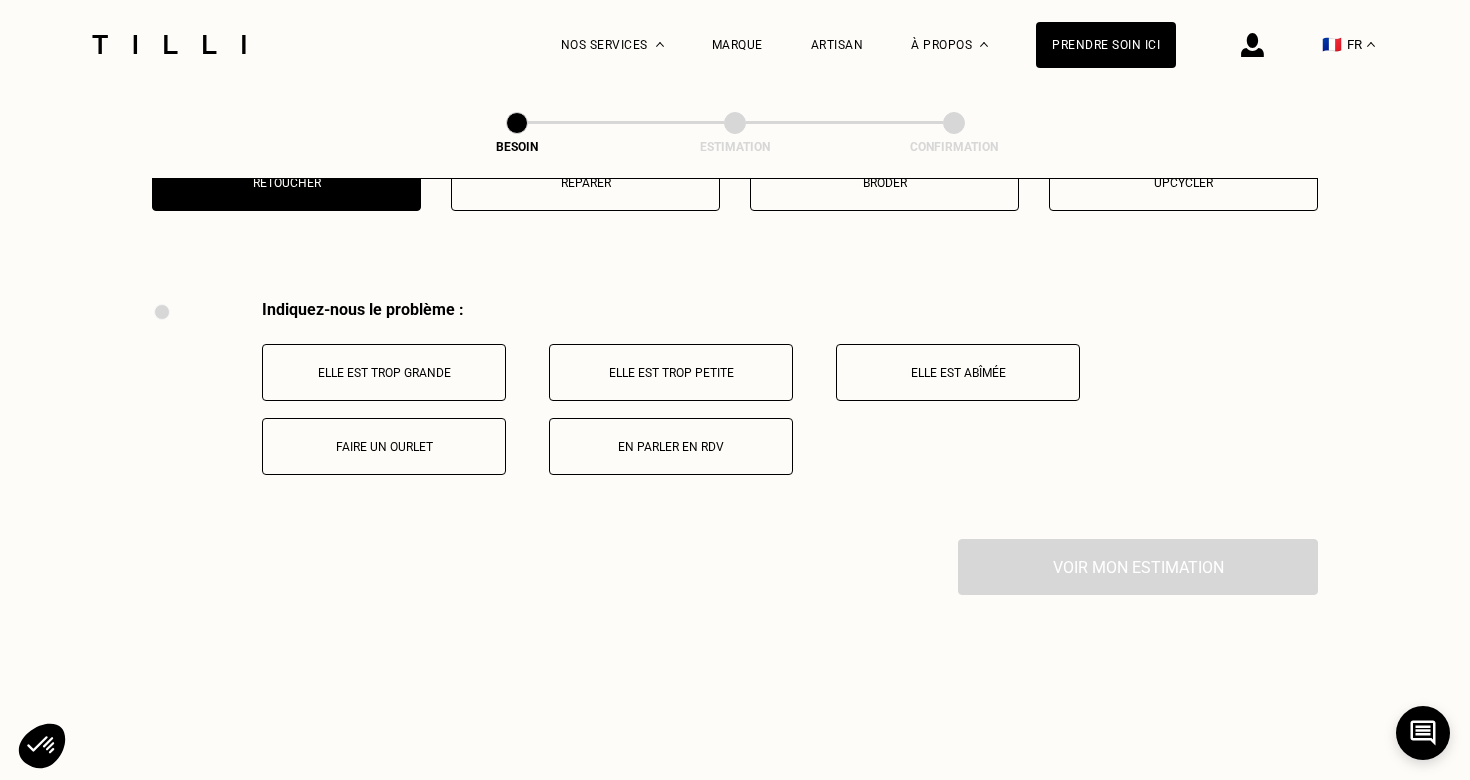 scroll, scrollTop: 3958, scrollLeft: 0, axis: vertical 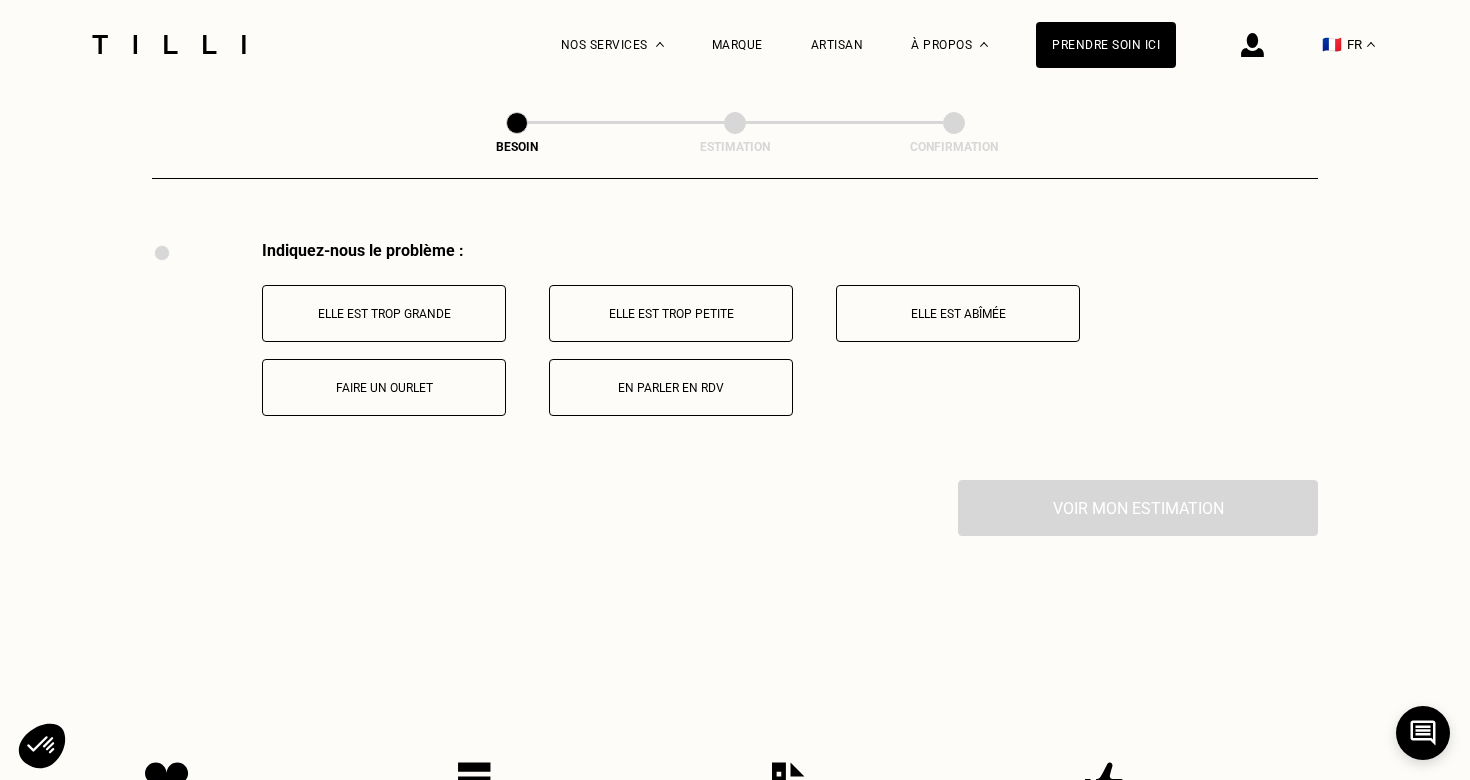 click on "Faire un ourlet" at bounding box center [384, 387] 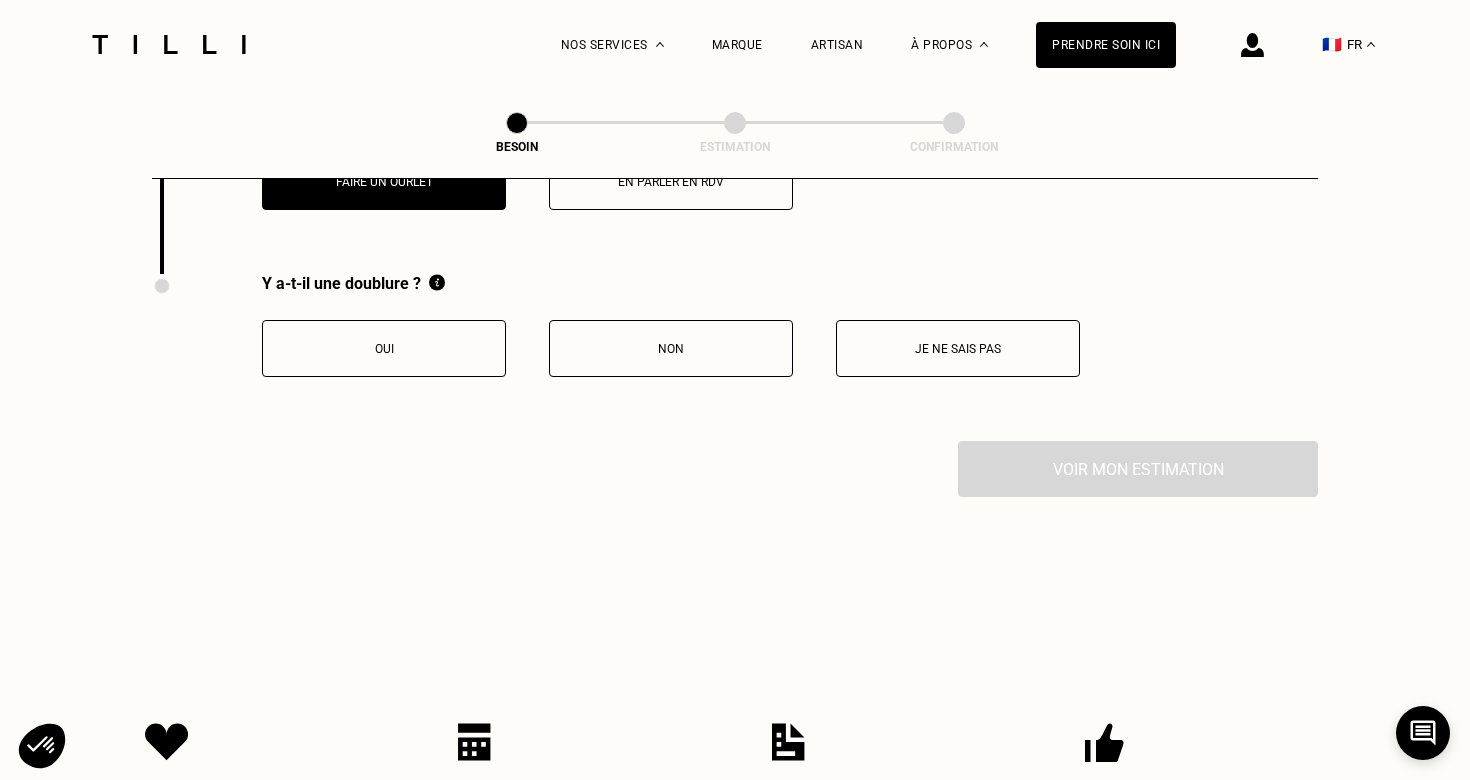 scroll, scrollTop: 4197, scrollLeft: 0, axis: vertical 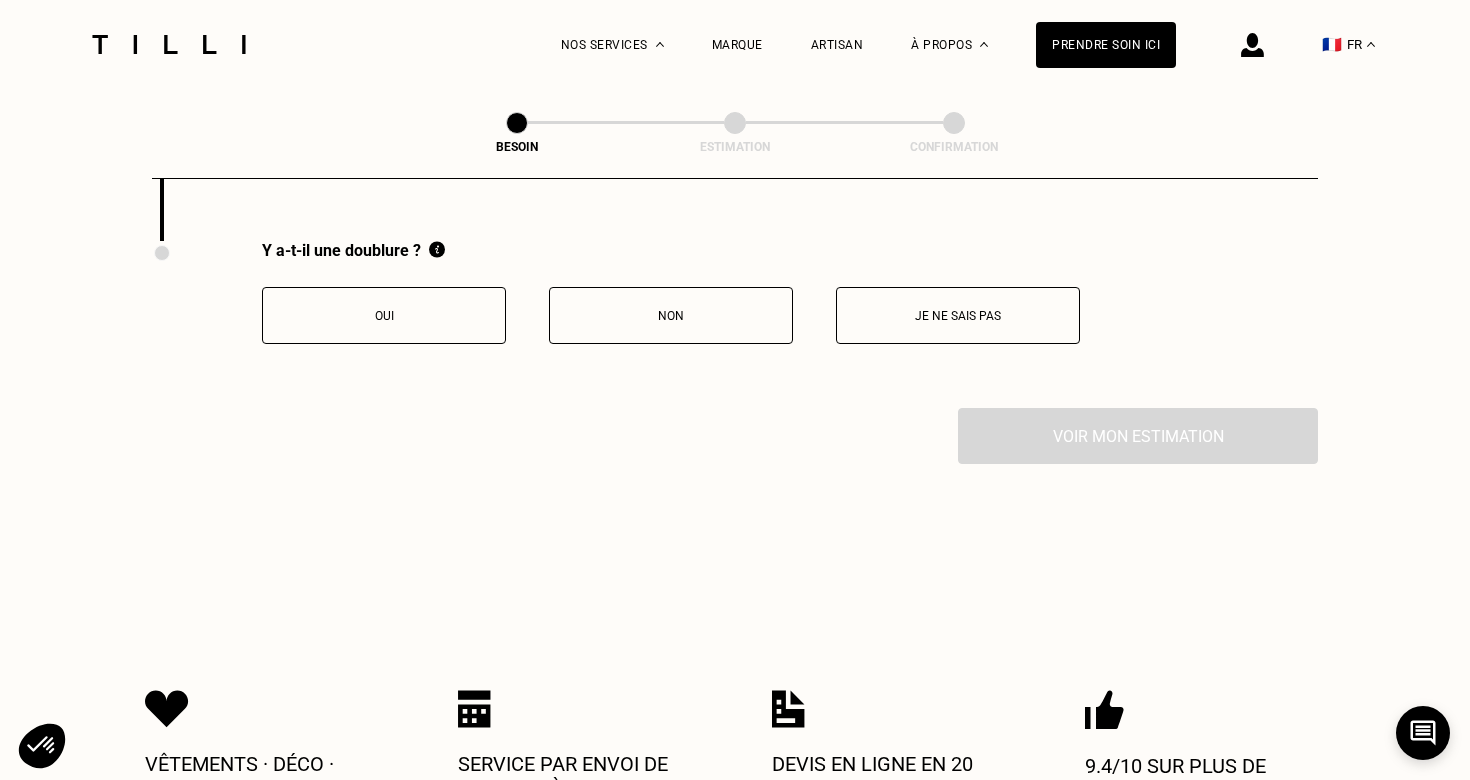 click on "Non" at bounding box center (671, 316) 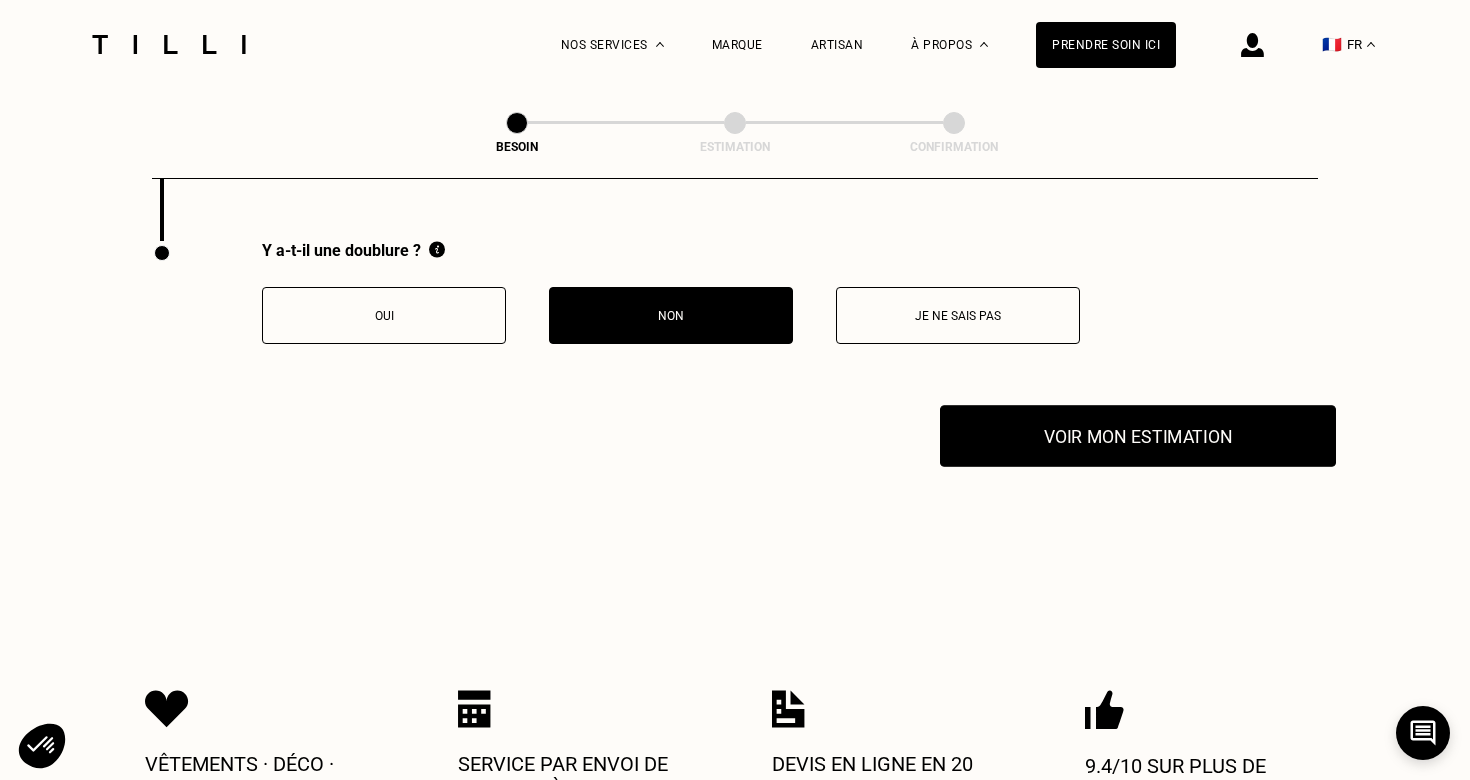 click on "Voir mon estimation" at bounding box center (1138, 436) 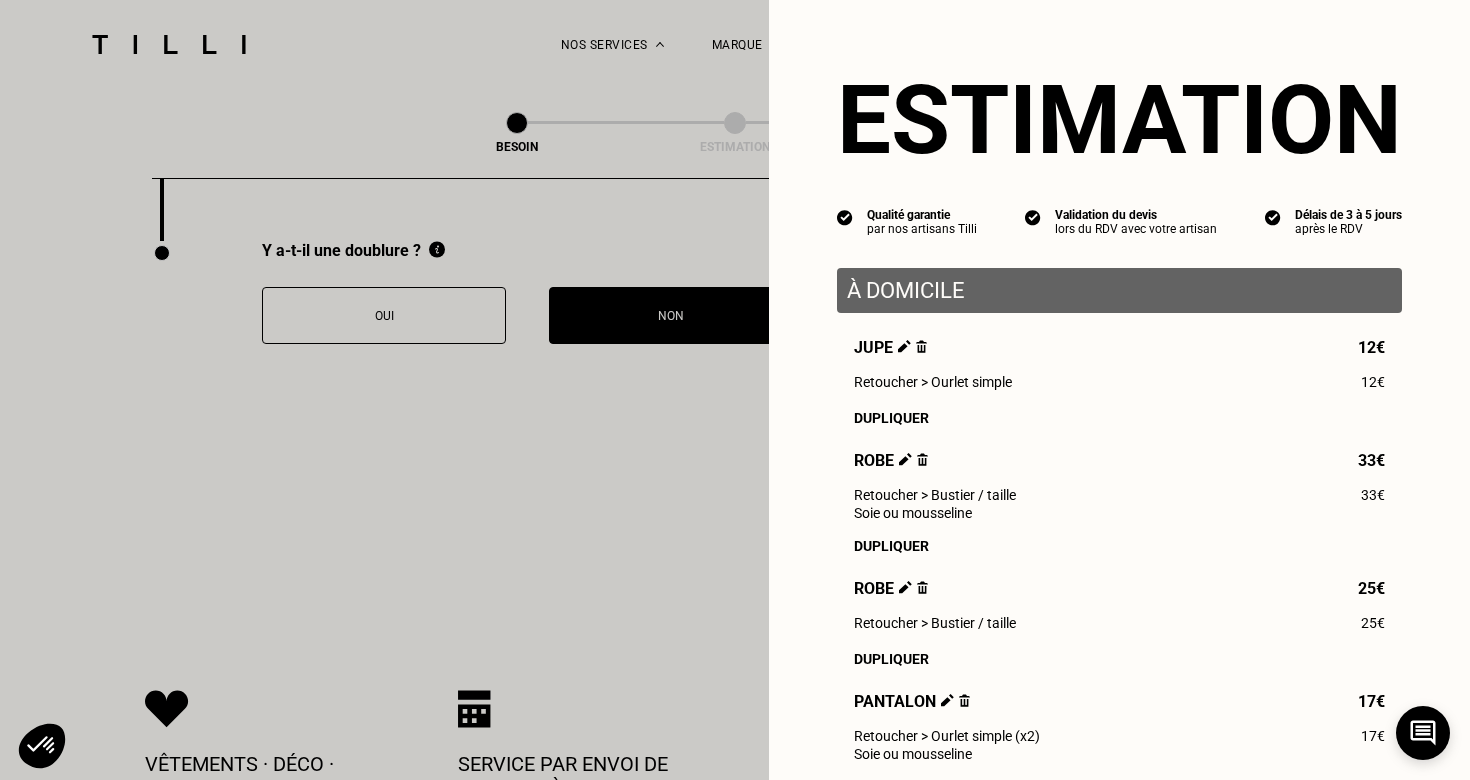 scroll, scrollTop: 0, scrollLeft: 0, axis: both 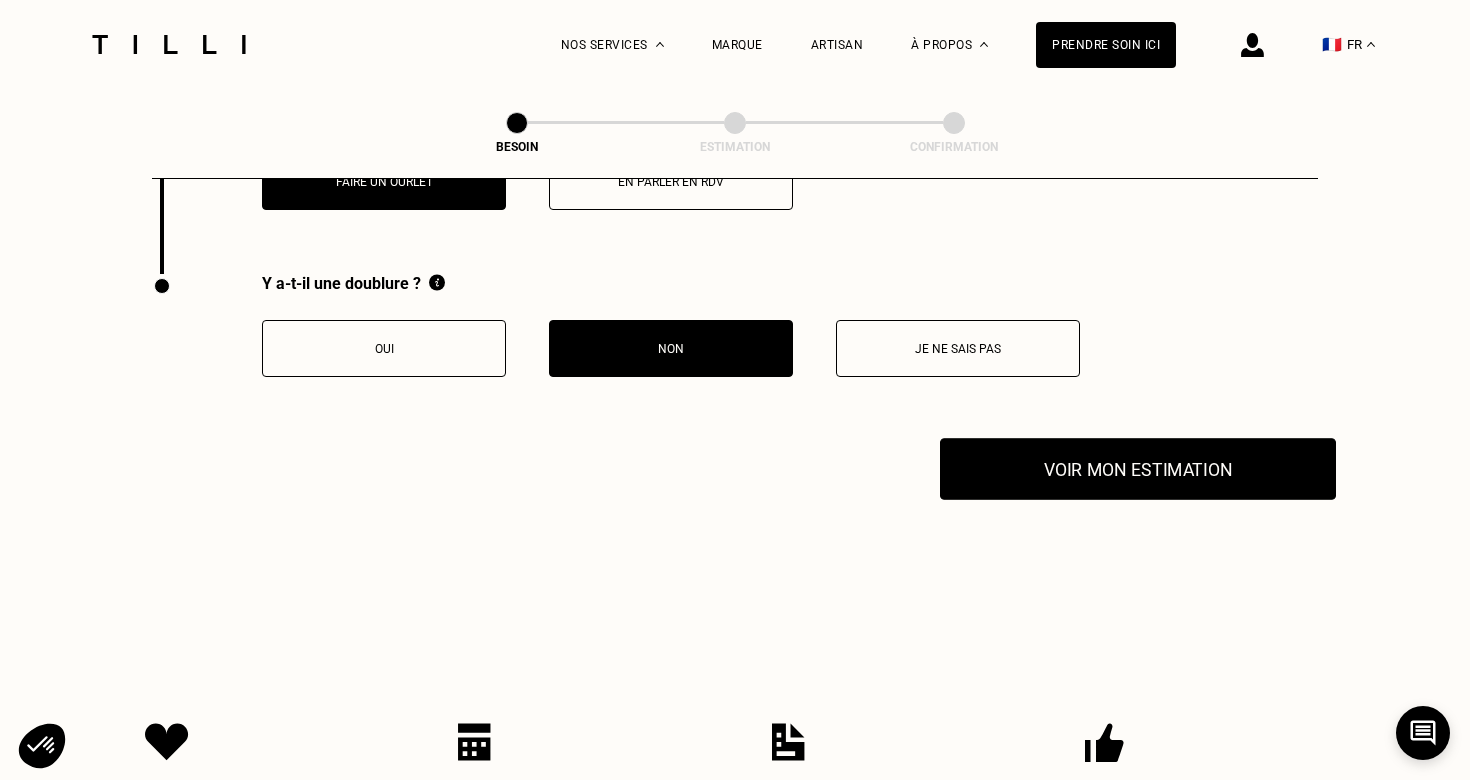 click on "Voir mon estimation" at bounding box center [1138, 469] 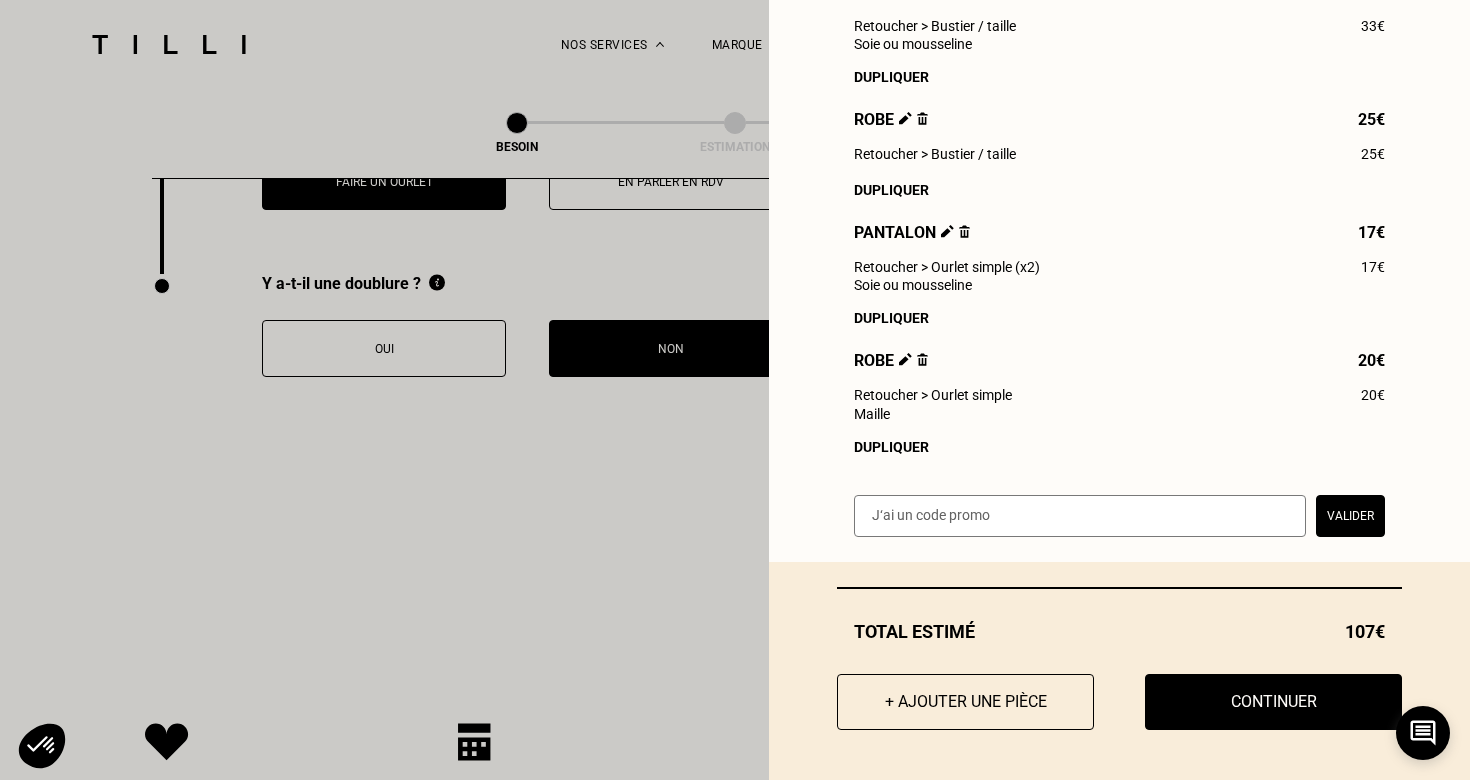scroll, scrollTop: 468, scrollLeft: 0, axis: vertical 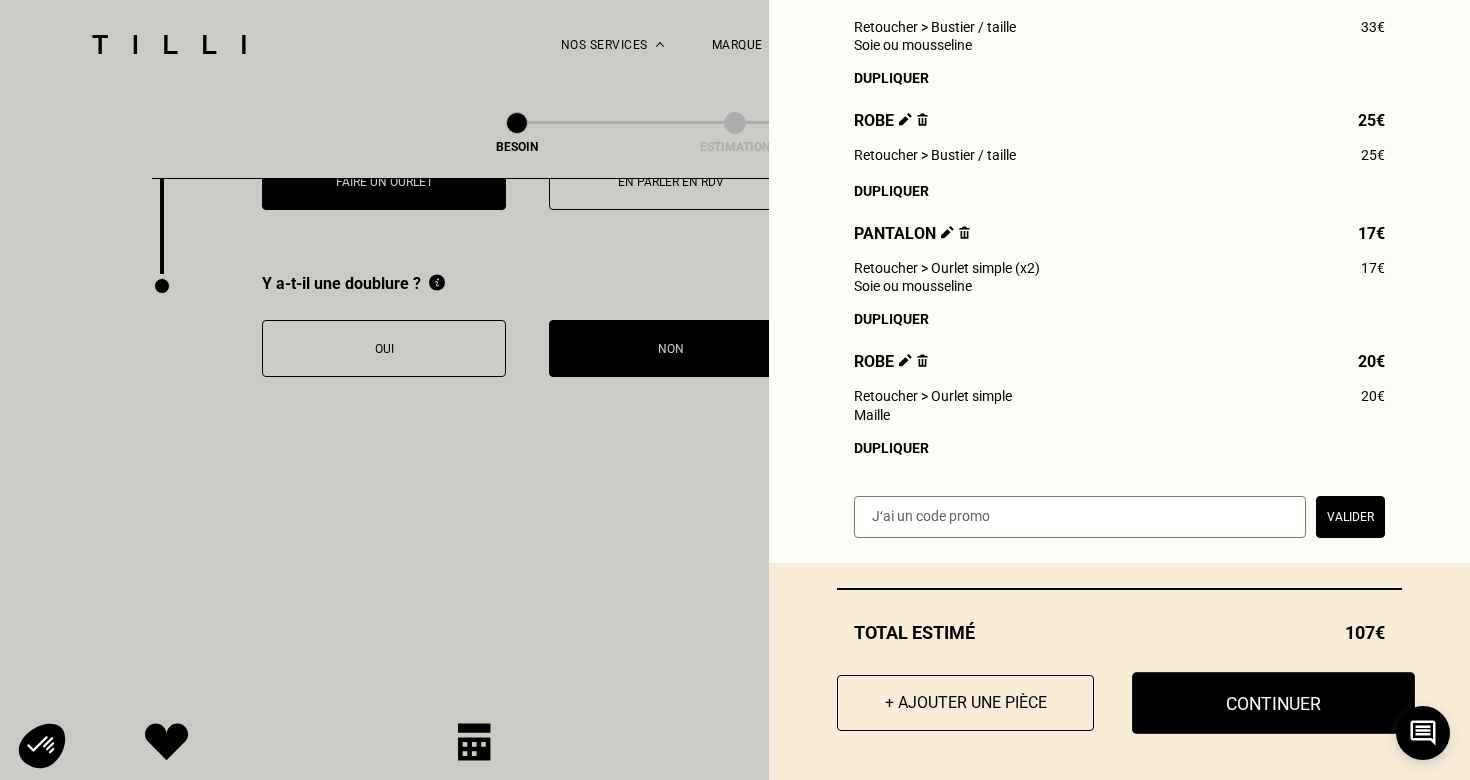 click on "Continuer" at bounding box center [1273, 703] 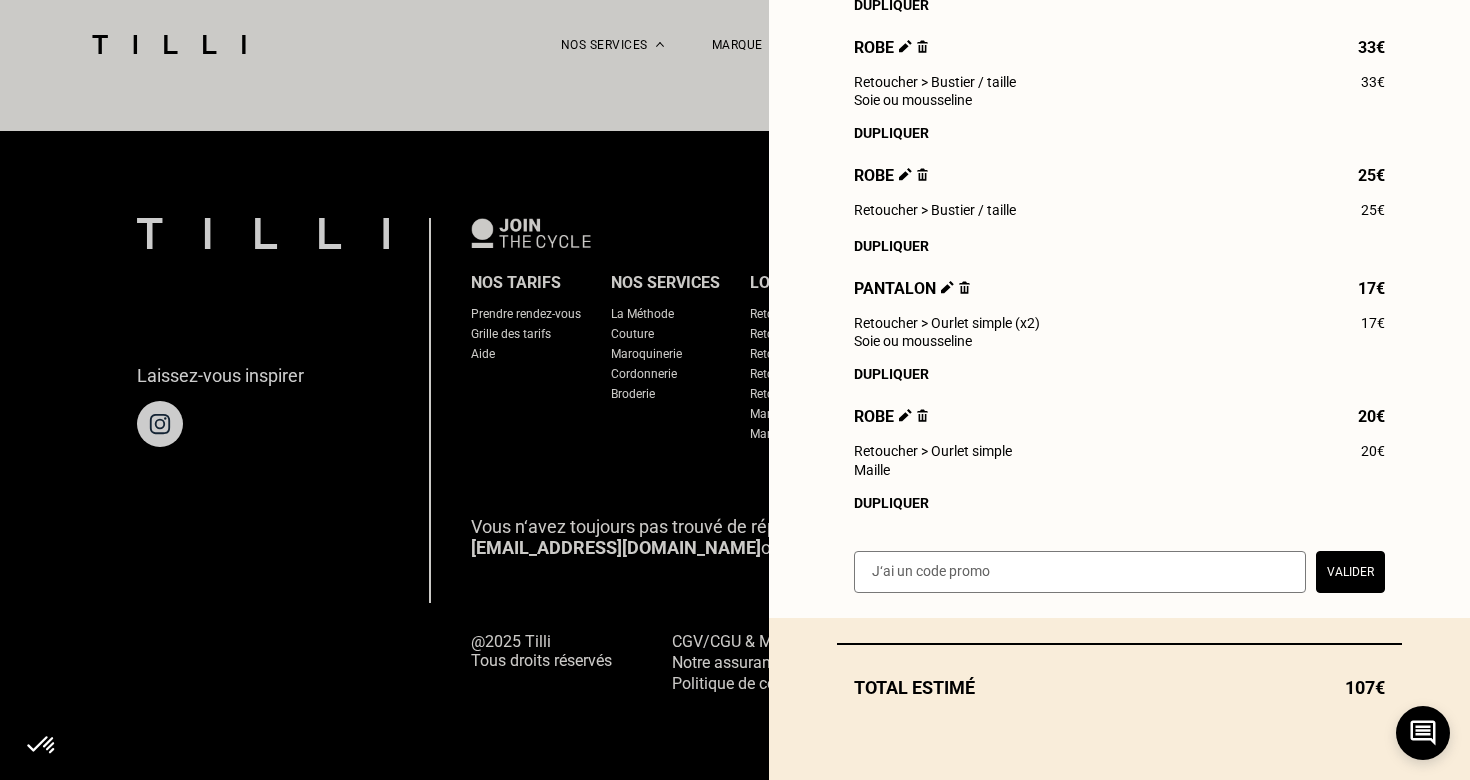 scroll, scrollTop: 1242, scrollLeft: 0, axis: vertical 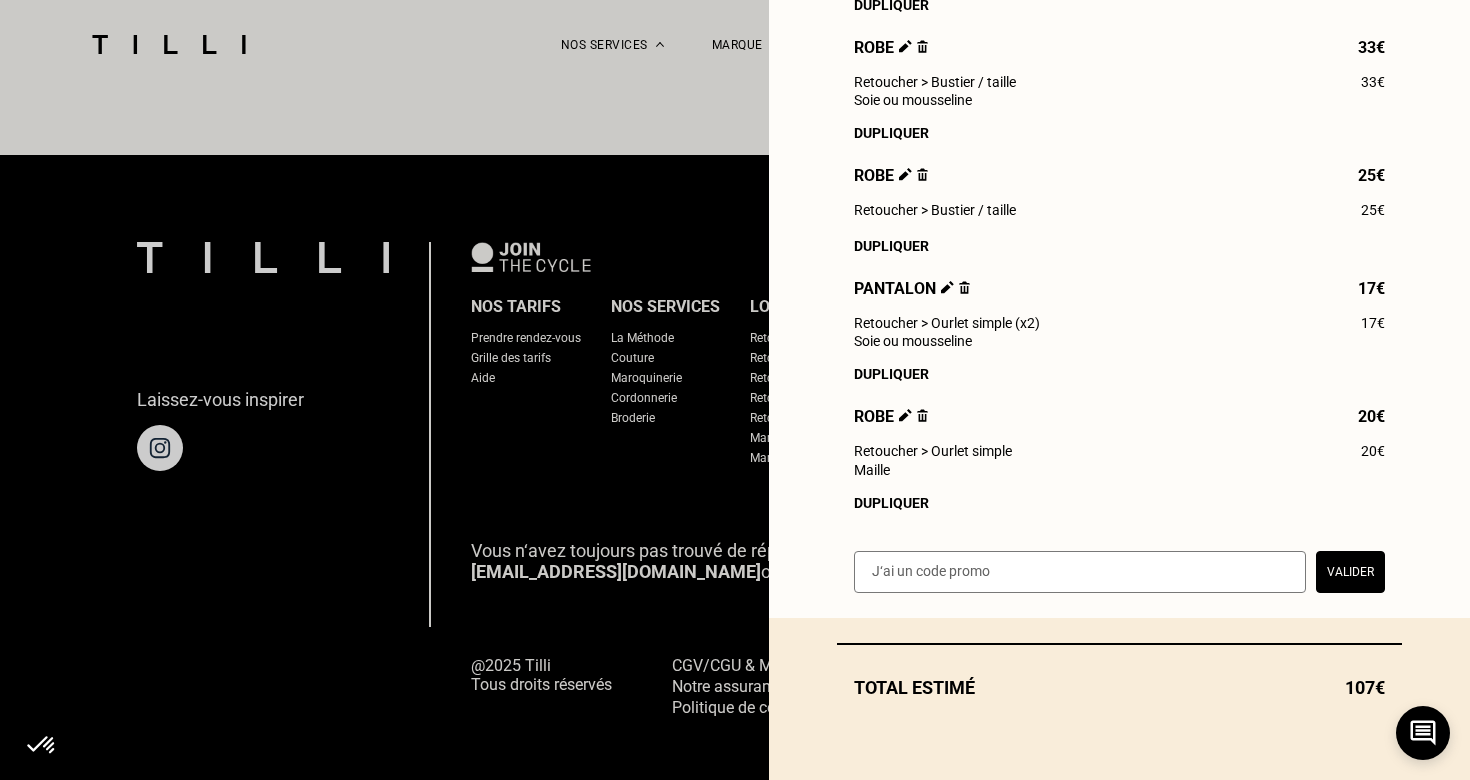 select on "FR" 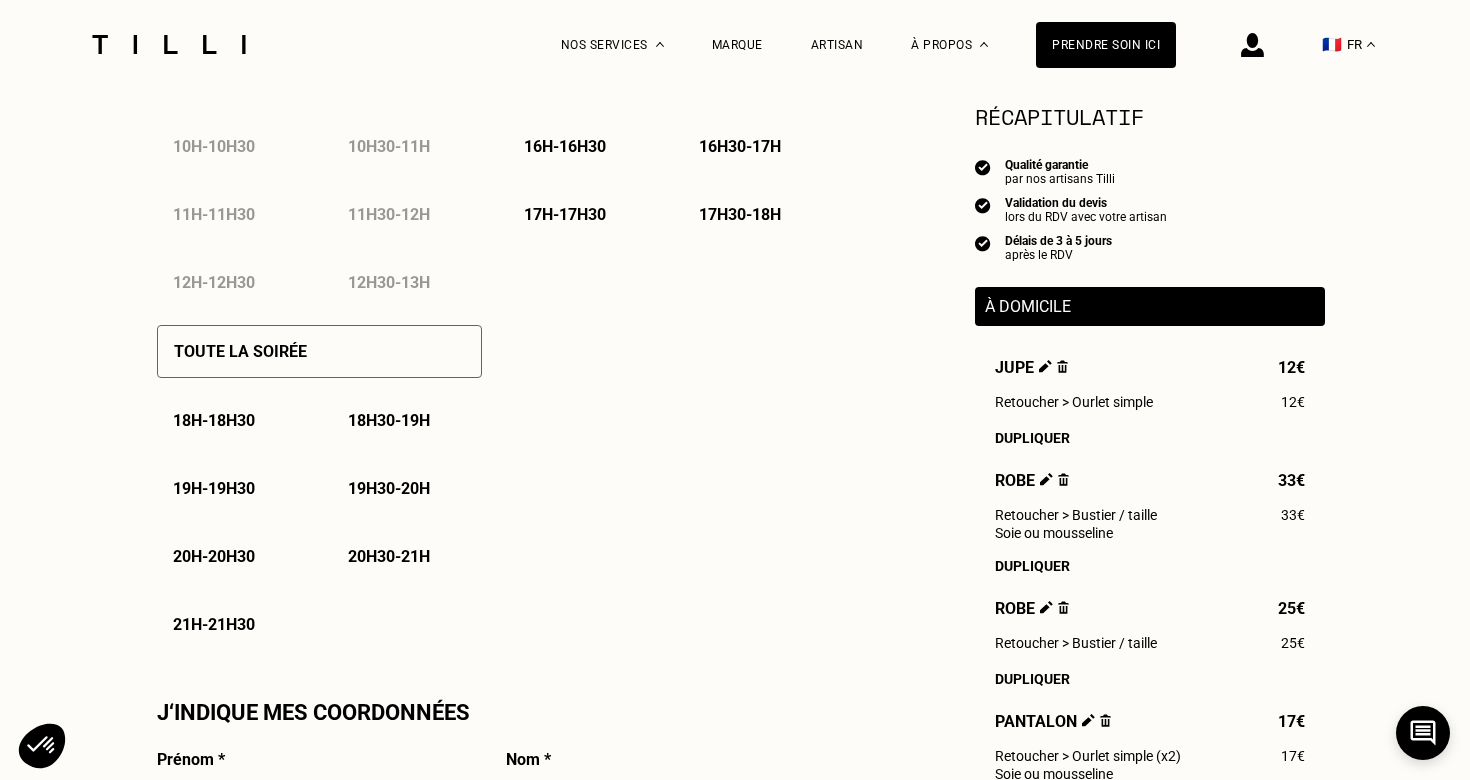 scroll, scrollTop: 0, scrollLeft: 0, axis: both 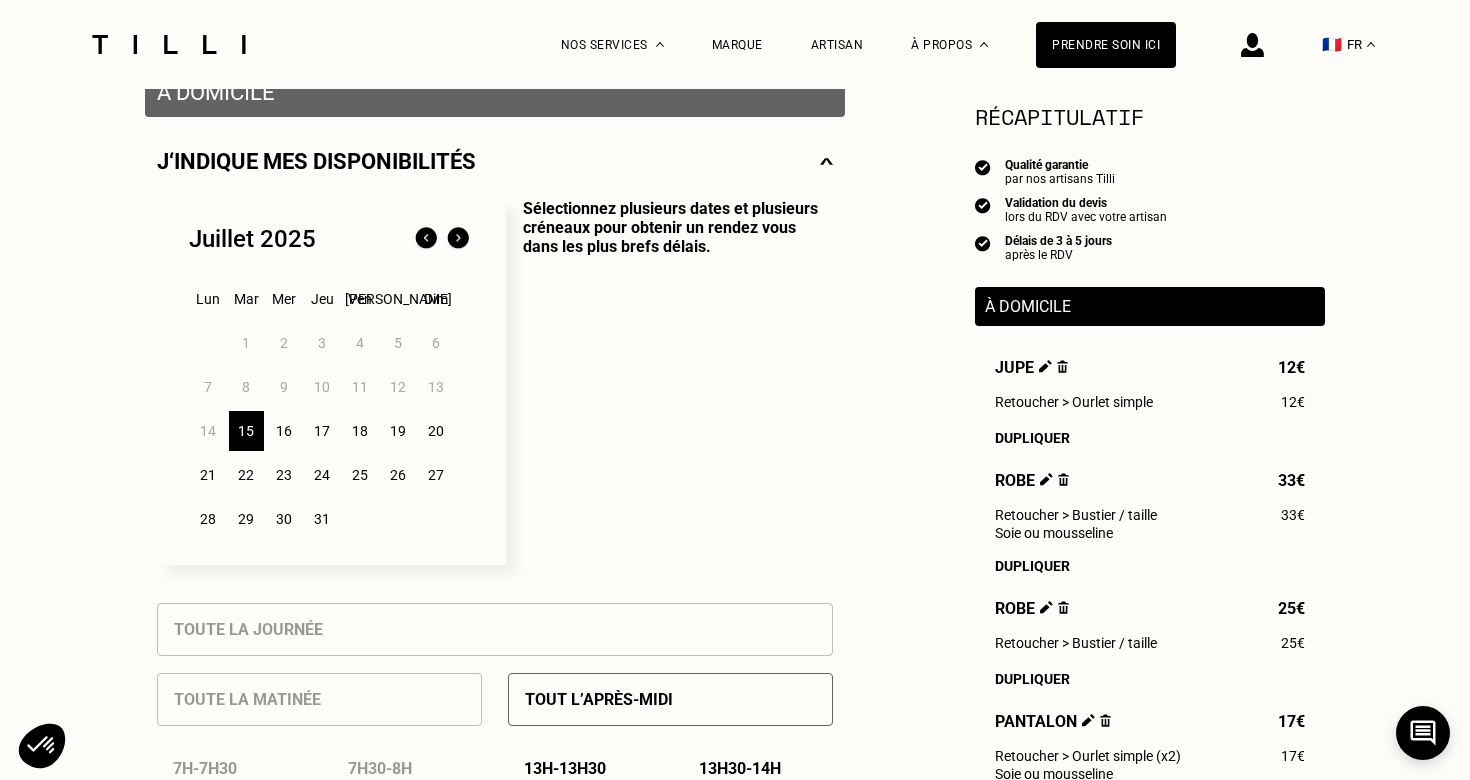click on "15" at bounding box center (246, 431) 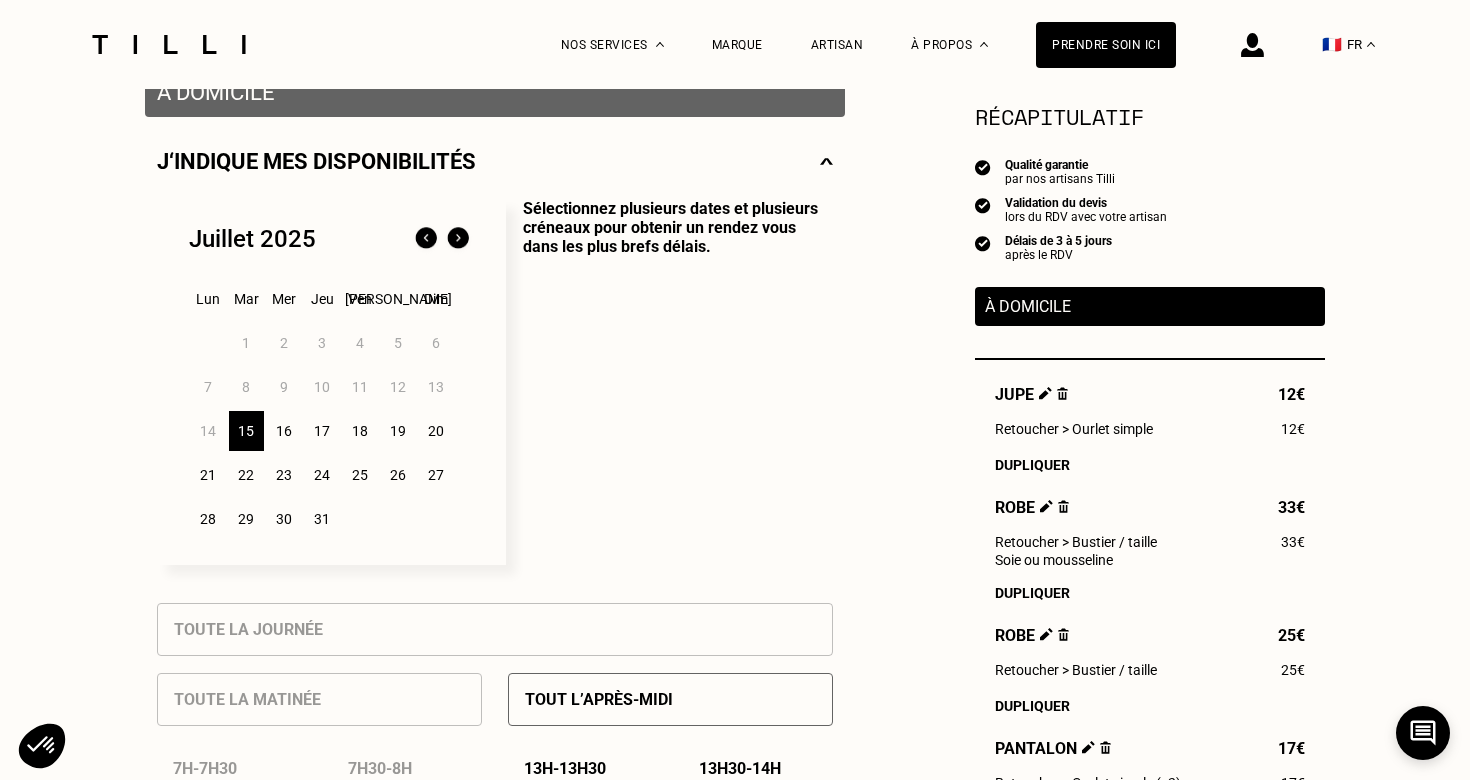 click on "16" at bounding box center (284, 431) 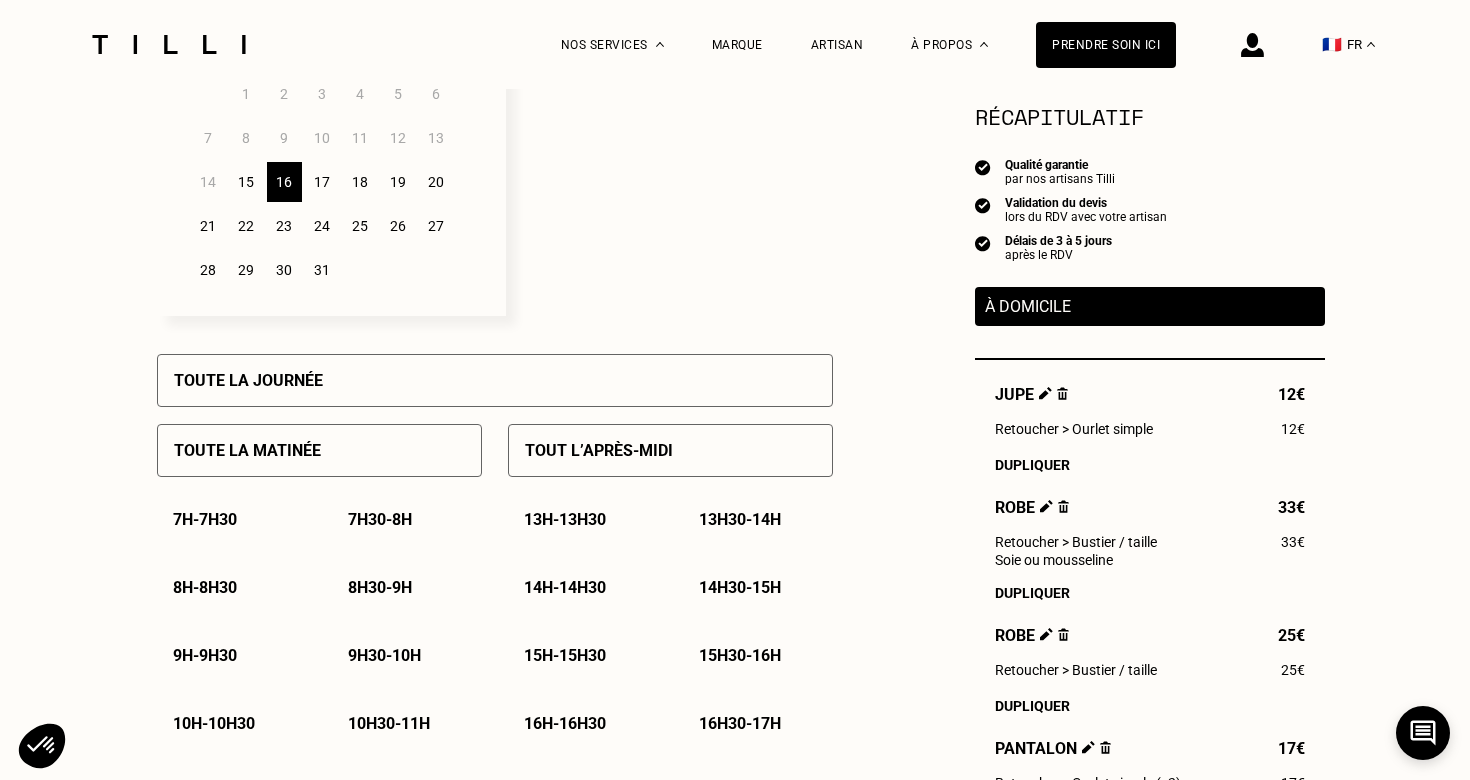 scroll, scrollTop: 667, scrollLeft: 0, axis: vertical 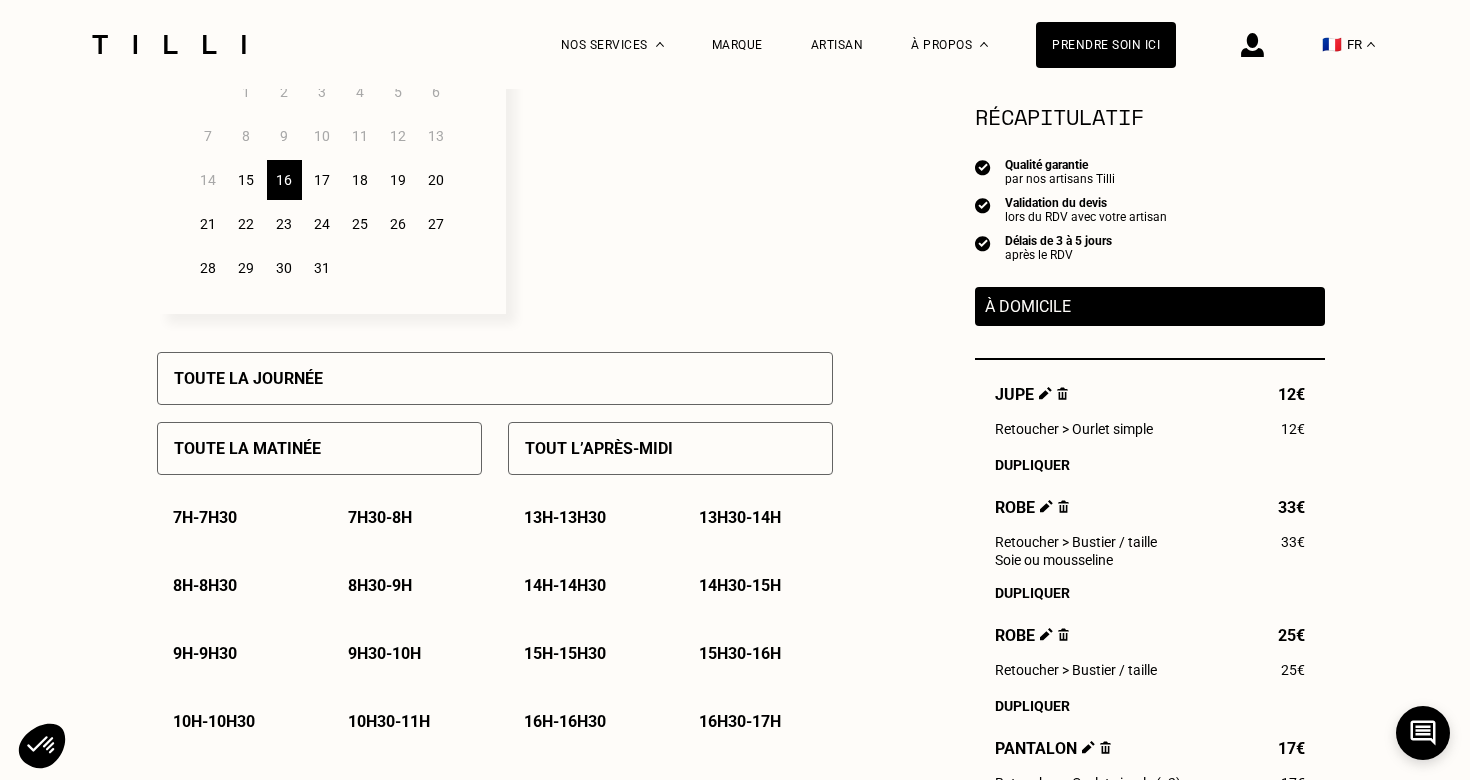 click on "9h  -  9h30" at bounding box center (205, 653) 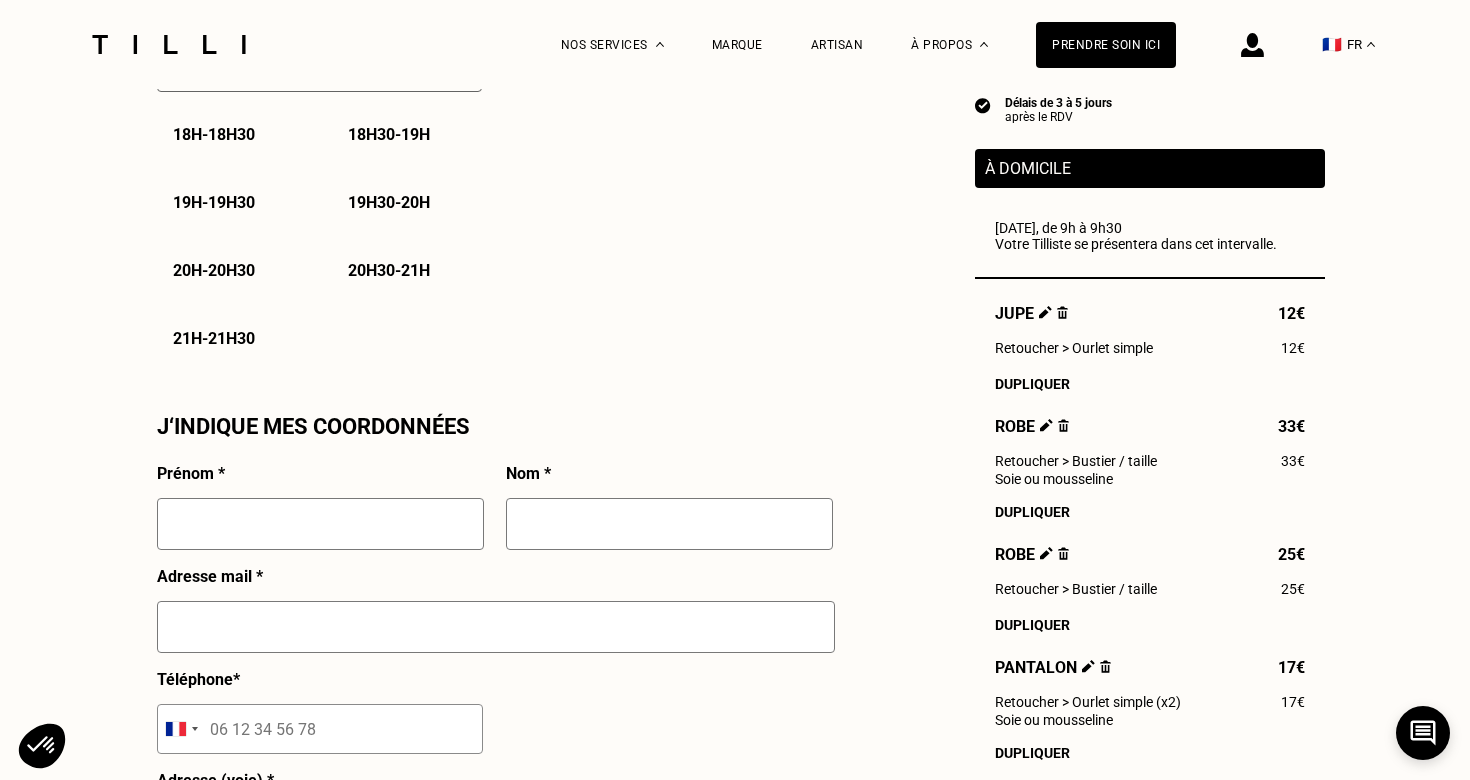 scroll, scrollTop: 1530, scrollLeft: 0, axis: vertical 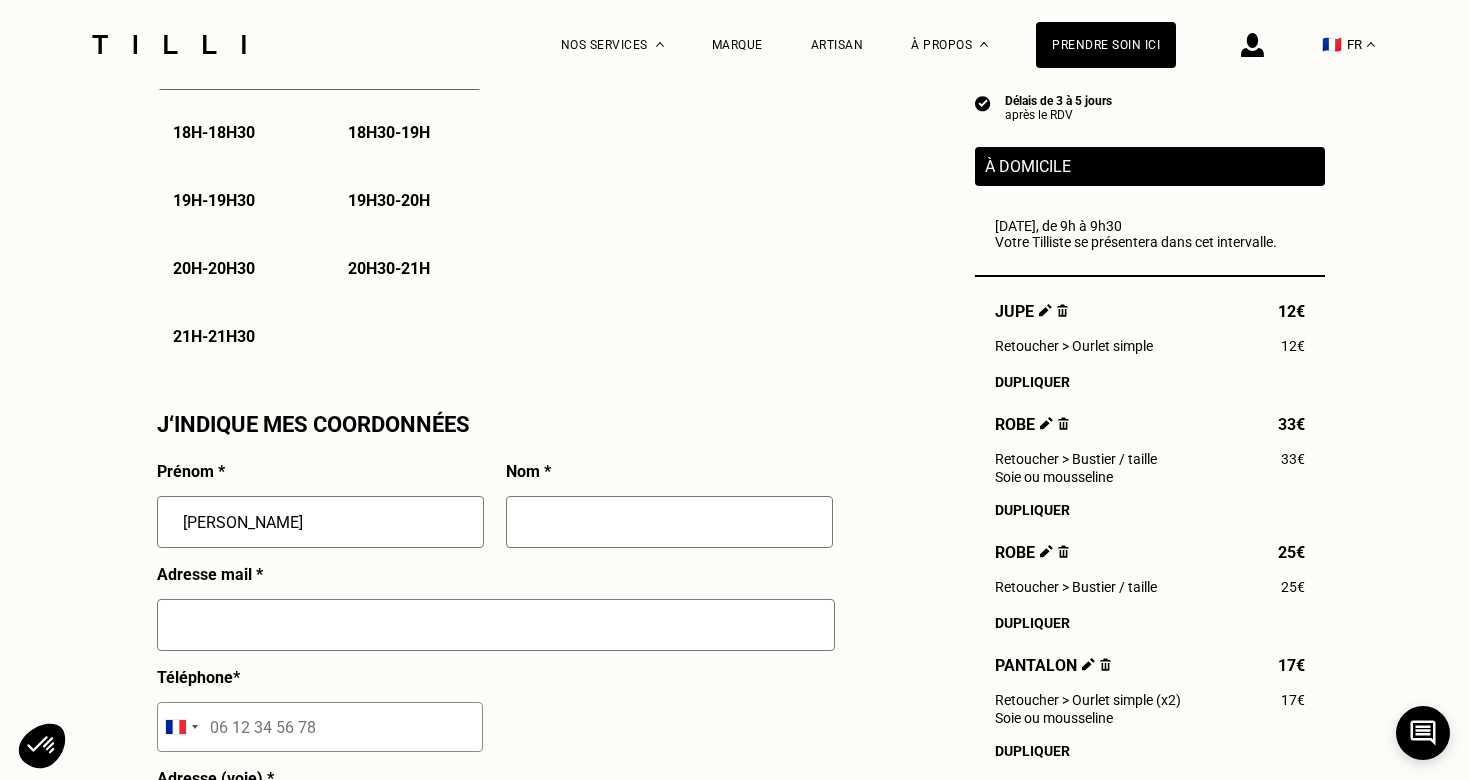 type on "[PERSON_NAME]" 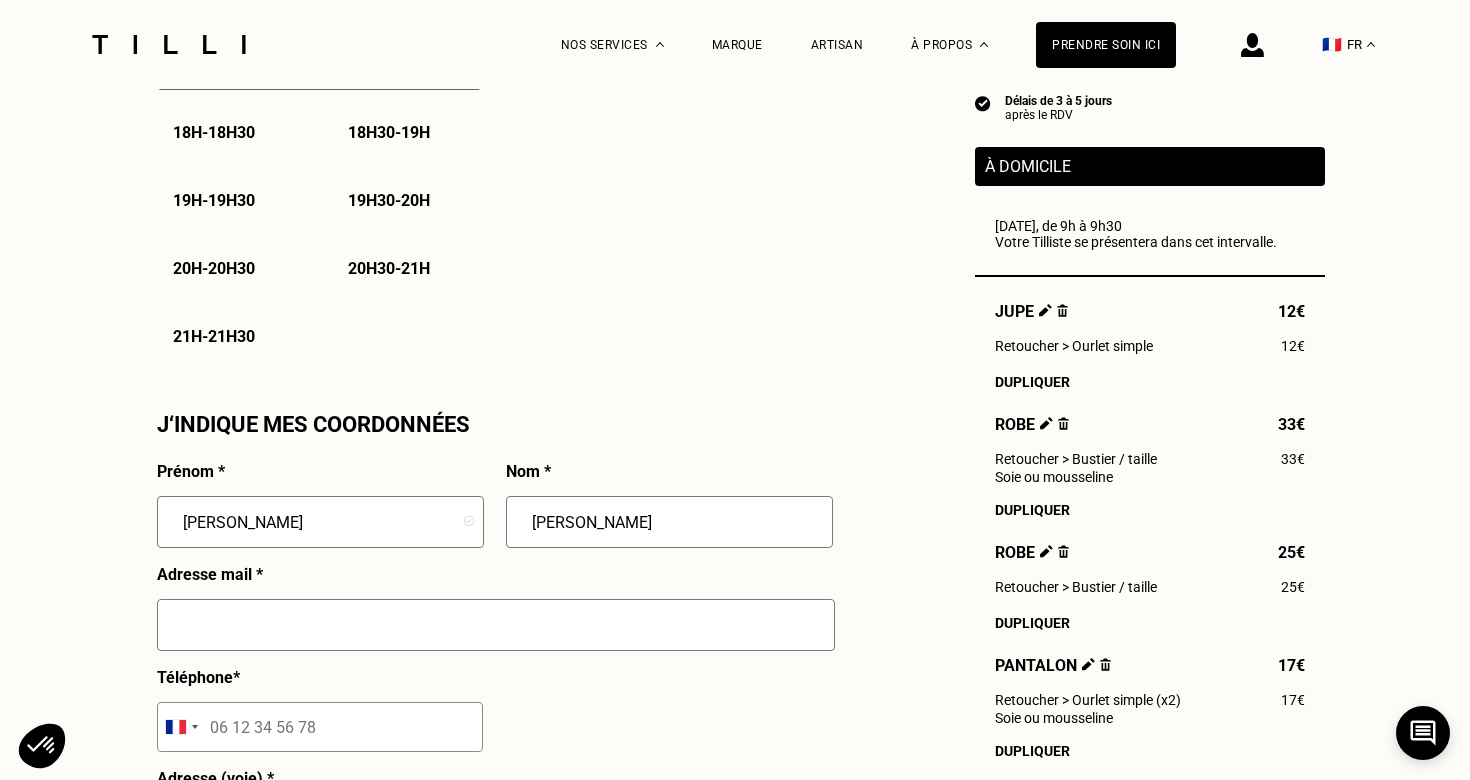 type on "[PERSON_NAME]" 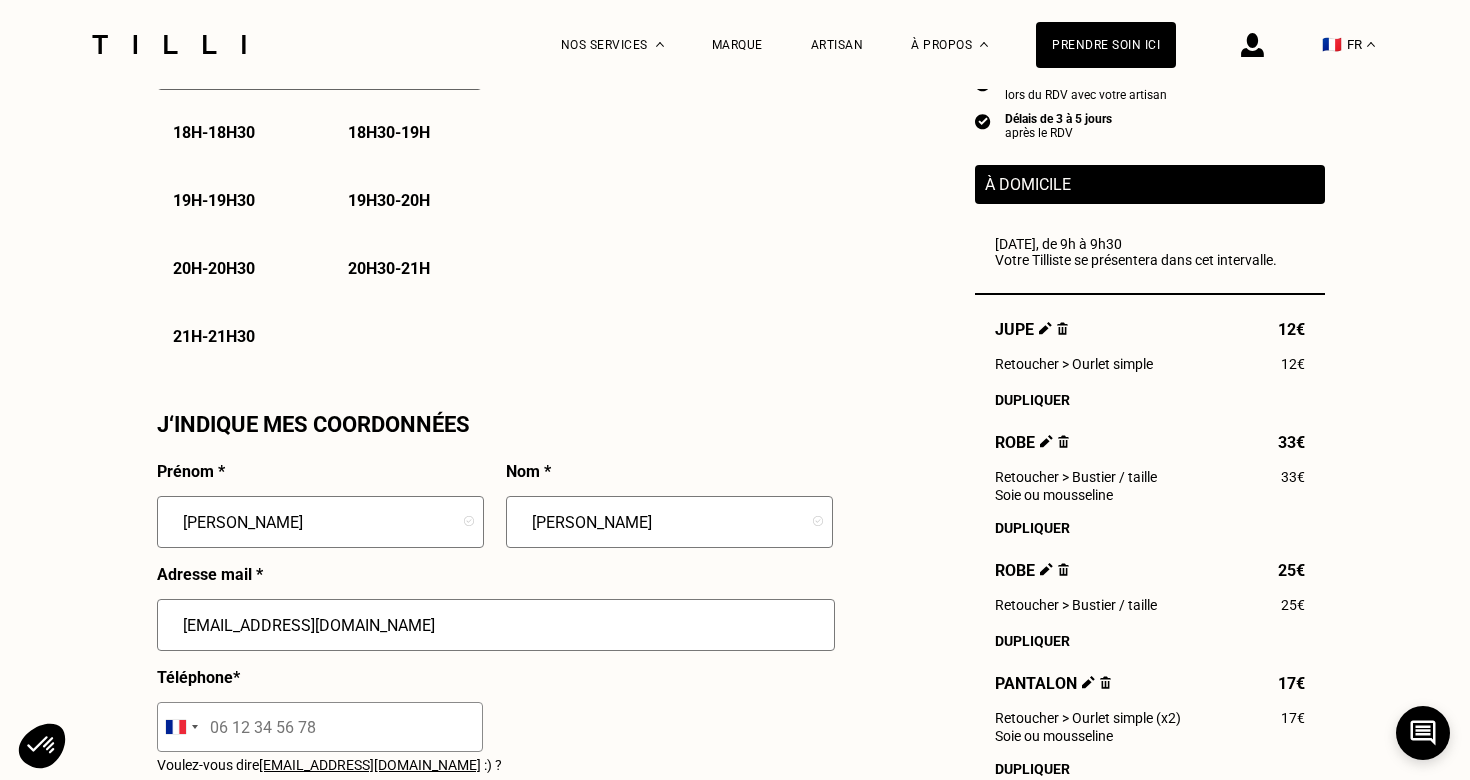 scroll, scrollTop: 1774, scrollLeft: 0, axis: vertical 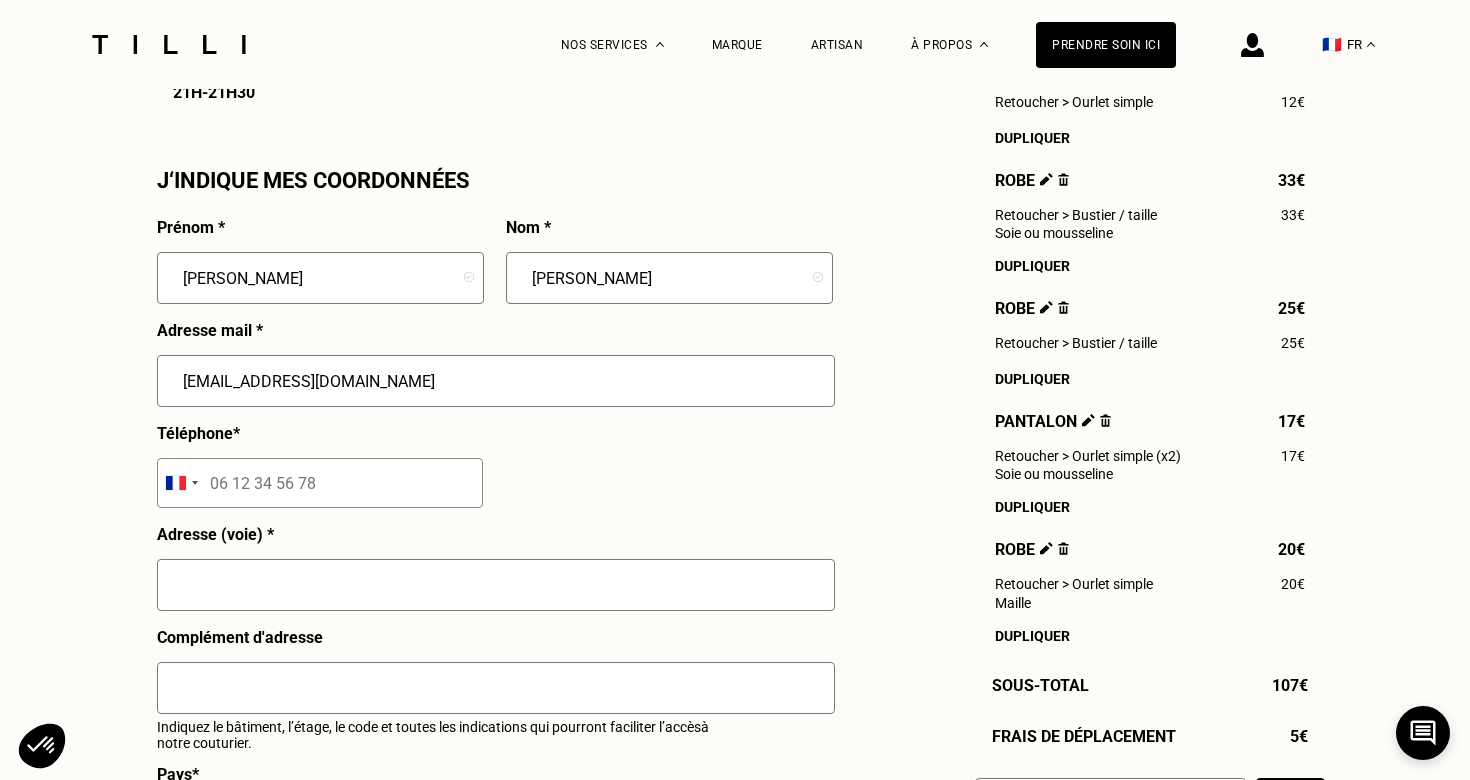 type on "[EMAIL_ADDRESS][DOMAIN_NAME]" 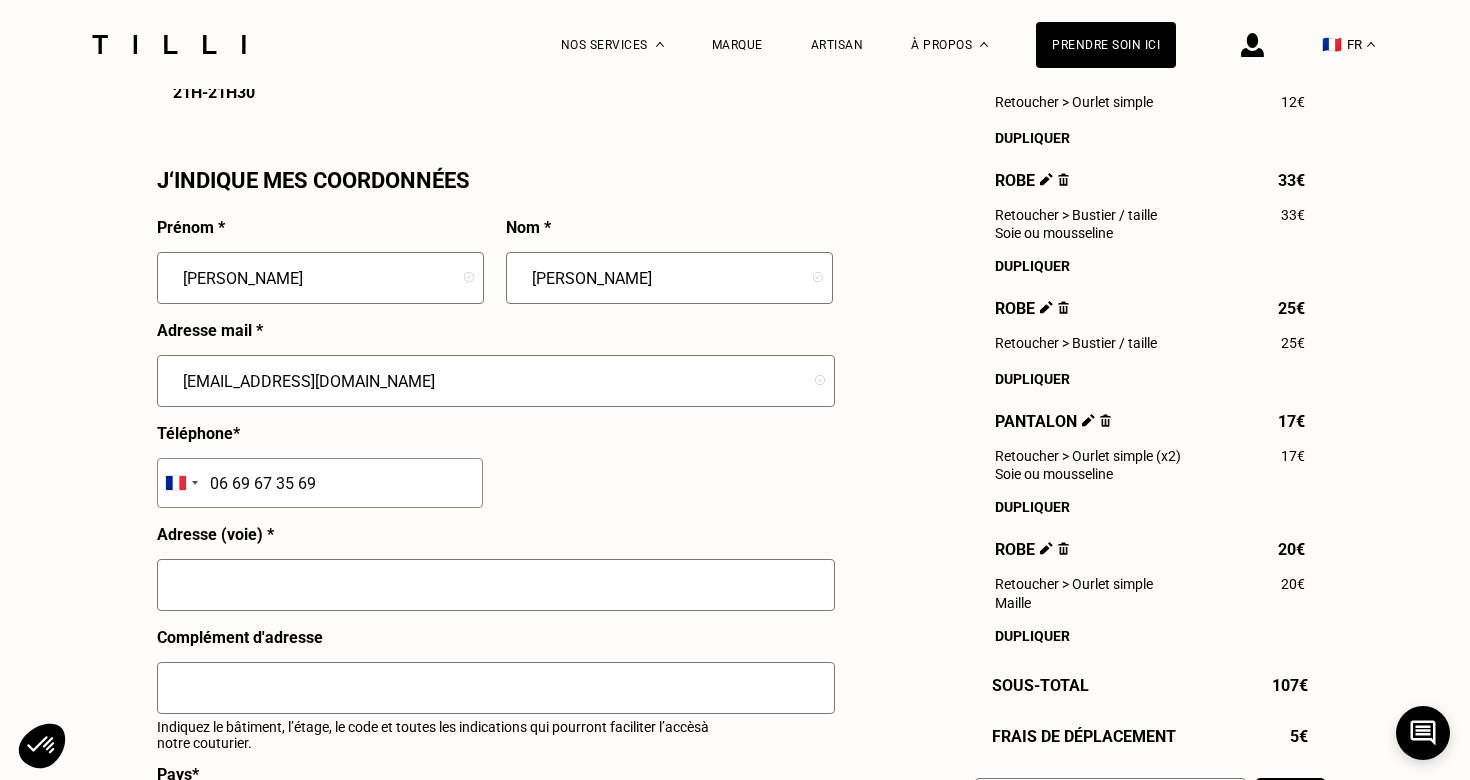 type on "06 69 67 35 69" 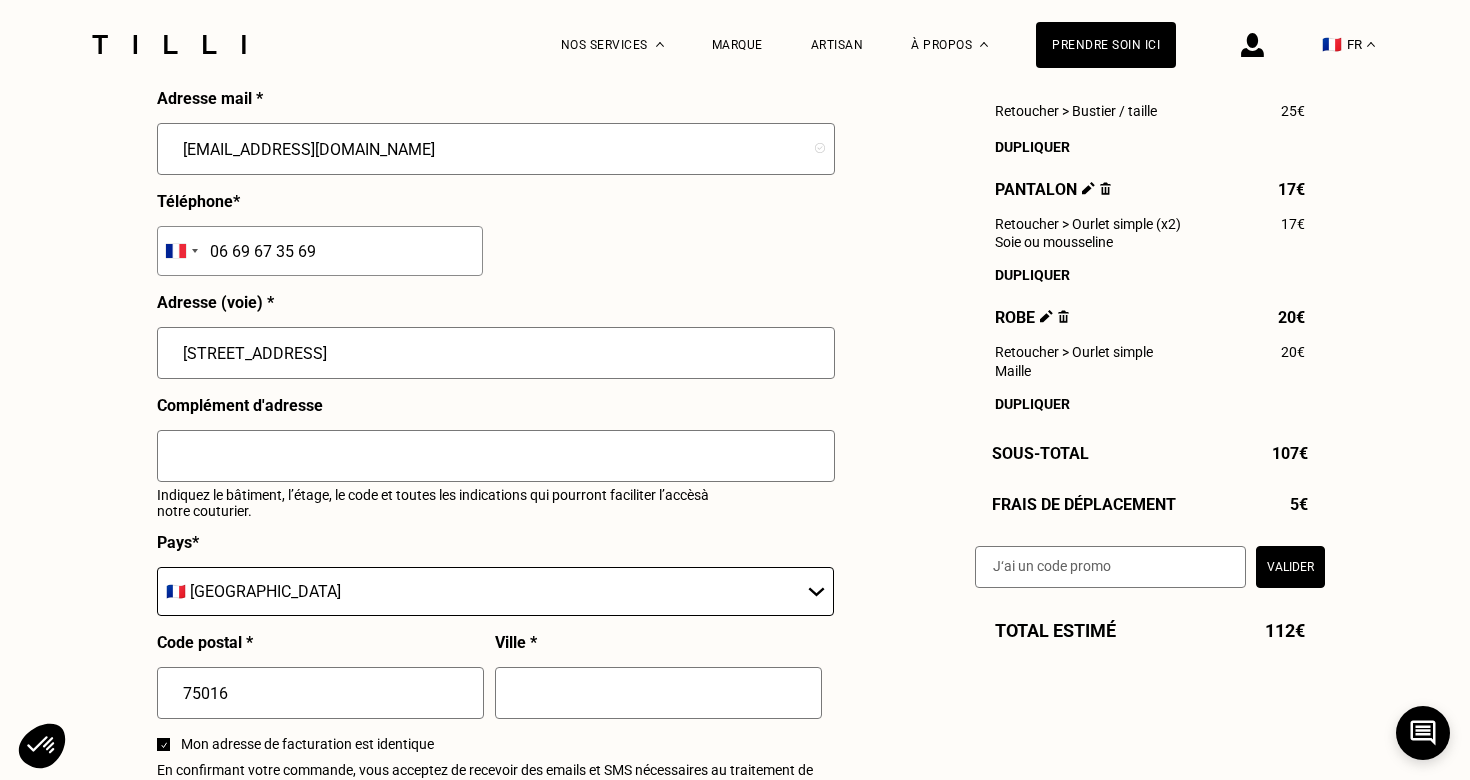 scroll, scrollTop: 2058, scrollLeft: 0, axis: vertical 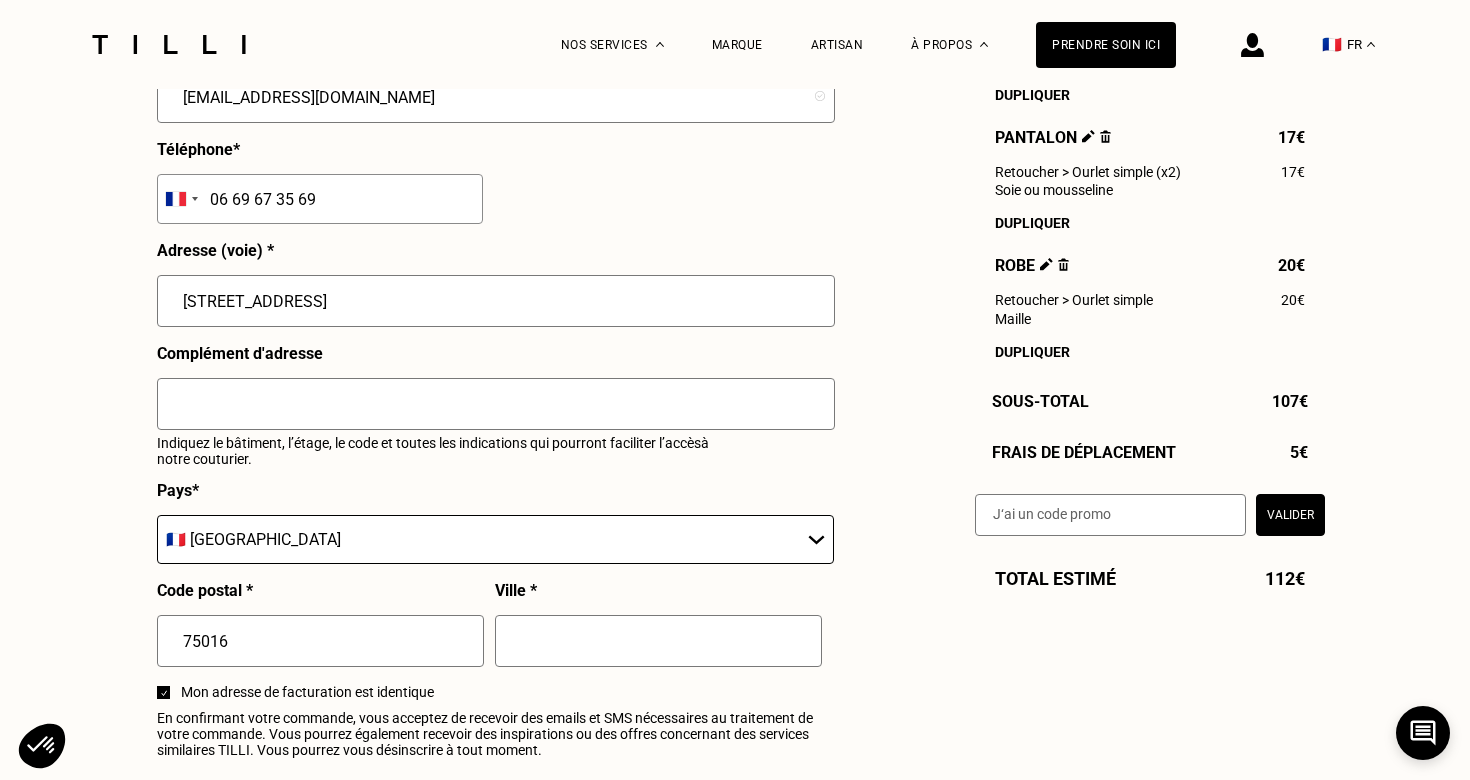 type on "[STREET_ADDRESS]" 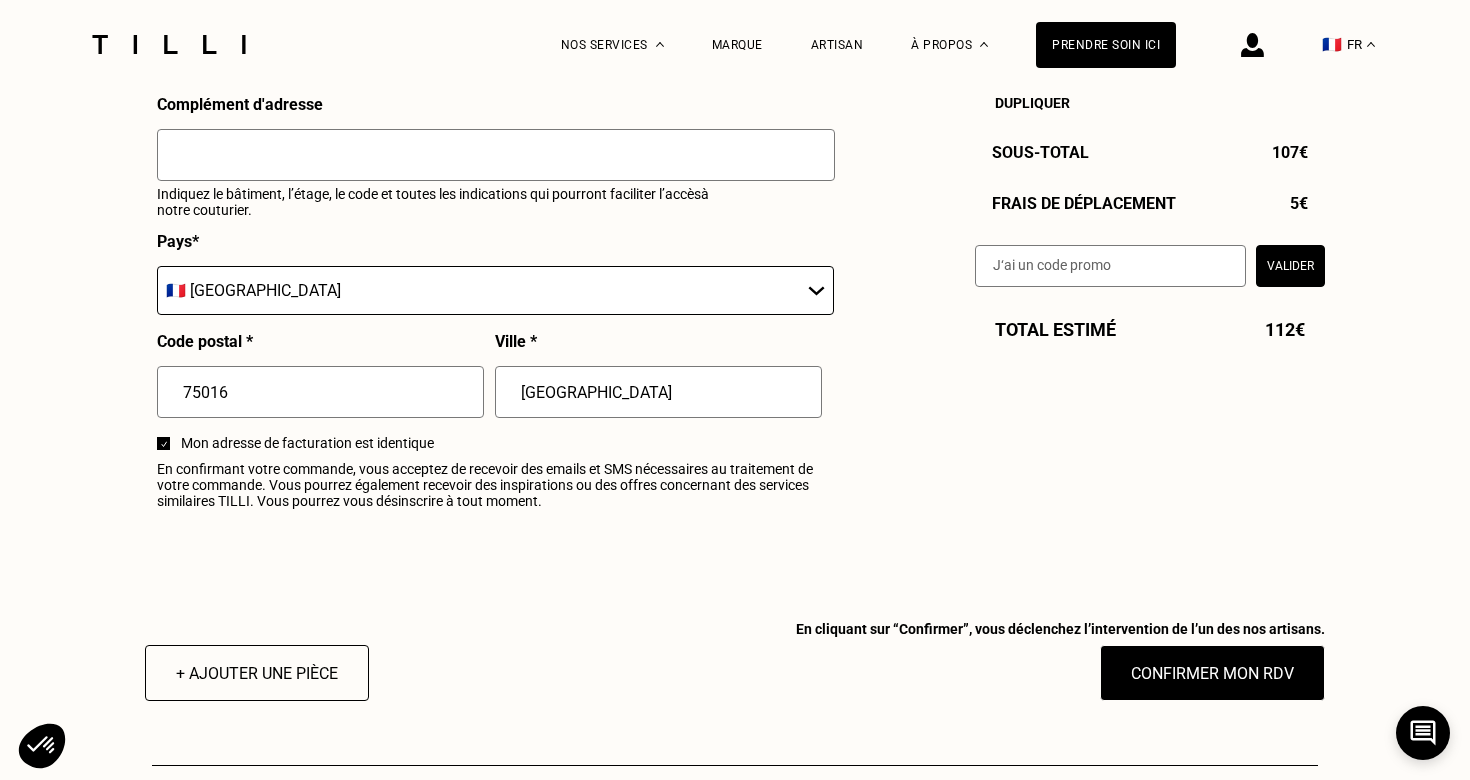 scroll, scrollTop: 2309, scrollLeft: 0, axis: vertical 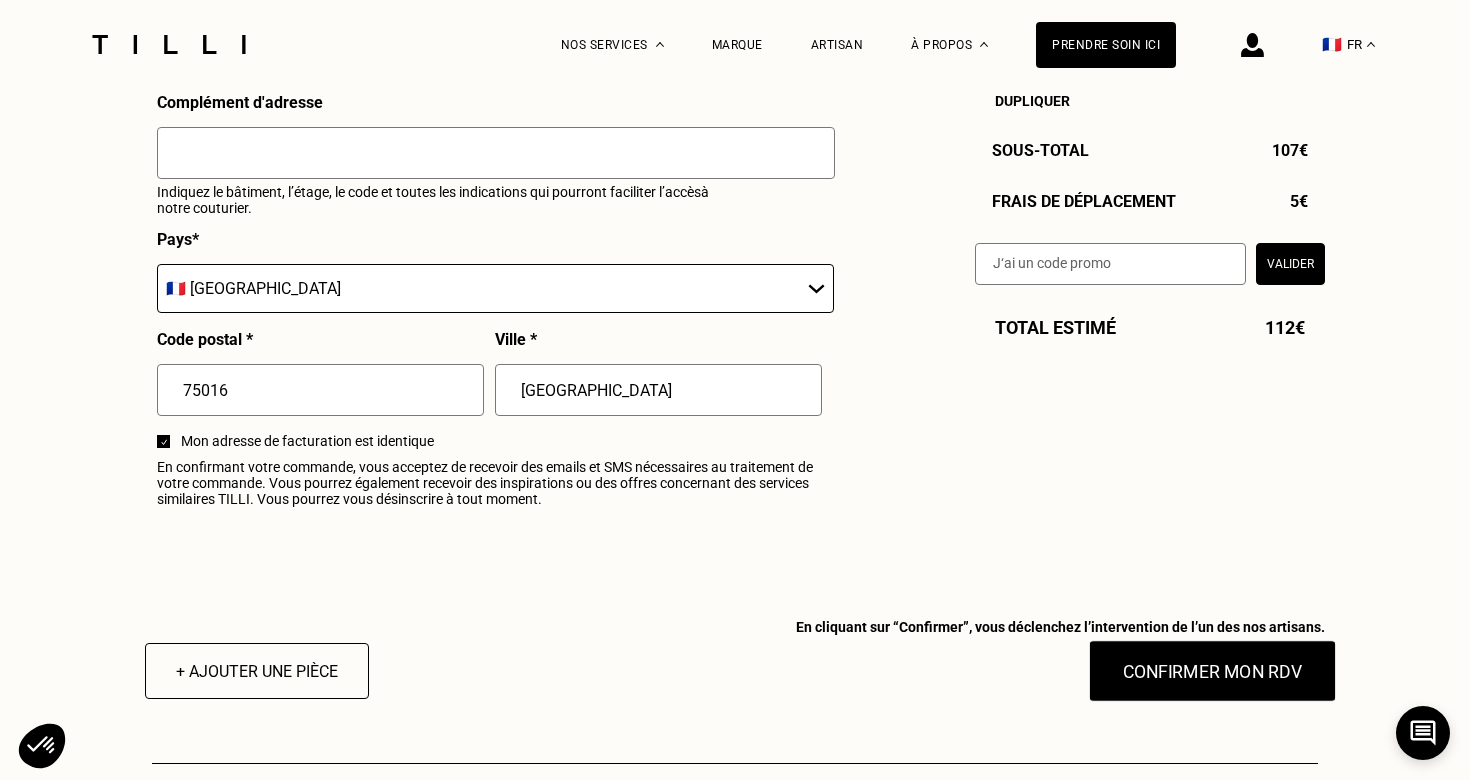 type on "[GEOGRAPHIC_DATA]" 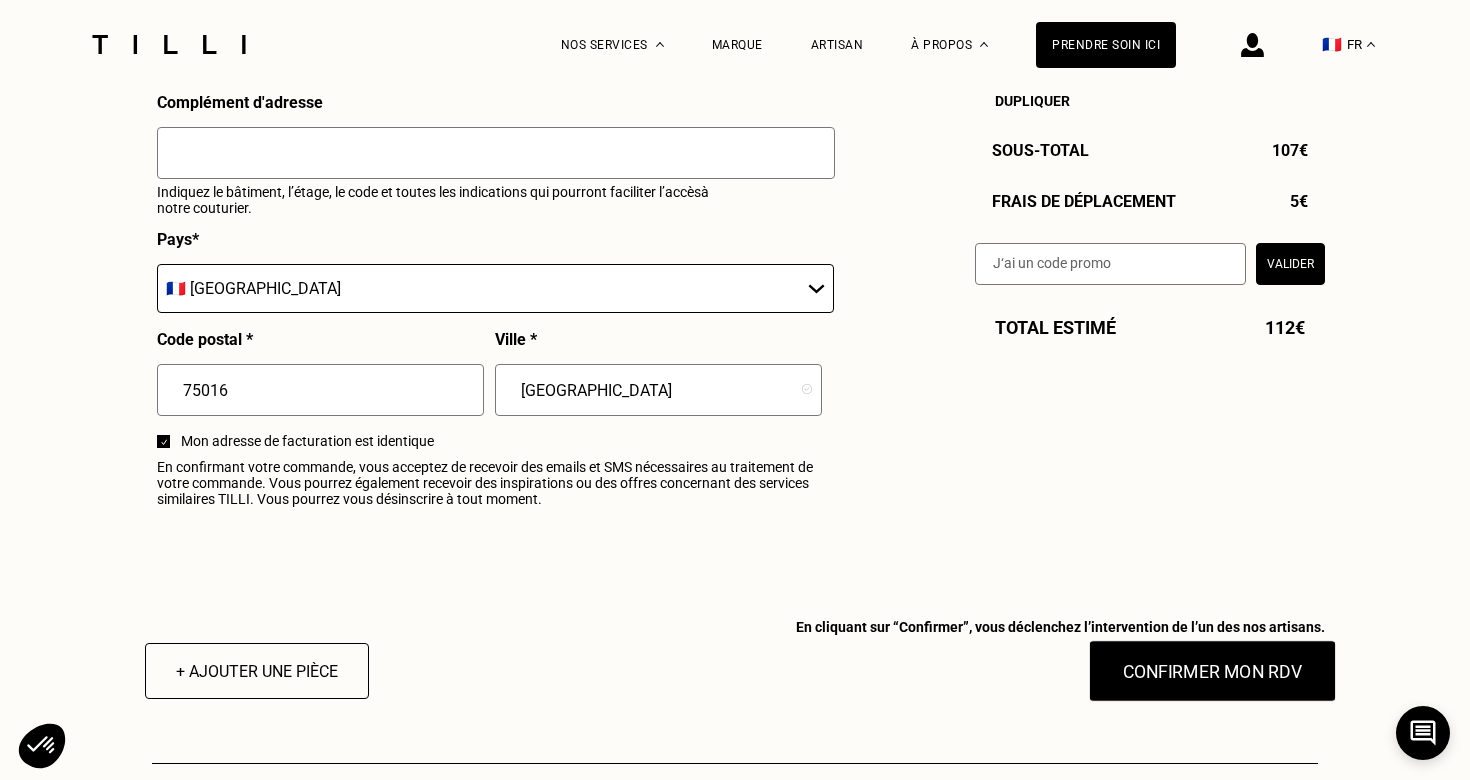 click on "Confirmer mon RDV" at bounding box center (1213, 671) 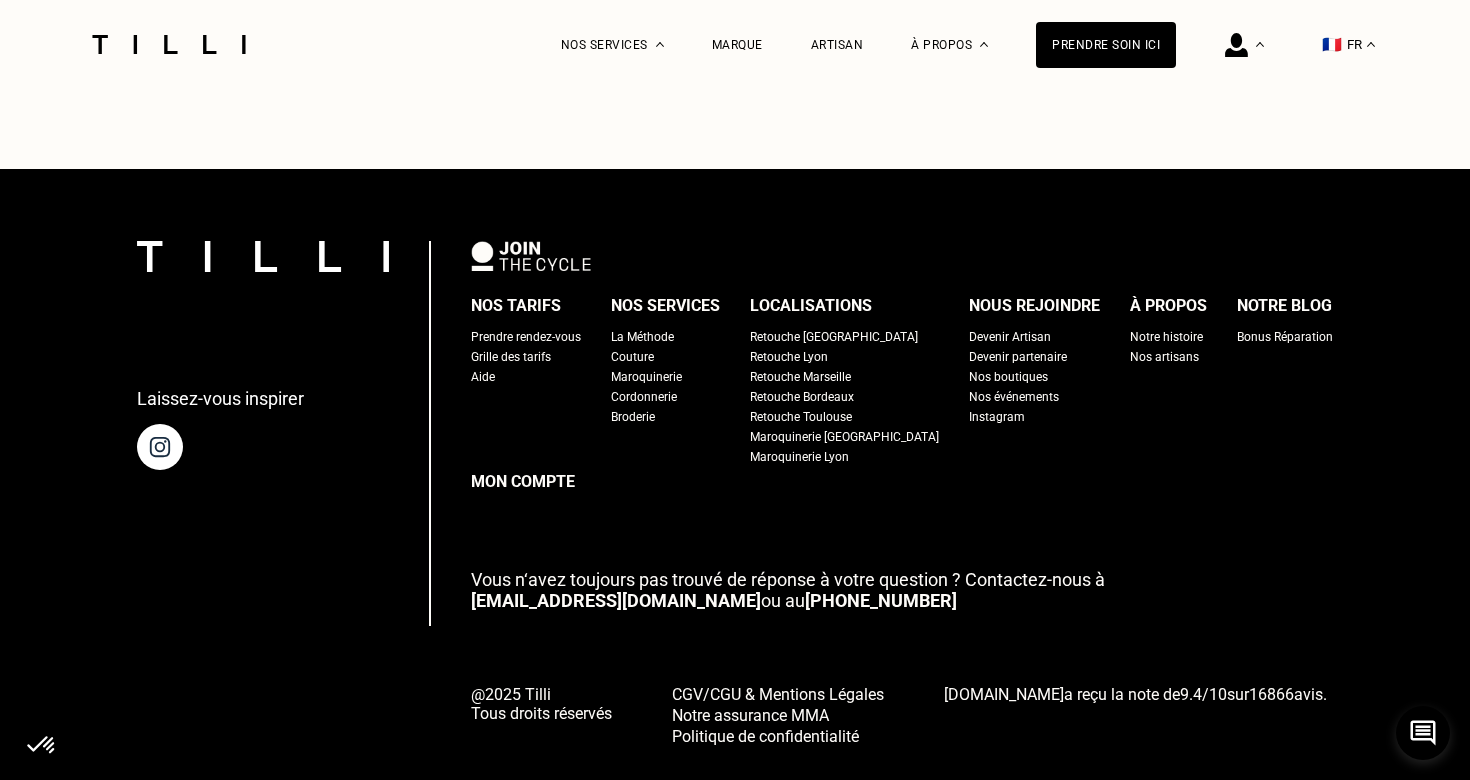 scroll, scrollTop: 1669, scrollLeft: 0, axis: vertical 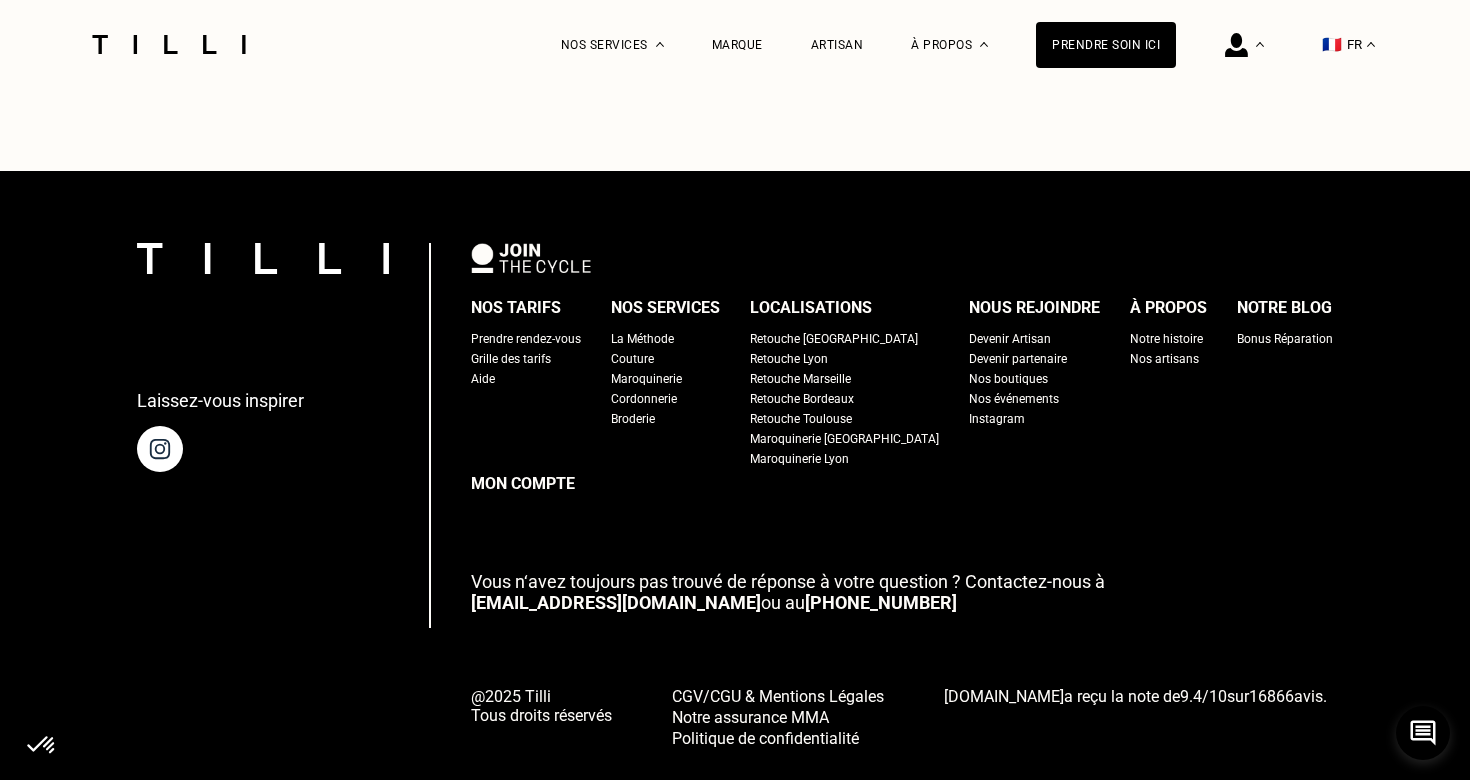 click on "La Méthode" at bounding box center (642, 339) 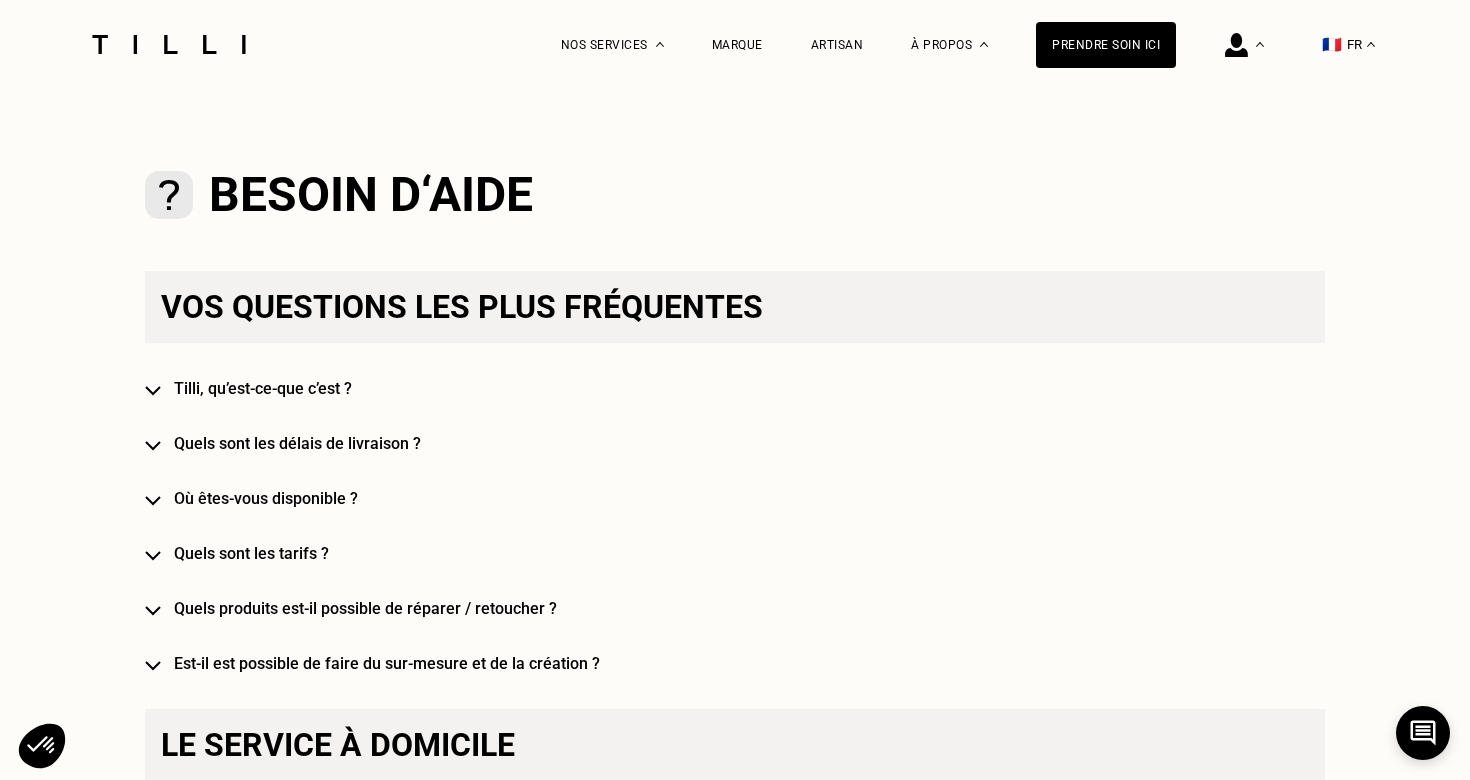 scroll, scrollTop: 1056, scrollLeft: 0, axis: vertical 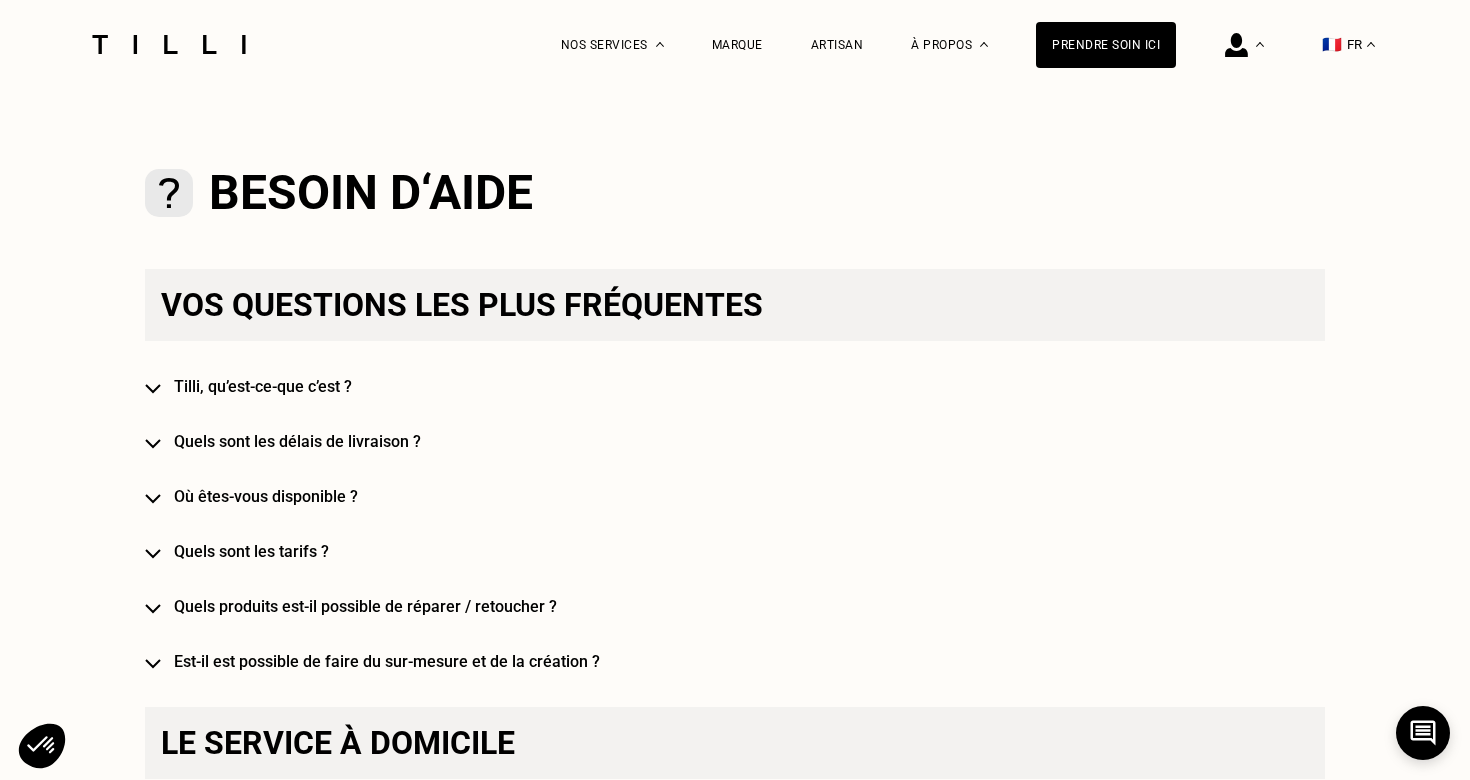 click on "Quels sont les délais de livraison ?" at bounding box center (764, 441) 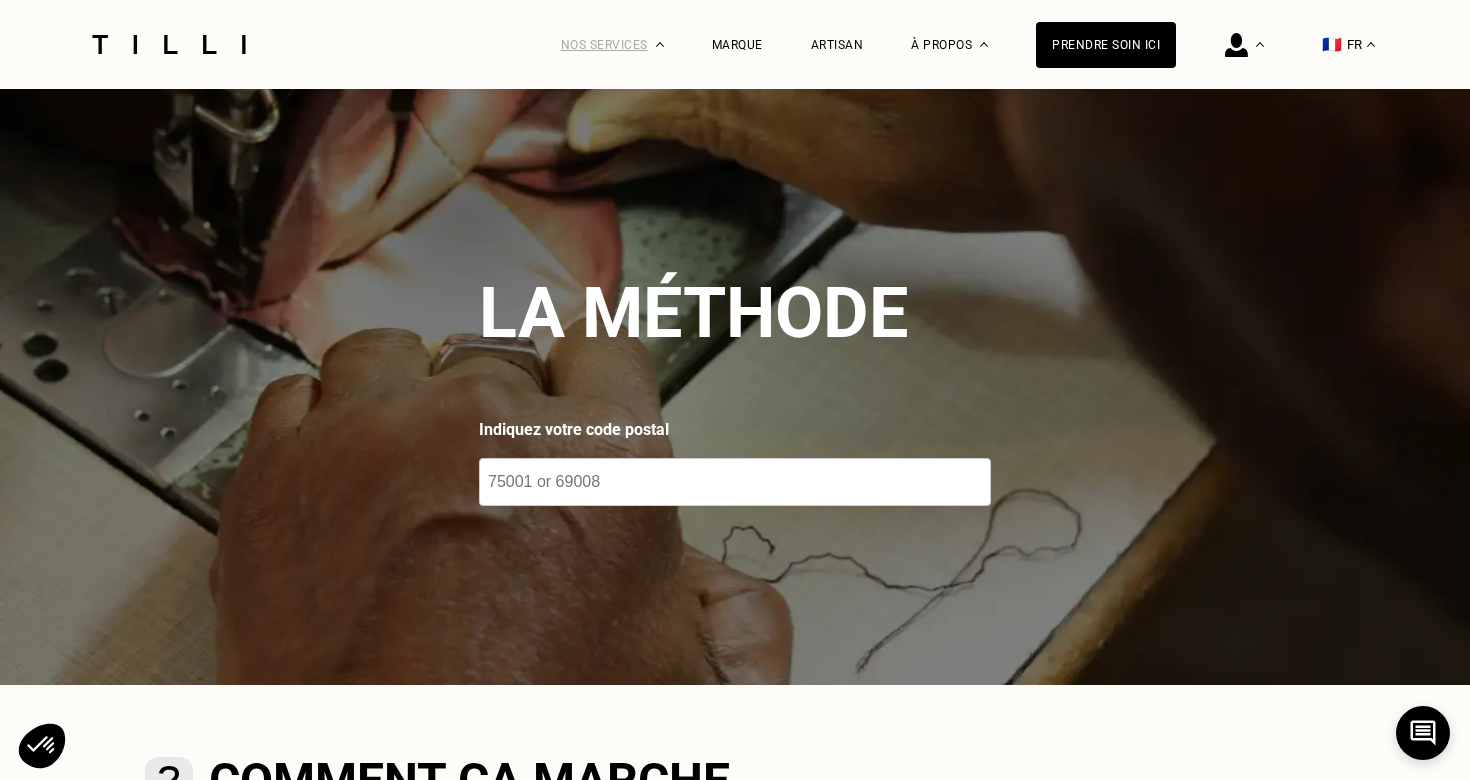scroll, scrollTop: 0, scrollLeft: 0, axis: both 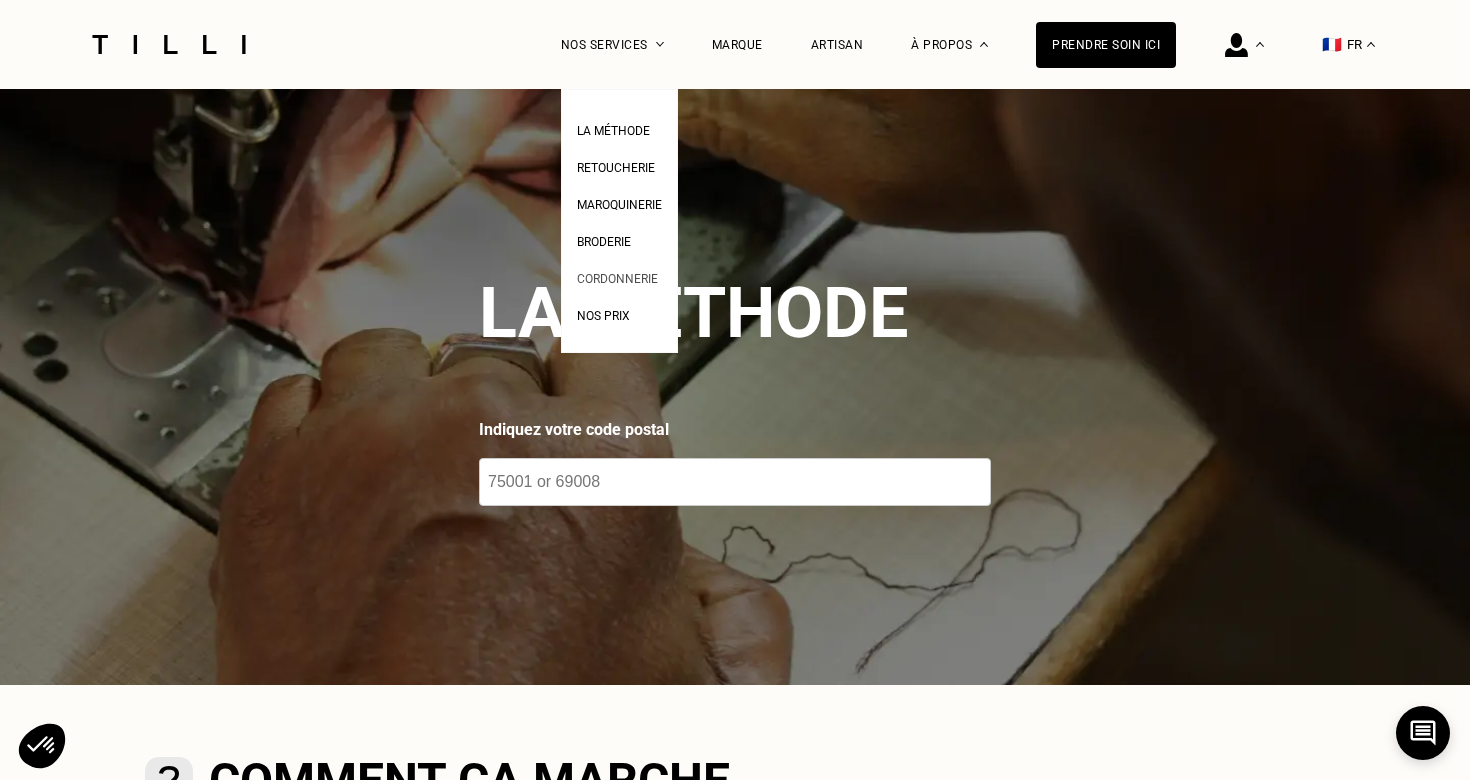 click on "Cordonnerie" at bounding box center [617, 279] 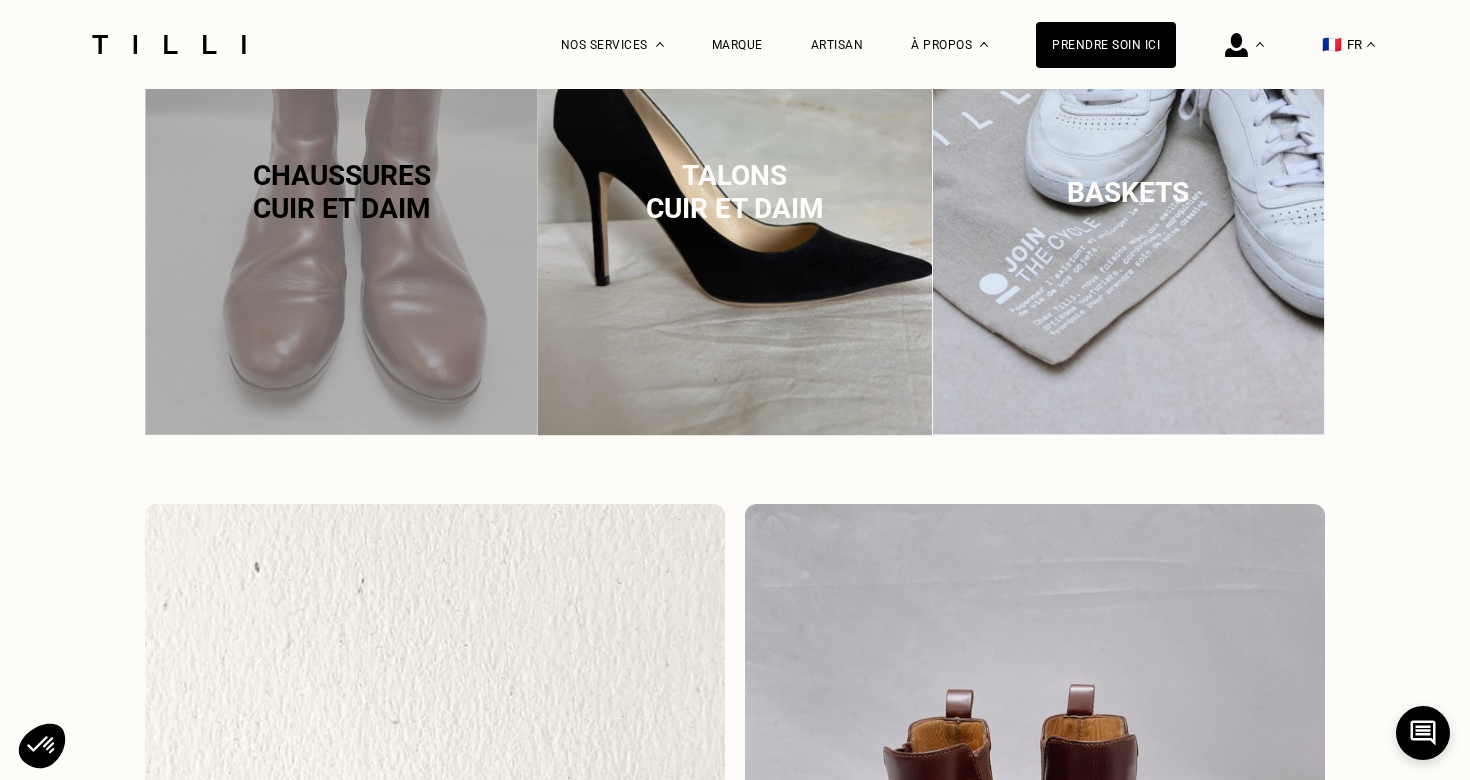scroll, scrollTop: 1515, scrollLeft: 0, axis: vertical 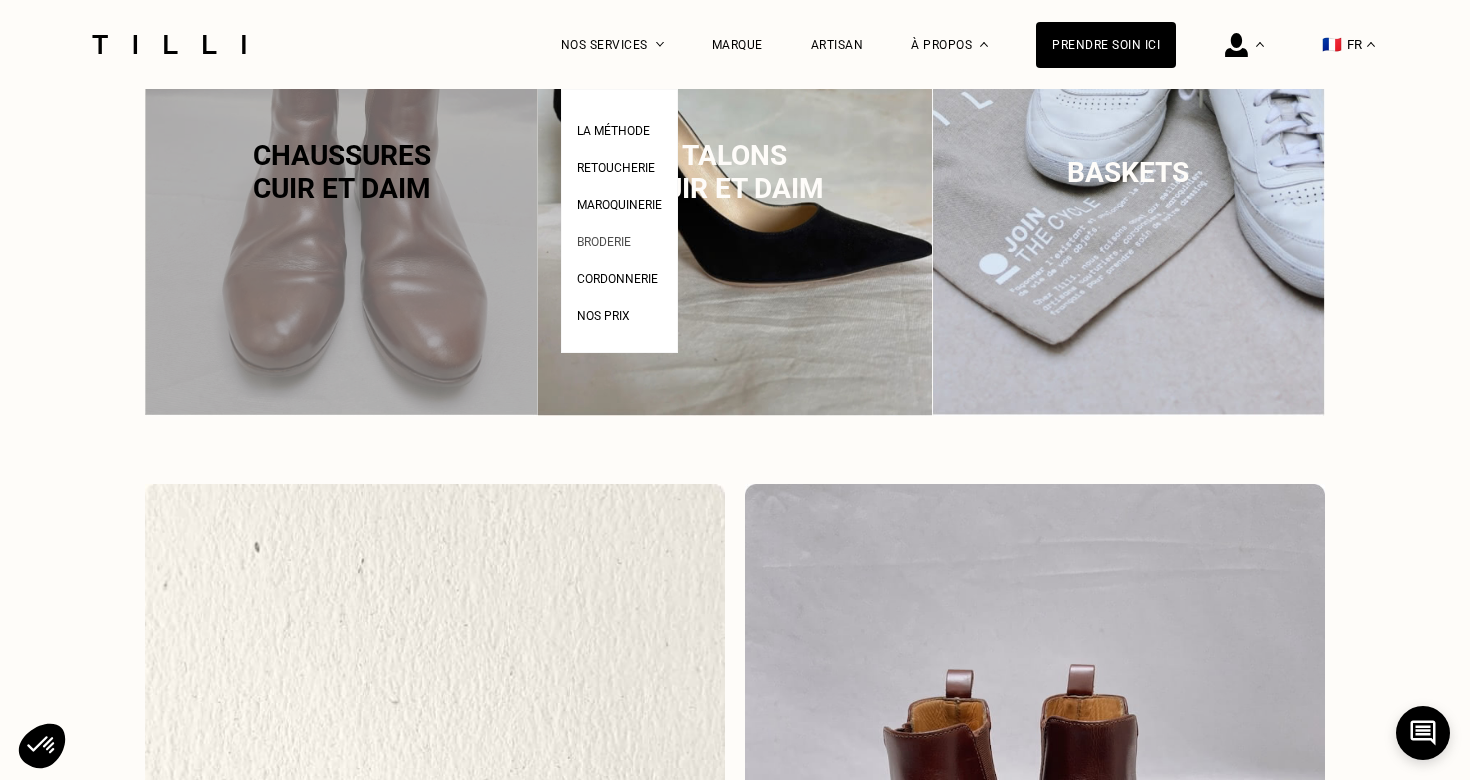 click on "Broderie" at bounding box center [604, 242] 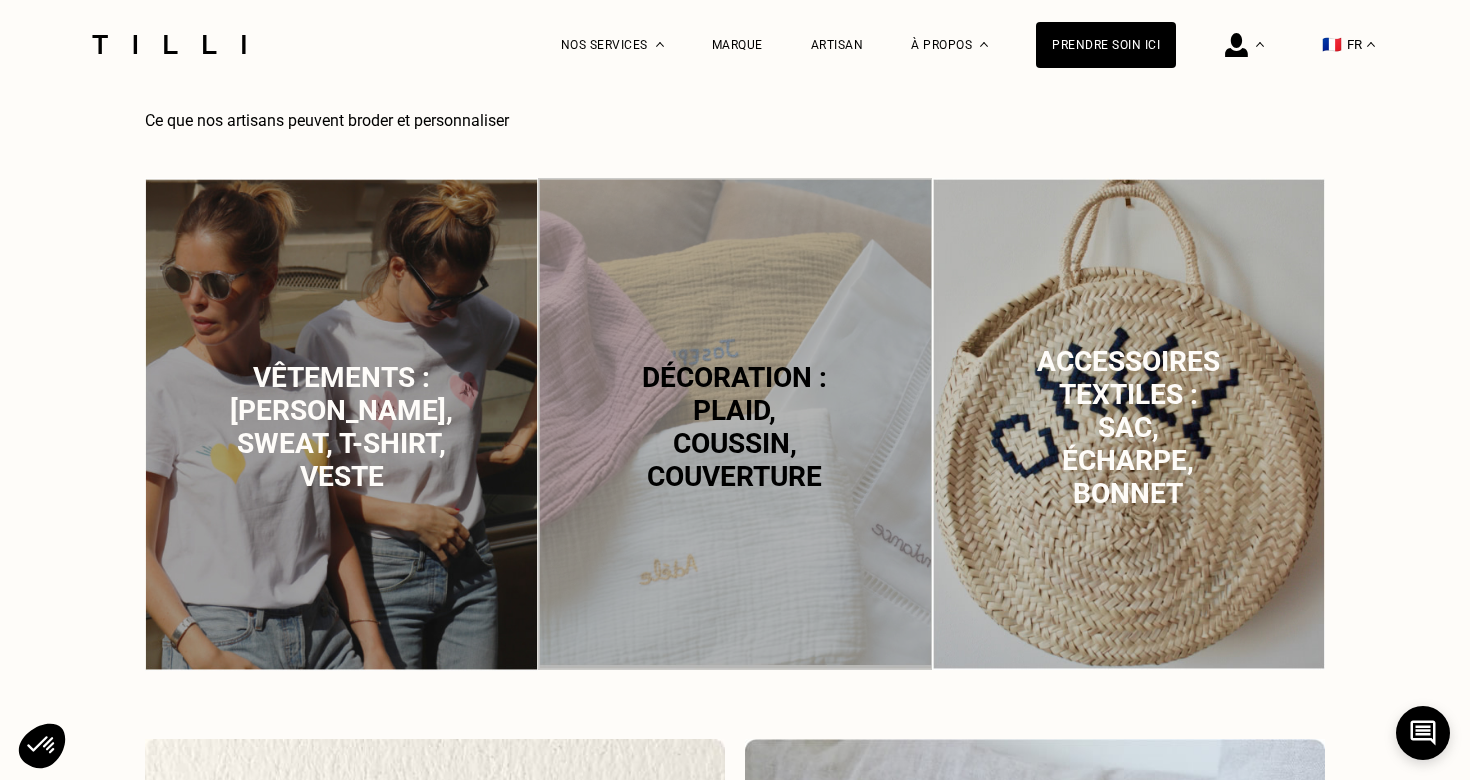 scroll, scrollTop: 990, scrollLeft: 0, axis: vertical 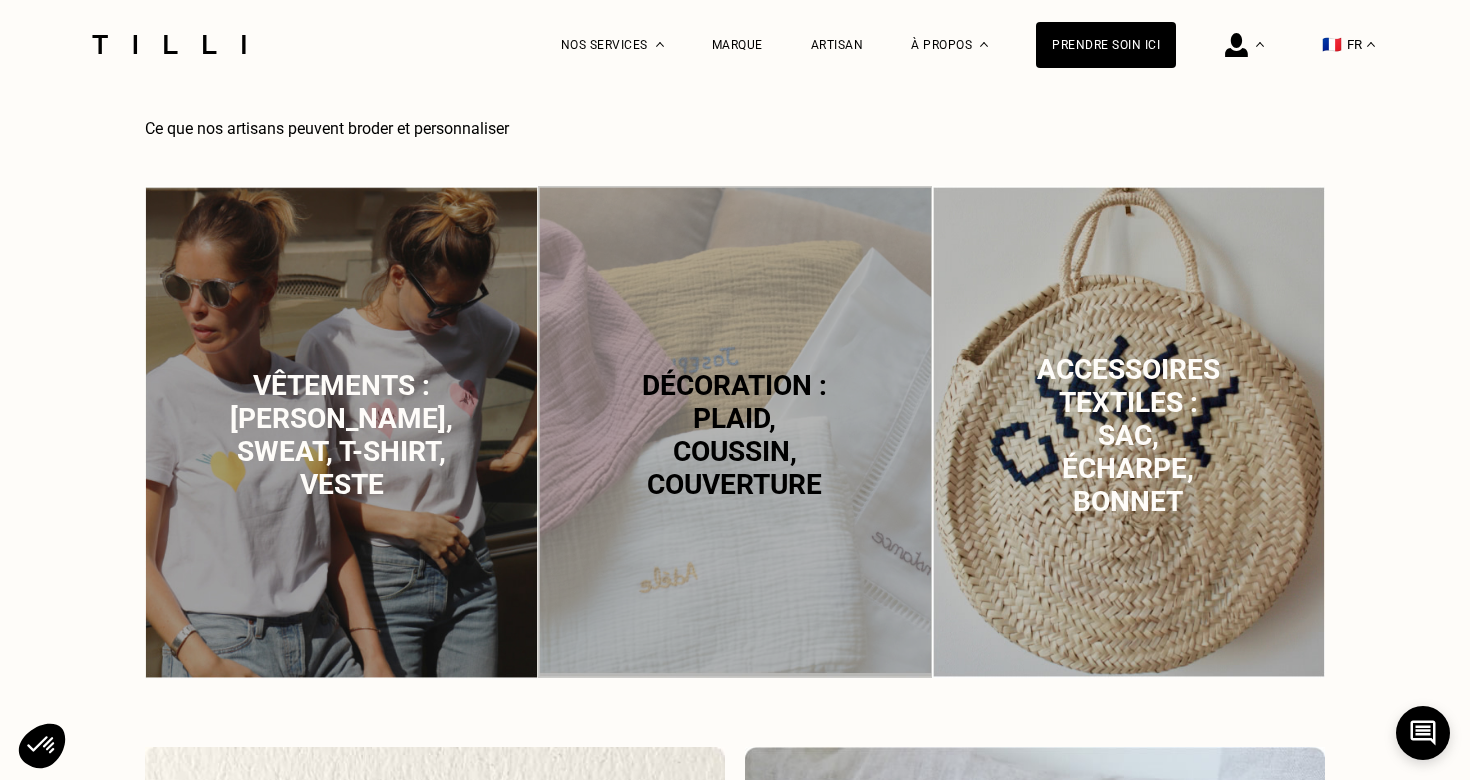 click on "Décoration : plaid, coussin, couverture" at bounding box center [734, 435] 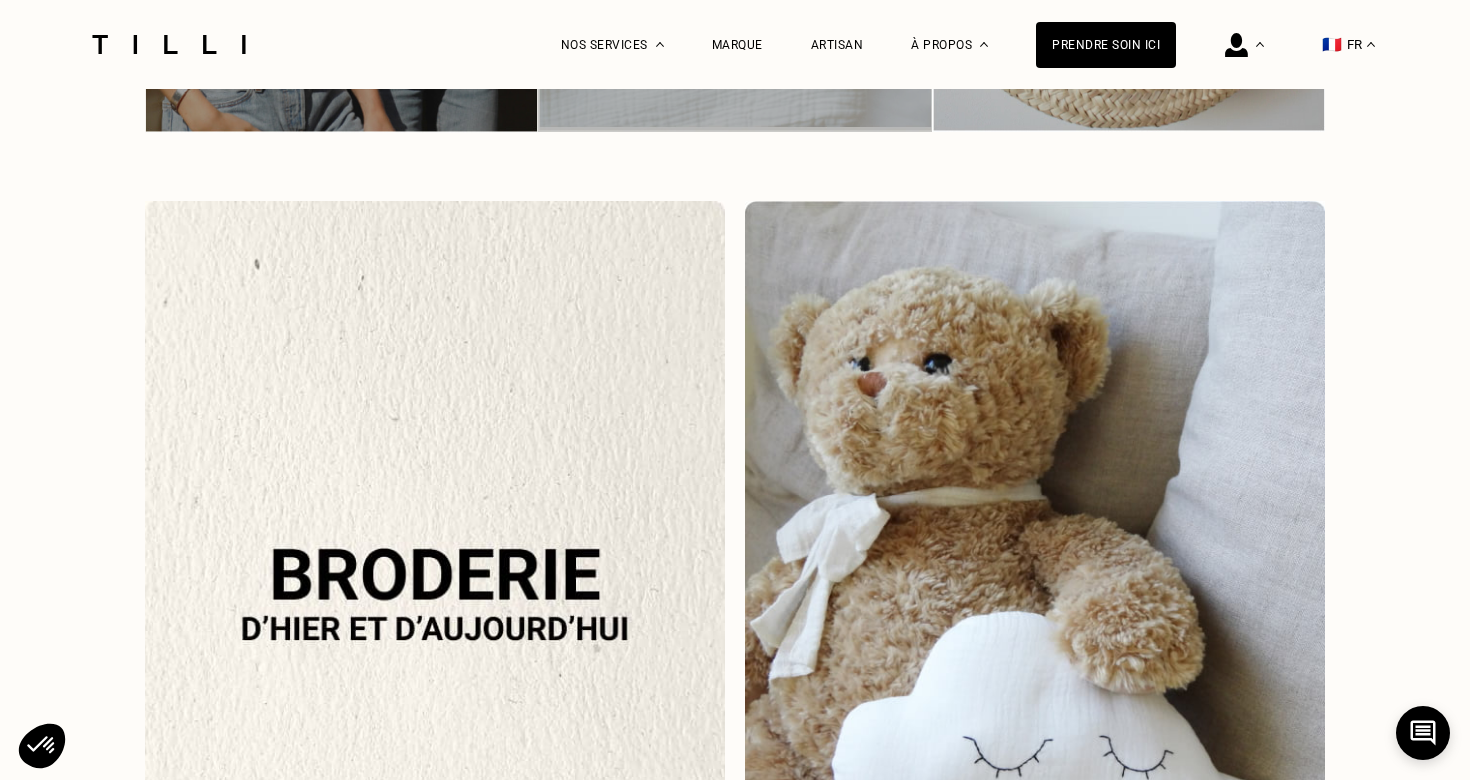 scroll, scrollTop: 1657, scrollLeft: 0, axis: vertical 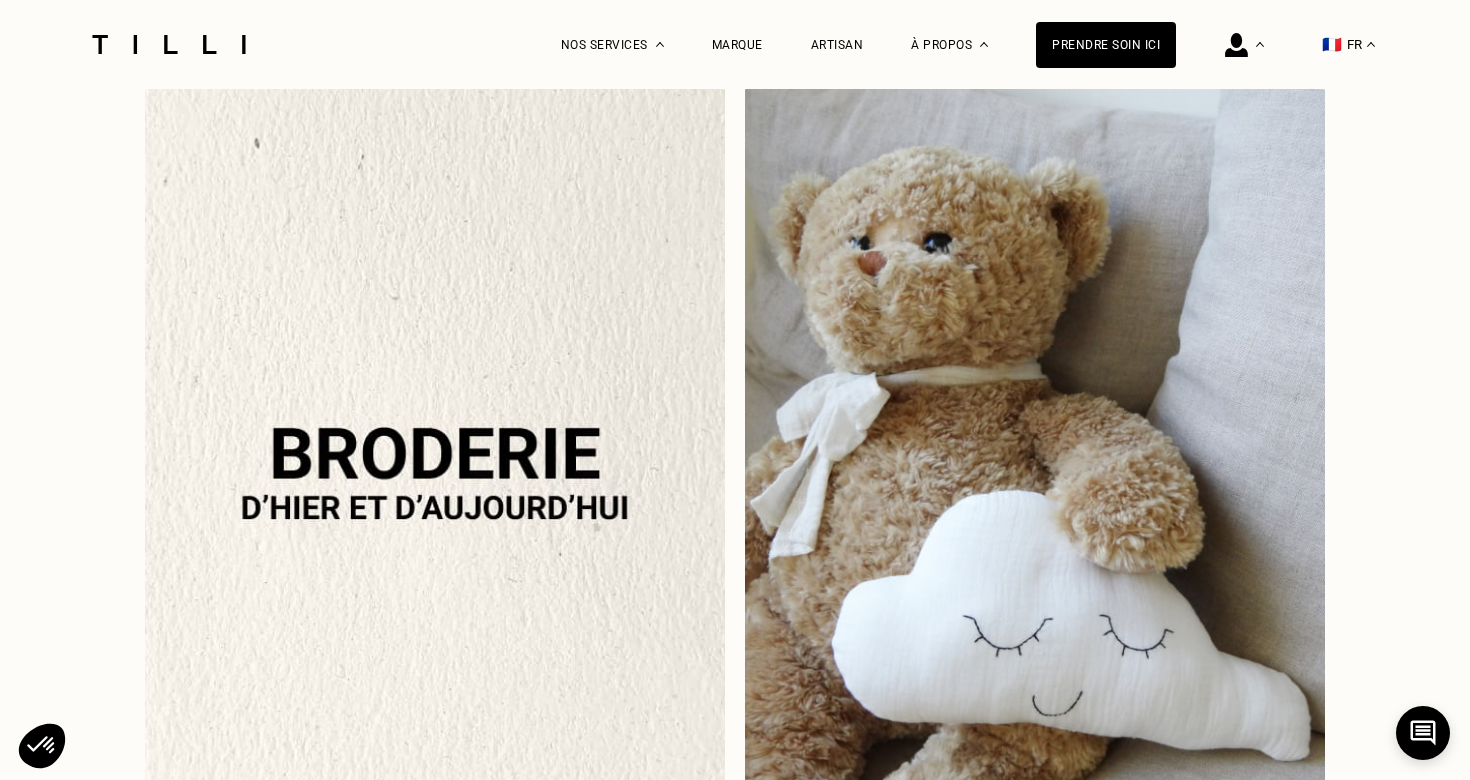 click at bounding box center [435, 511] 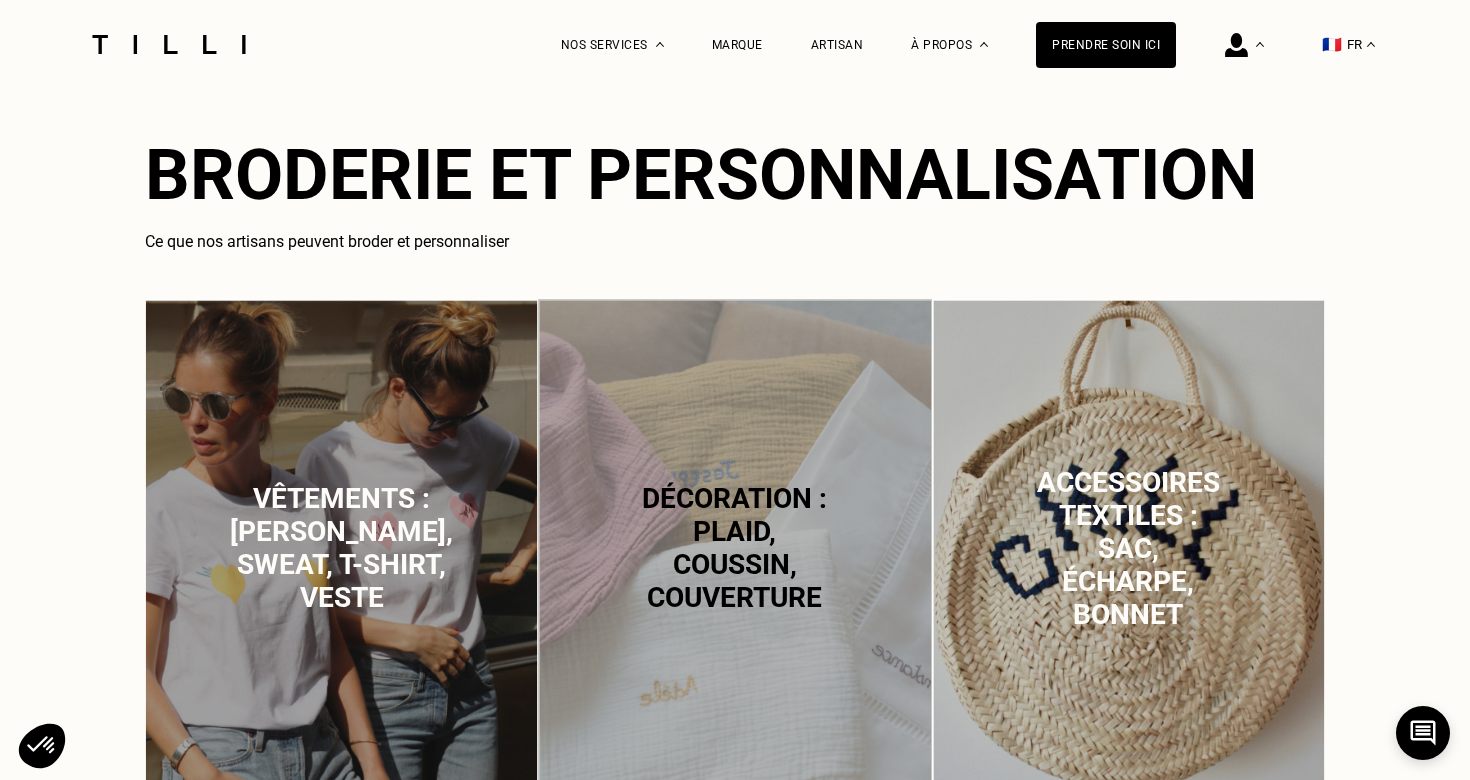scroll, scrollTop: 724, scrollLeft: 0, axis: vertical 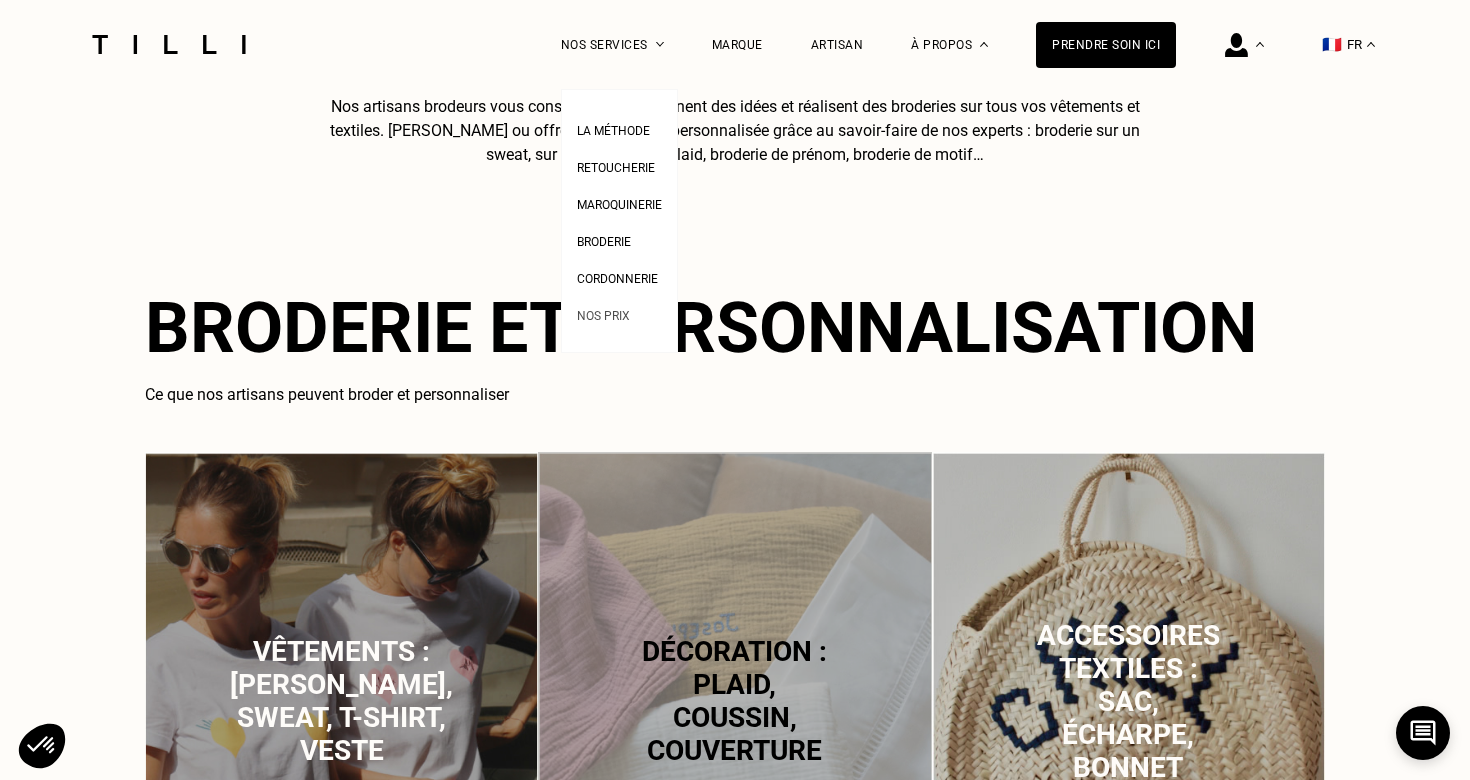 click on "Nos prix" at bounding box center (603, 316) 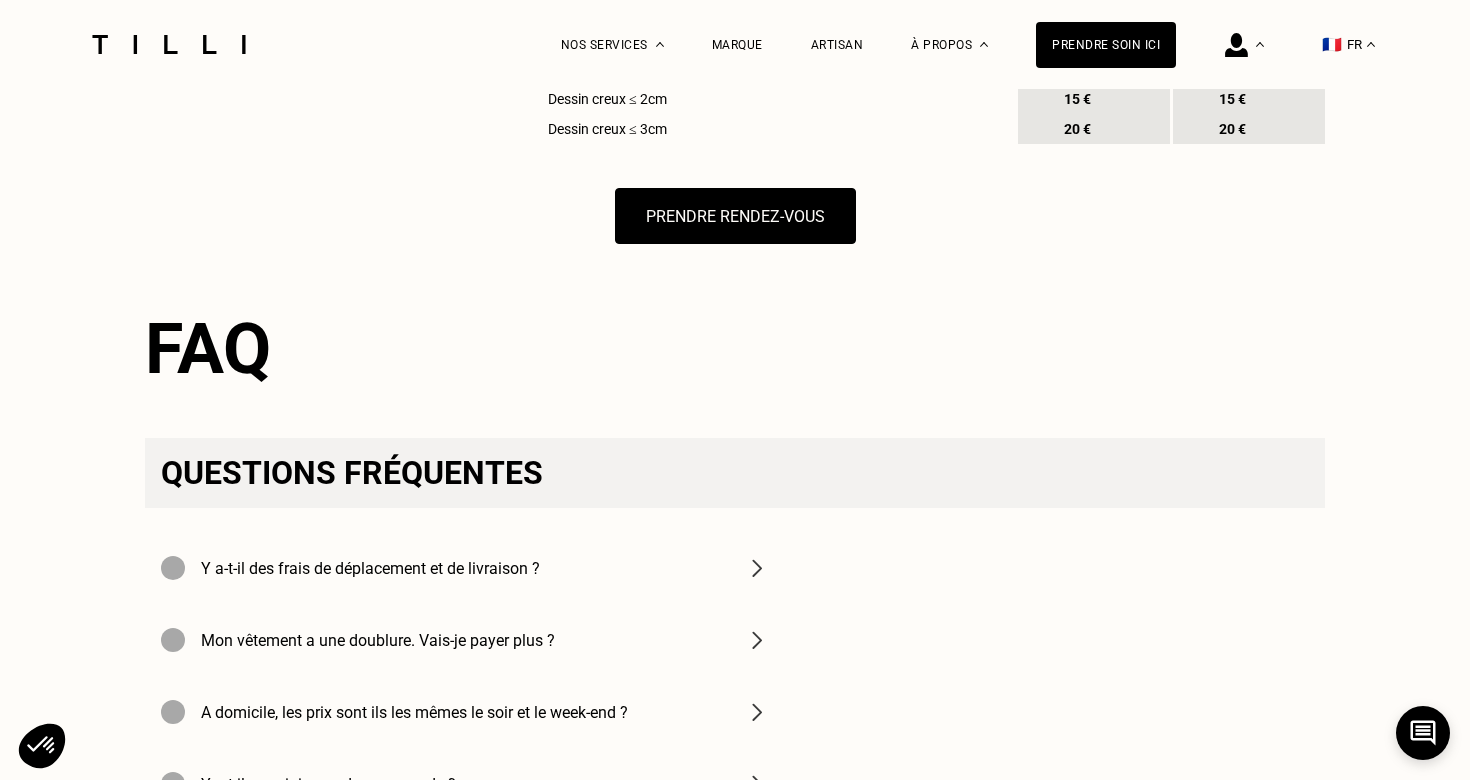 scroll, scrollTop: 2480, scrollLeft: 0, axis: vertical 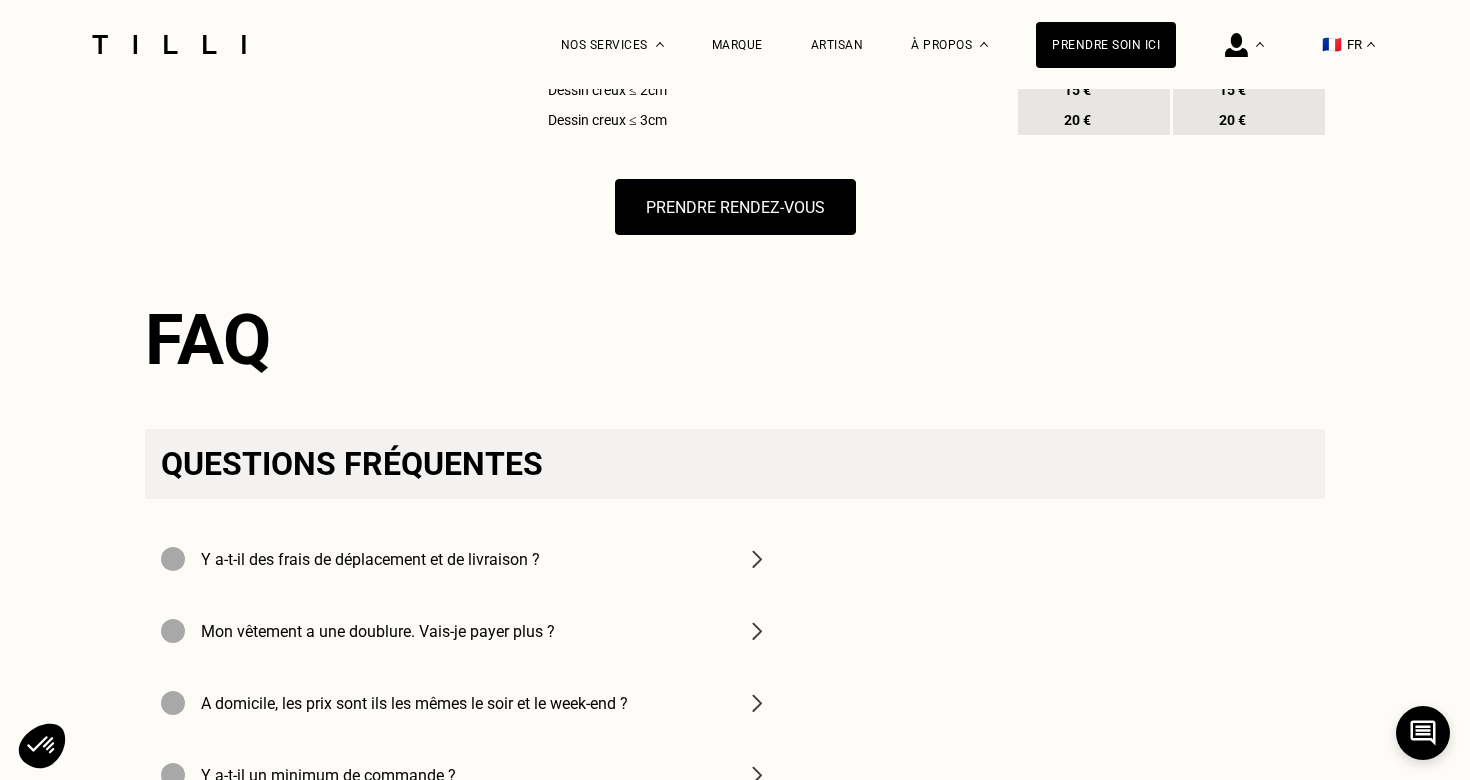 click on "Mon vêtement a une doublure. Vais-je payer plus ?" at bounding box center [465, 631] 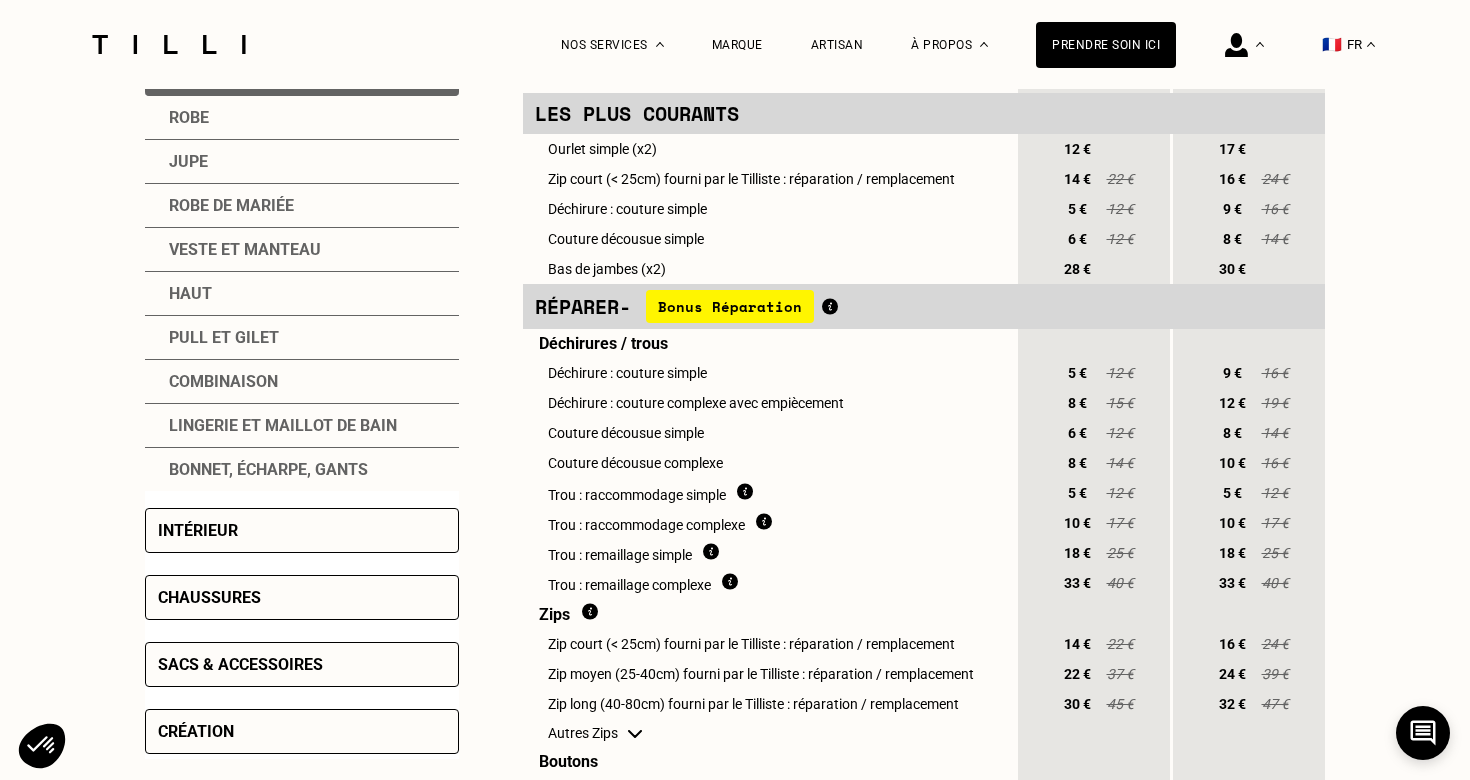 scroll, scrollTop: 529, scrollLeft: 0, axis: vertical 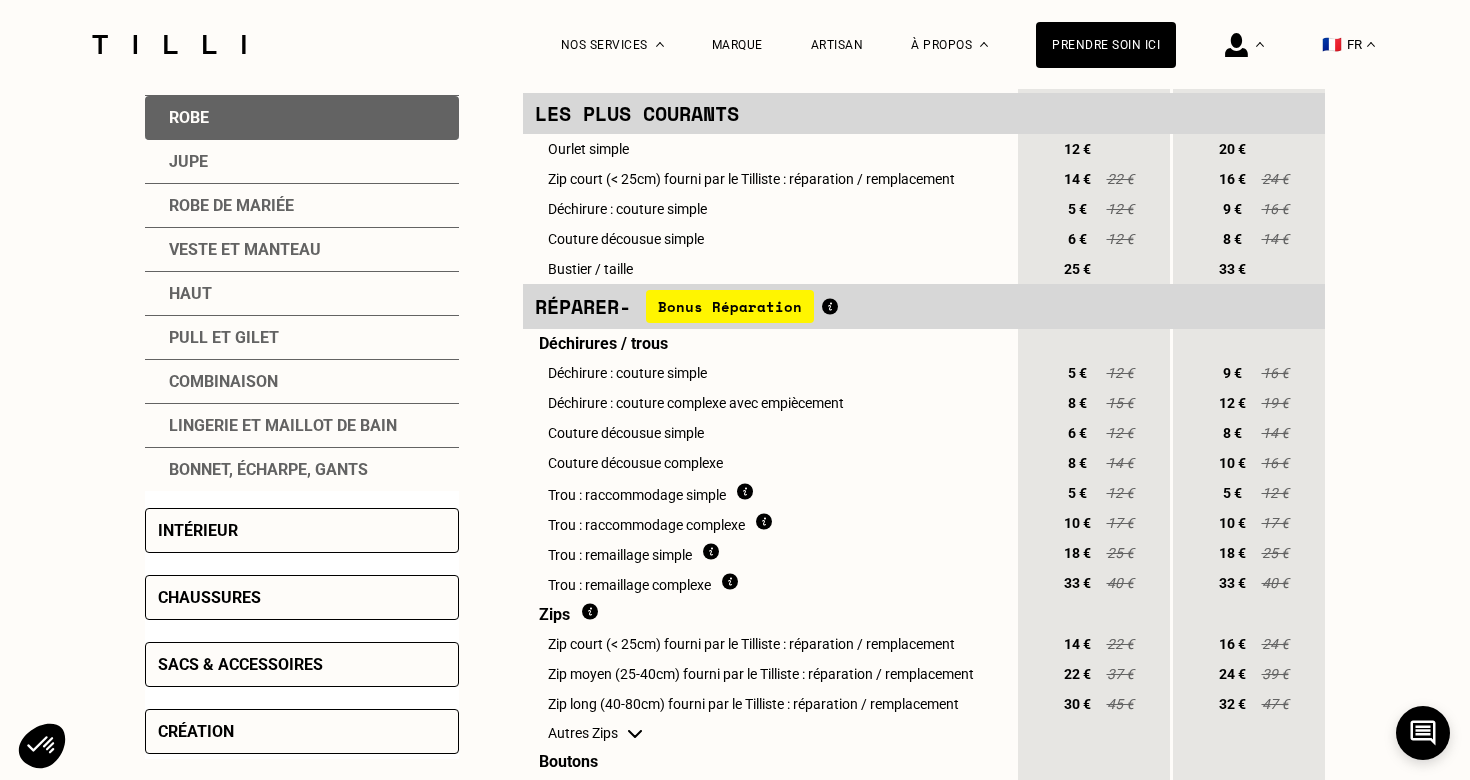 click on "Jupe" at bounding box center [302, 162] 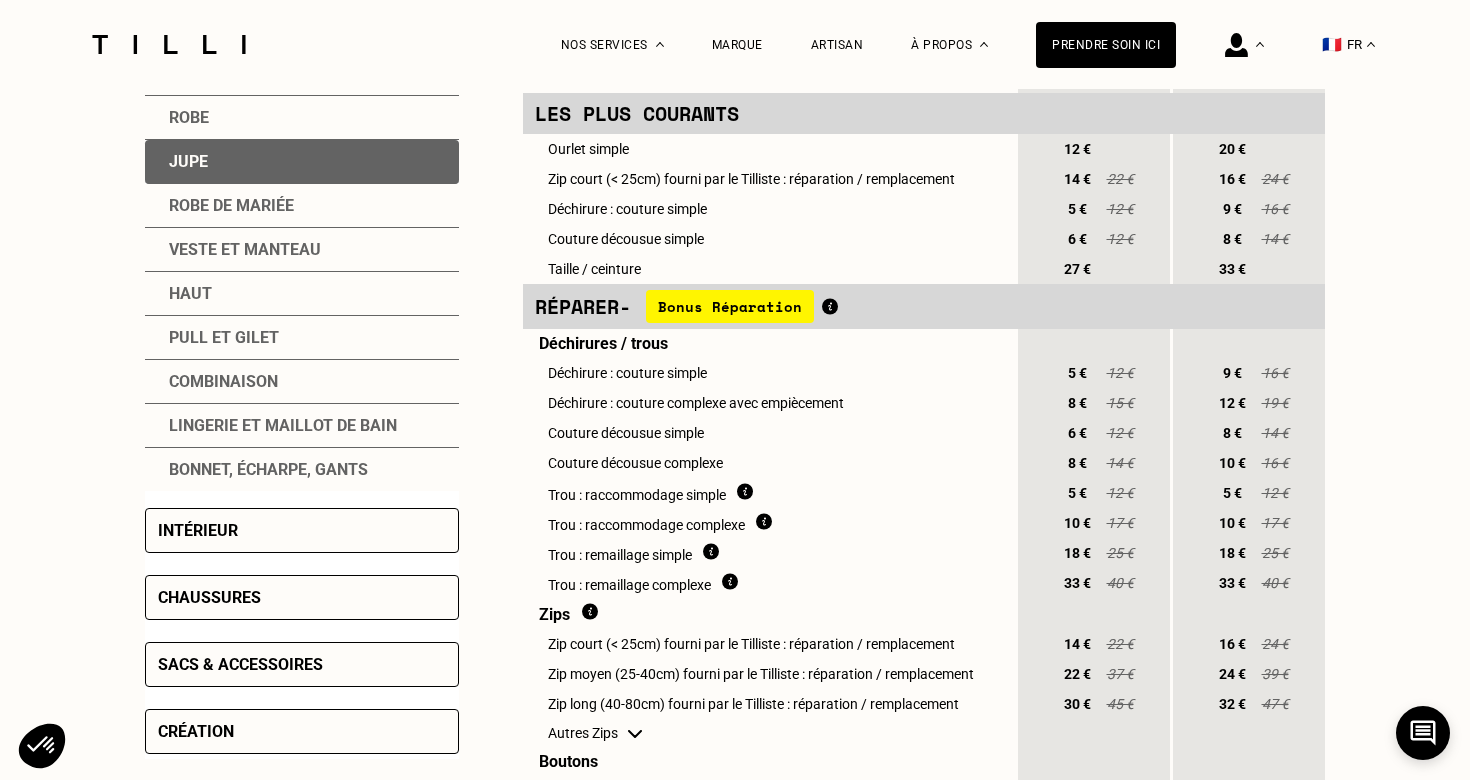 click on "Robe de mariée" at bounding box center (302, 206) 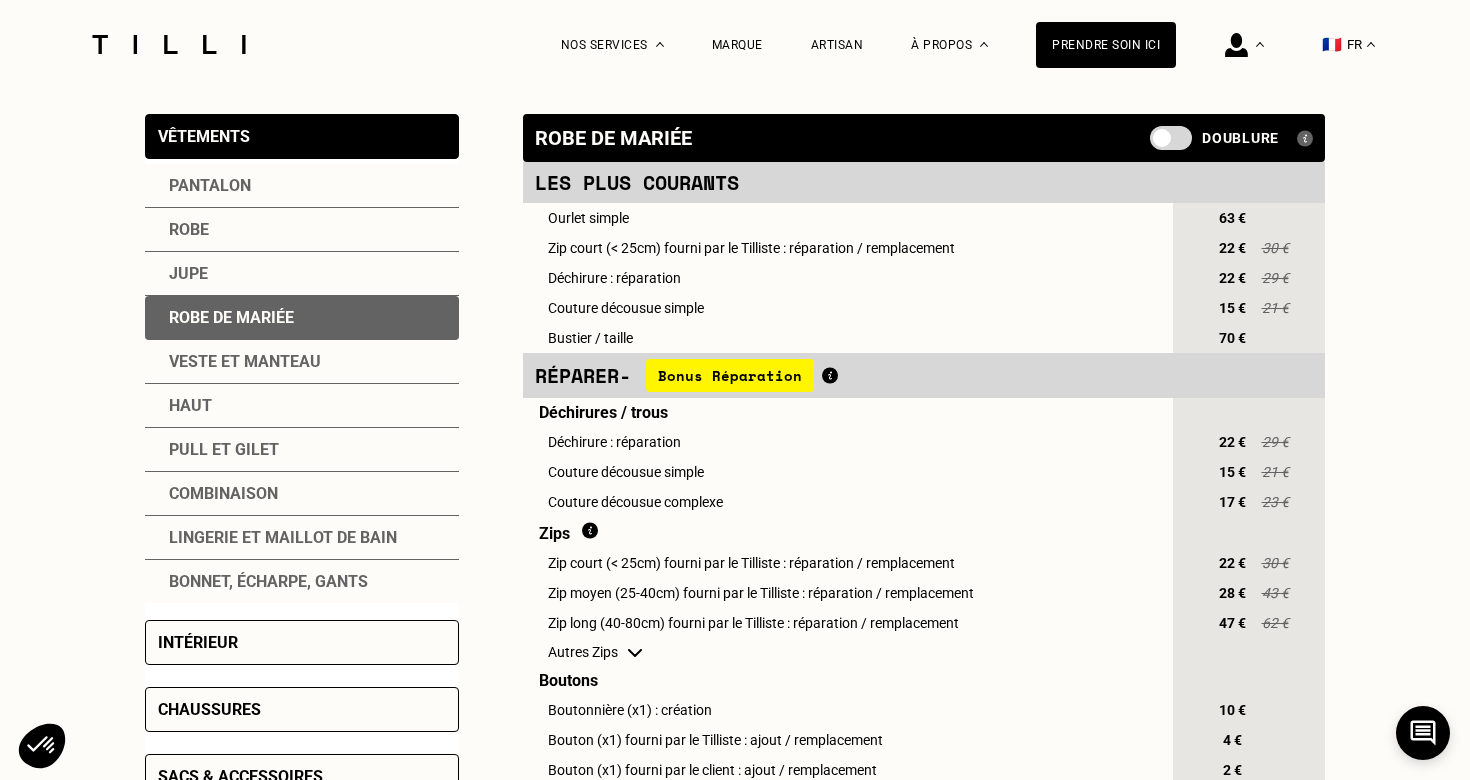 scroll, scrollTop: 395, scrollLeft: 0, axis: vertical 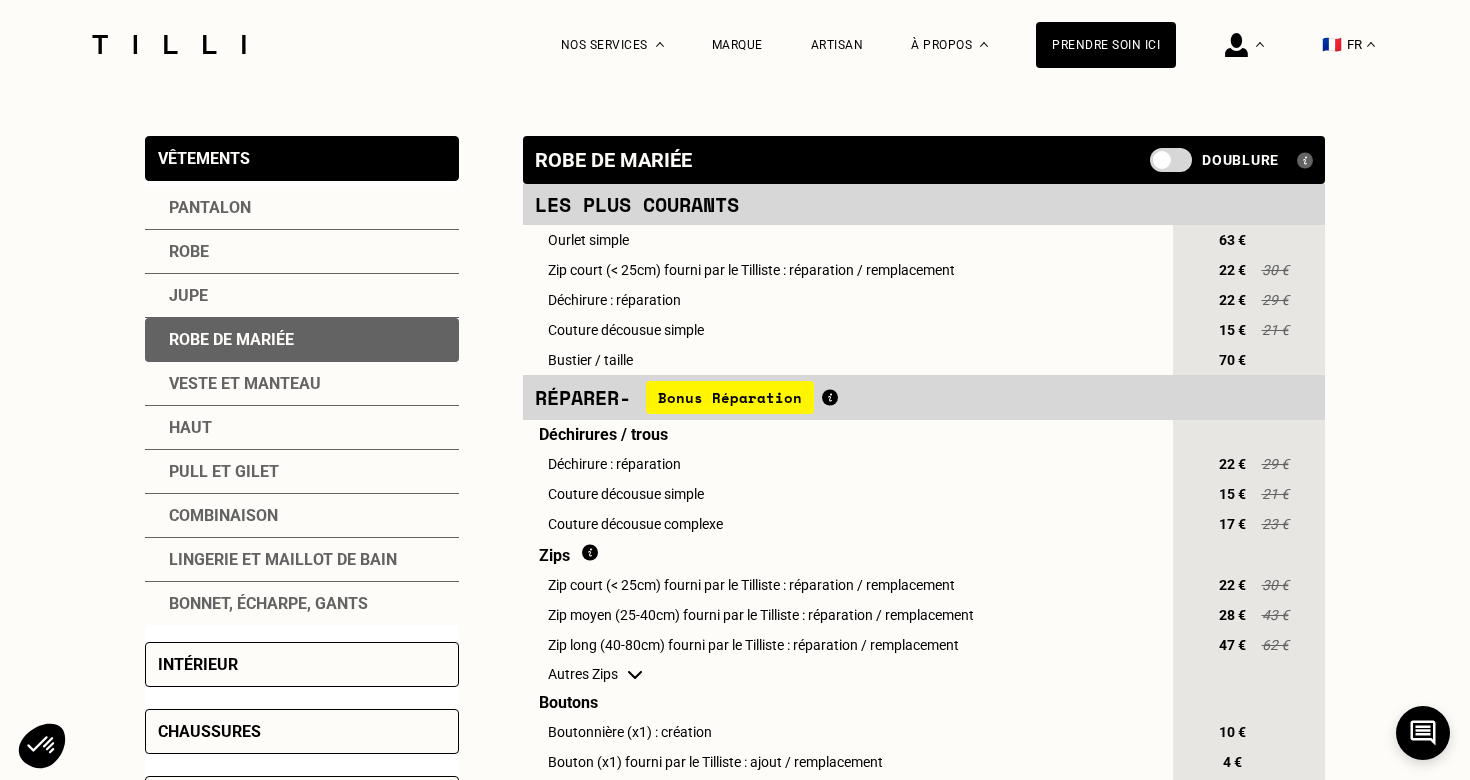 click on "🇫🇷   FR" at bounding box center (1348, 44) 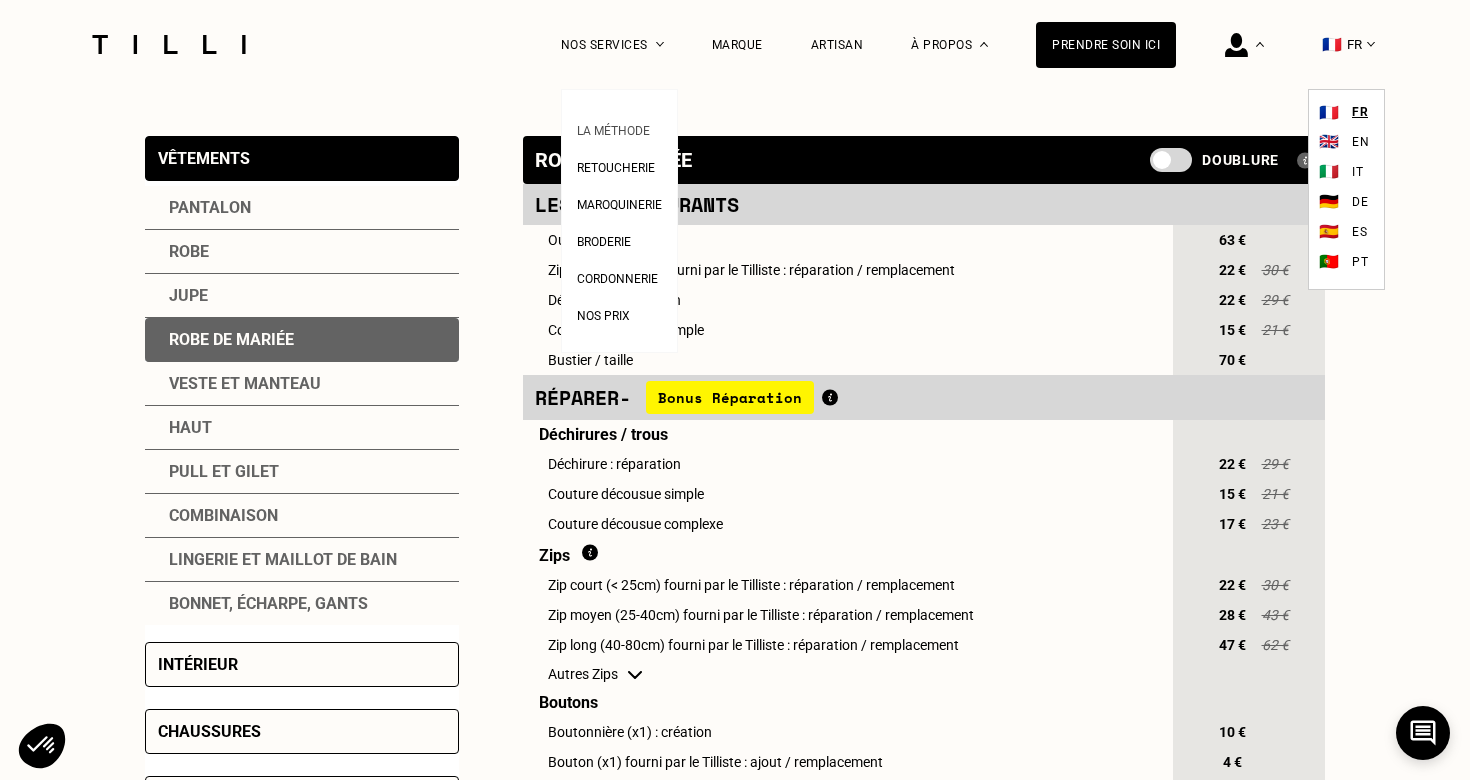 click on "La Méthode" at bounding box center [613, 131] 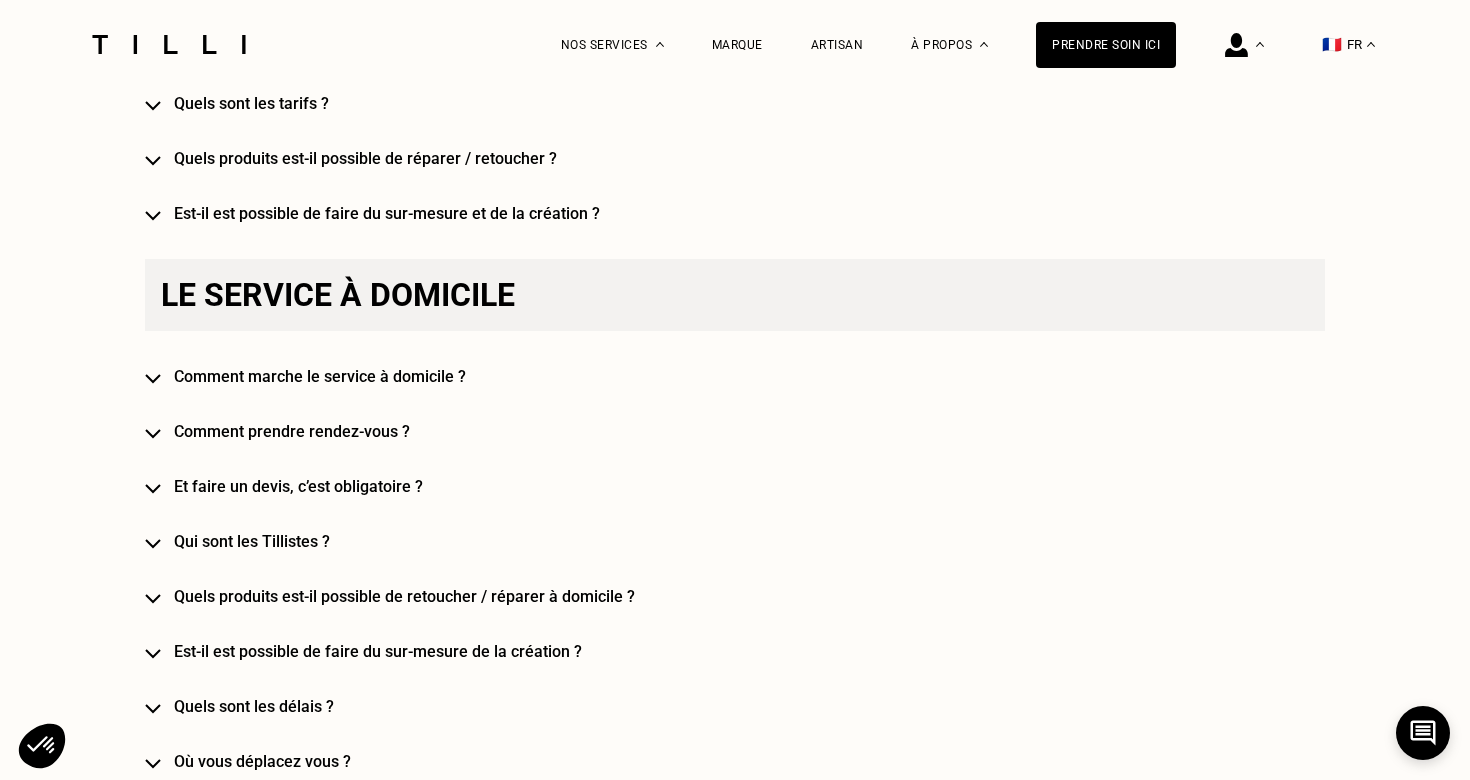 scroll, scrollTop: 1532, scrollLeft: 0, axis: vertical 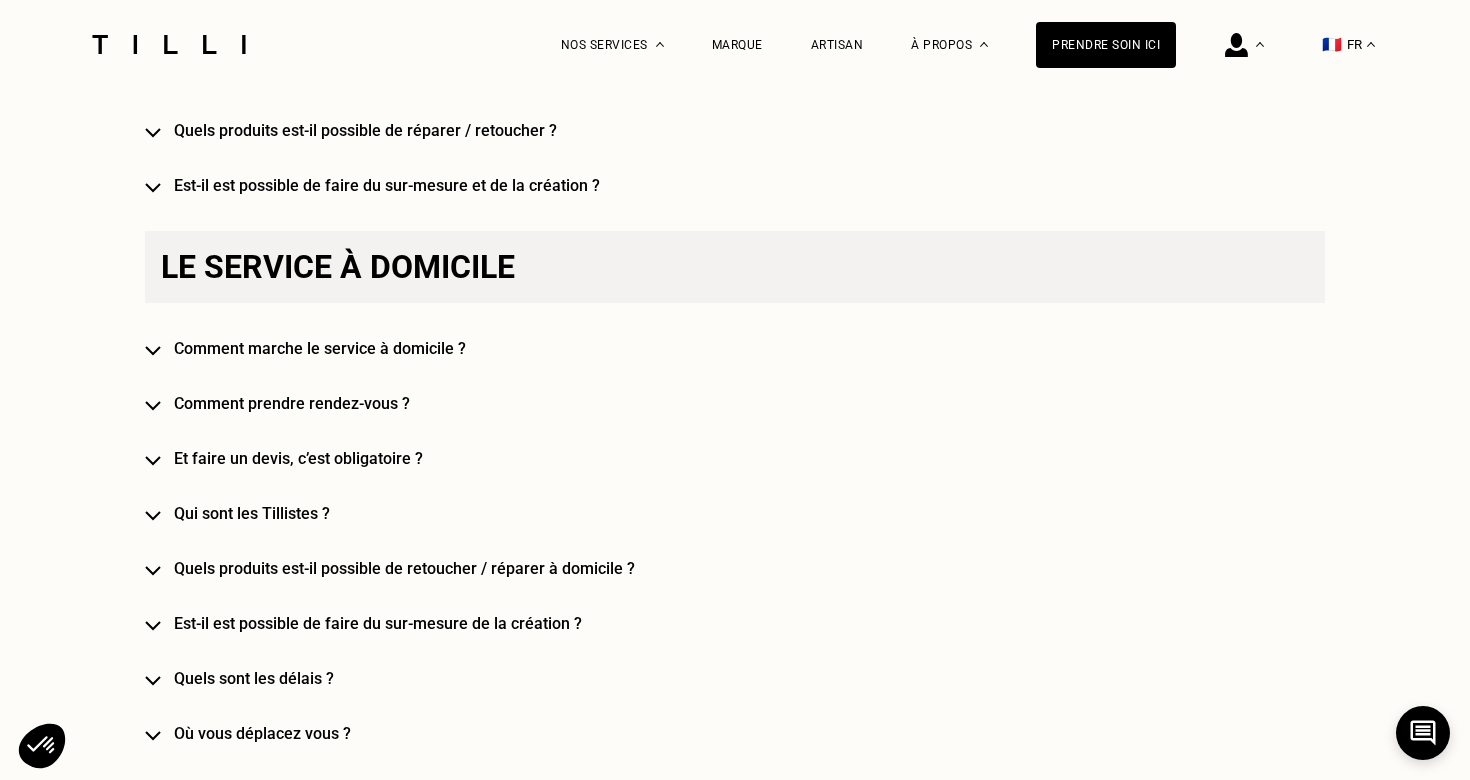 click on "Est-il est possible de faire du sur-mesure et de la création ?" at bounding box center [764, 185] 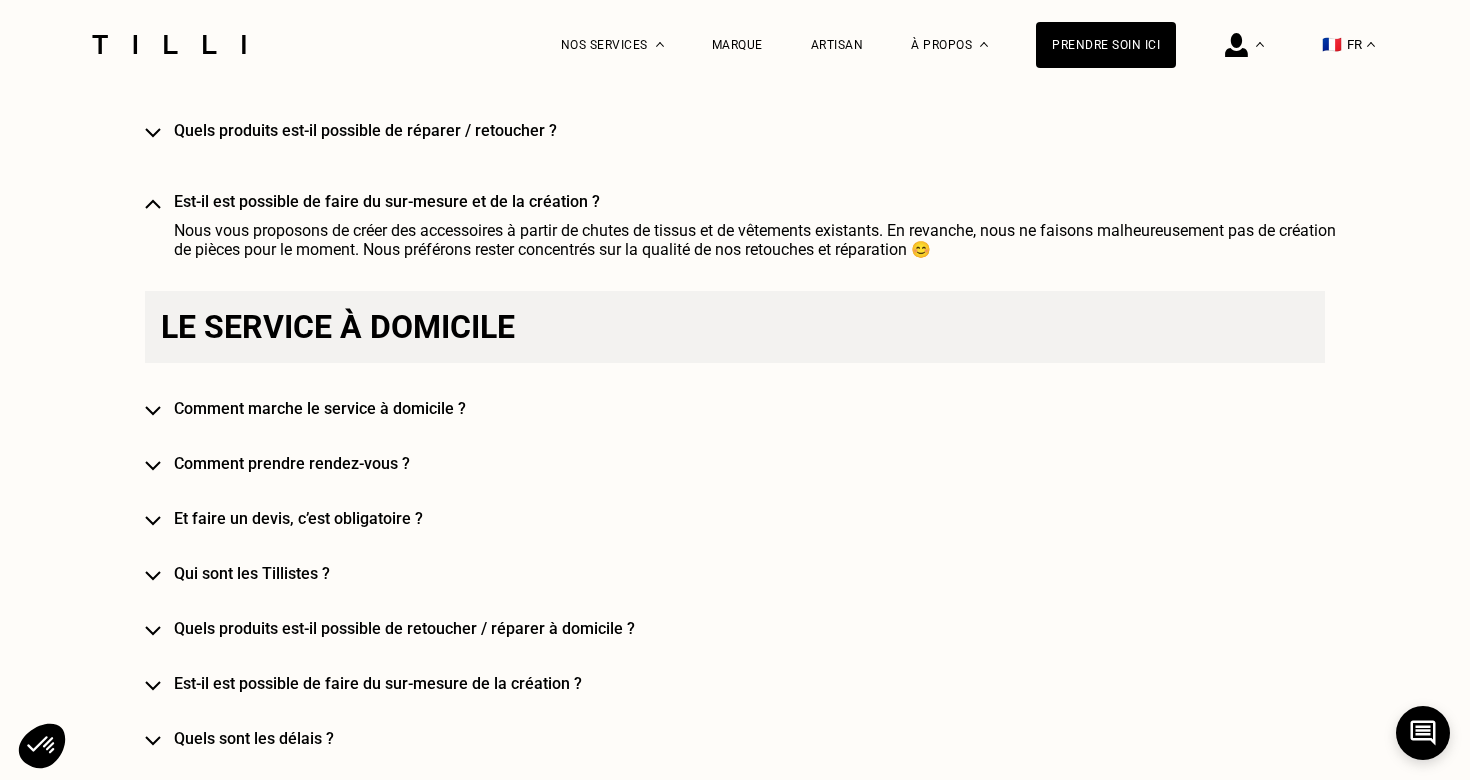 click on "Comment marche le service à domicile ?" at bounding box center (764, 408) 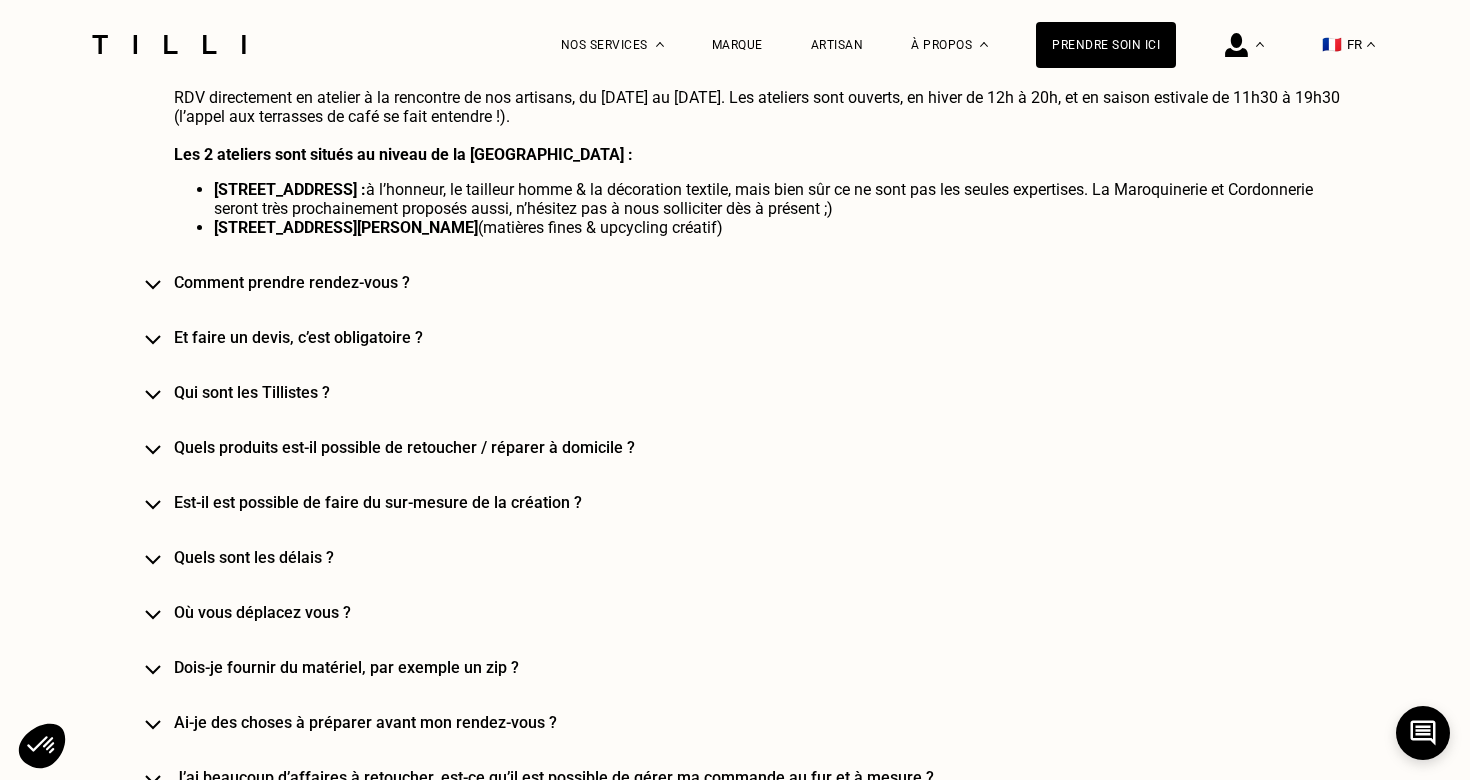 scroll, scrollTop: 2008, scrollLeft: 0, axis: vertical 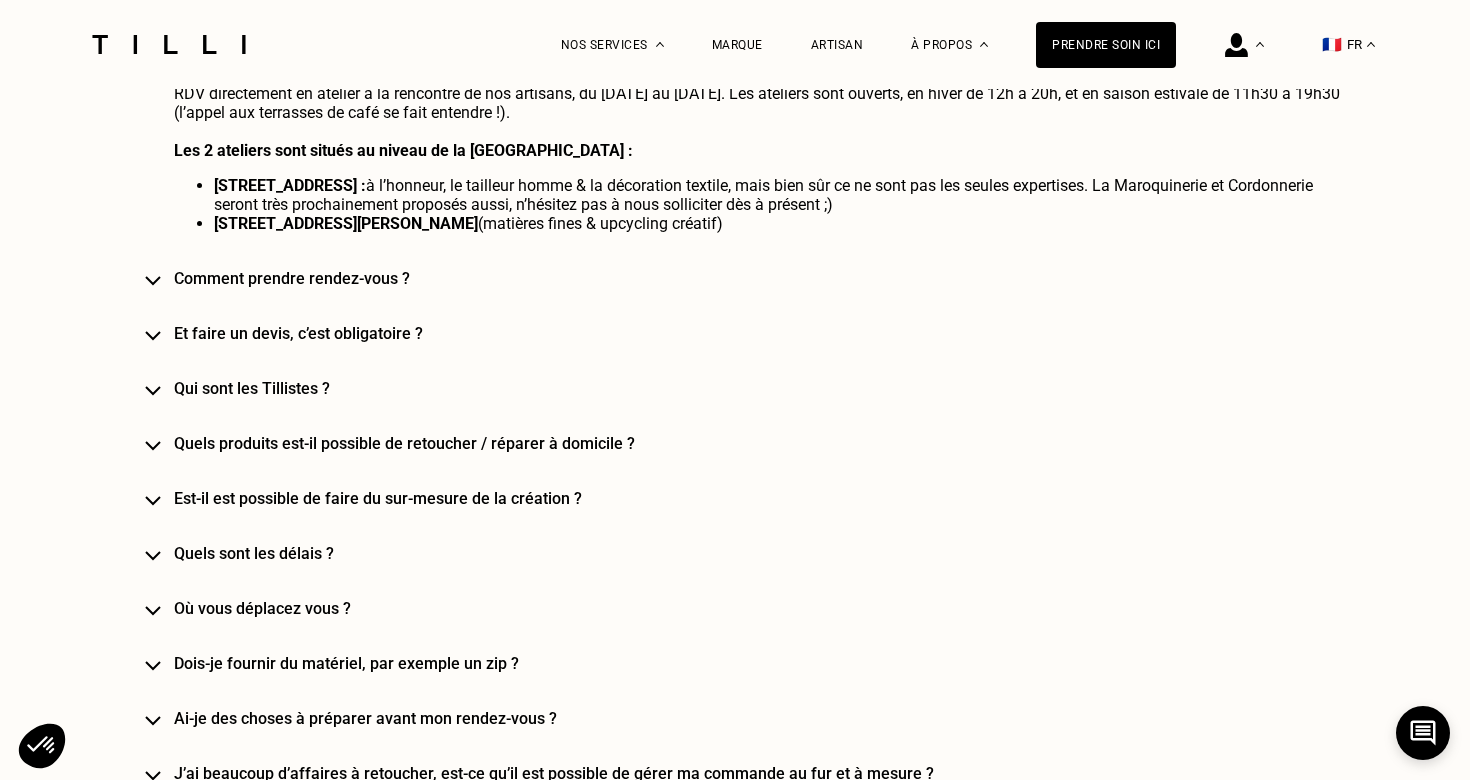 click on "Et faire un devis, c’est obligatoire ?" at bounding box center (764, 333) 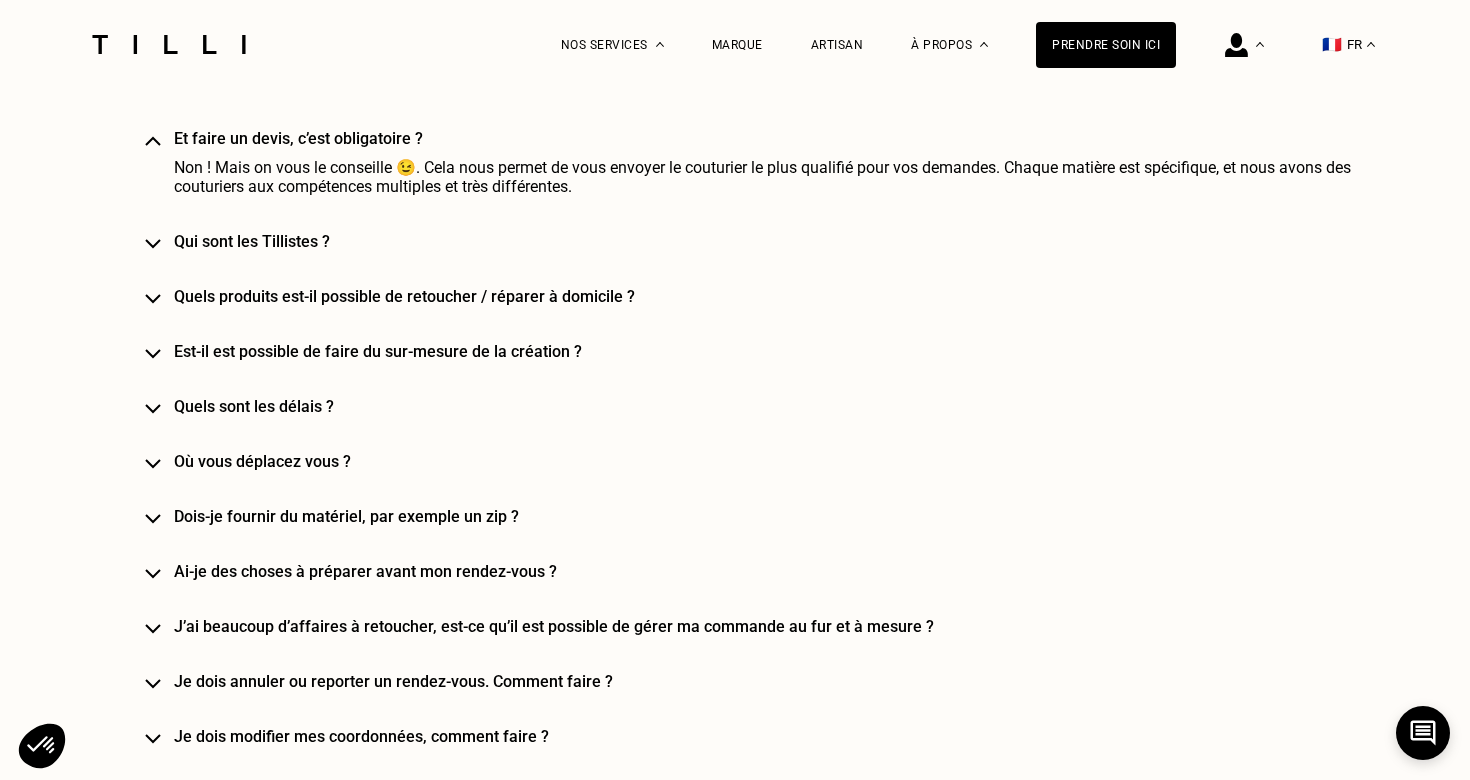 scroll, scrollTop: 2229, scrollLeft: 0, axis: vertical 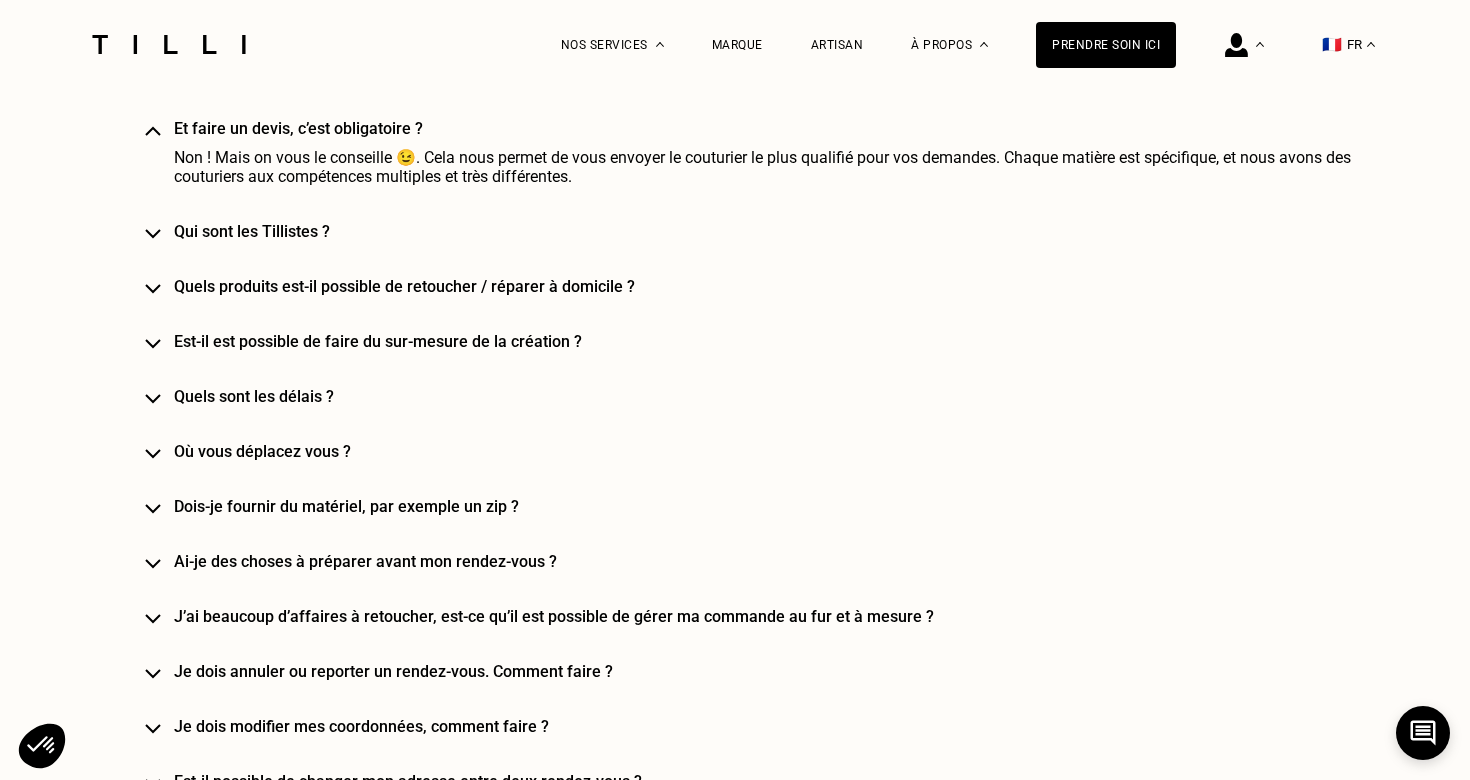 click on "Le service à domicile Comment marche le service à domicile ? À dates et heures de votre choix, votre couturier se déplace chez vous, et pendant une demi-heure vous écoute et vous conseille. Une fois le devis validé, votre couturier récupère toutes vos affaires en atelier afin d’effectuer le travail demandé. 3 à 5 jours plus tard, vous récupérez vos affaires. 😉 ⇒ Un mail récapitulatif vous est envoyé à chaque étape, dès la demande de RDV. Un lien url sécurisé vous est fourni pour le suivi de vos commandes, via les mails & sms qui vous seront envoyés à chaque étape clef. Les ateliers pignon sur [GEOGRAPHIC_DATA] directement en atelier à la rencontre de nos artisans, du [DATE] au [DATE]. Les ateliers sont ouverts, en hiver de 12h à 20h, et en saison estivale de 11h30 à 19h30 (l’appel aux terrasses de café se fait entendre !). Les 2 ateliers sont situés au niveau de la [GEOGRAPHIC_DATA] : [STREET_ADDRESS] :  [STREET_ADDRESS][PERSON_NAME]" at bounding box center [735, 385] 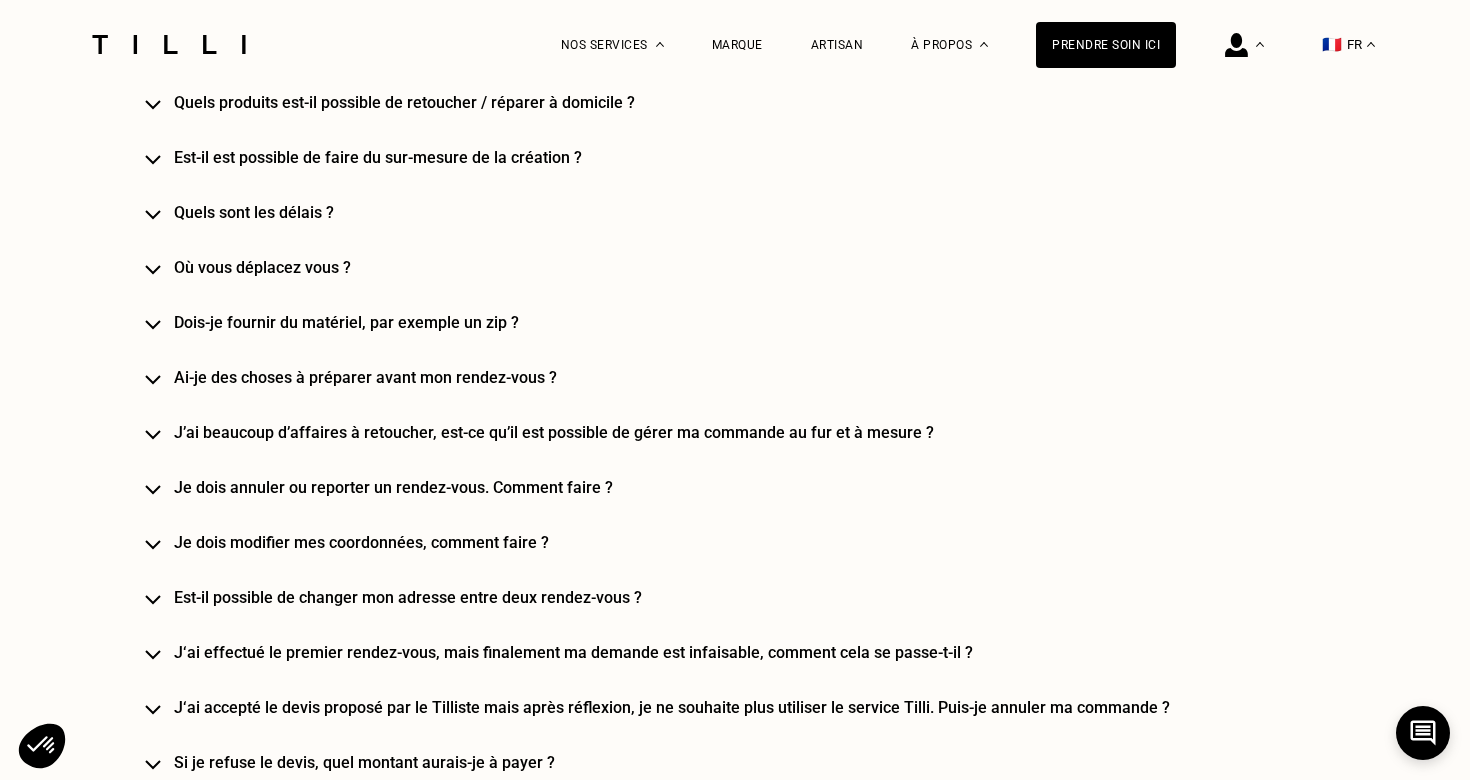 scroll, scrollTop: 2477, scrollLeft: 0, axis: vertical 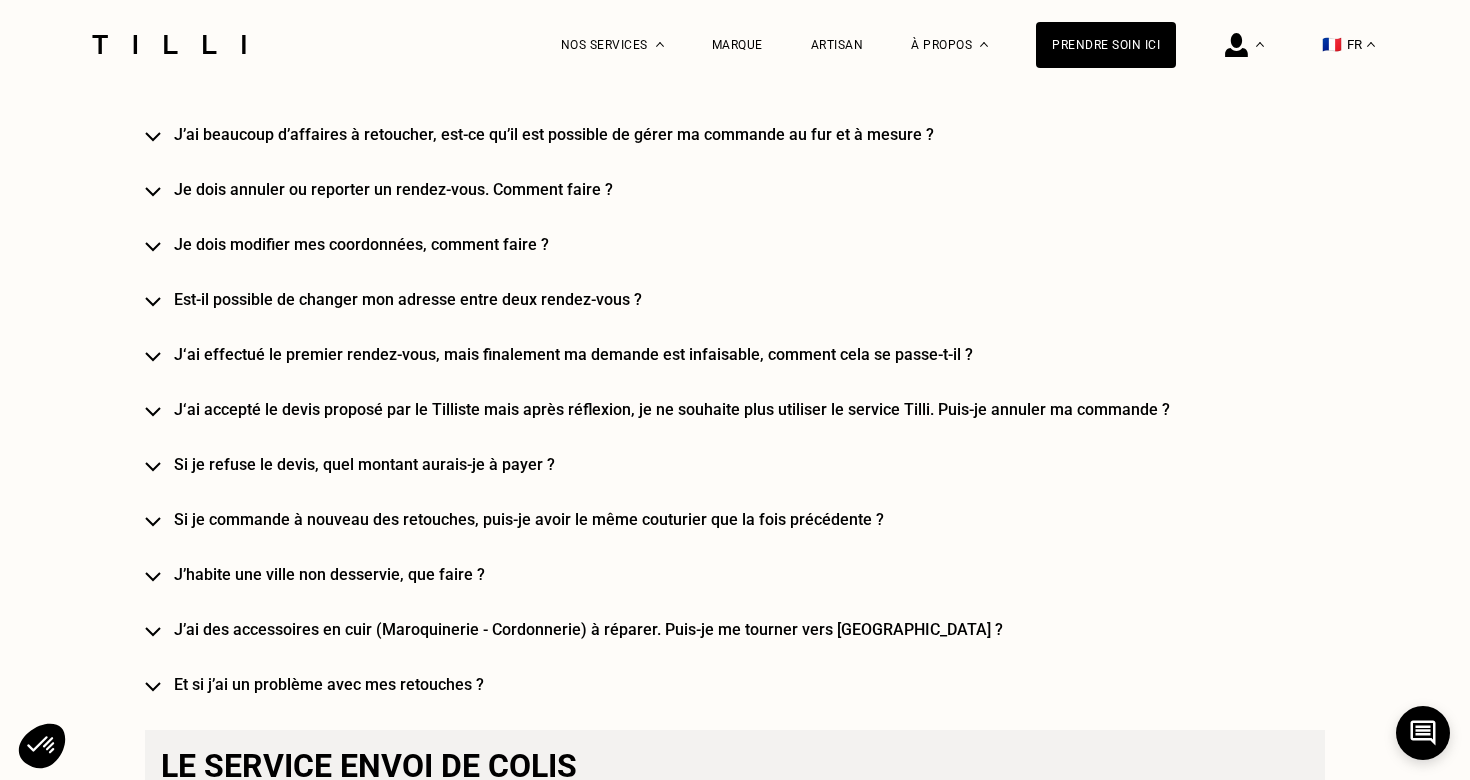 click on "J‘ai effectué le premier rendez-vous, mais finalement ma demande est infaisable, comment cela se passe-t-il ?" at bounding box center (764, 354) 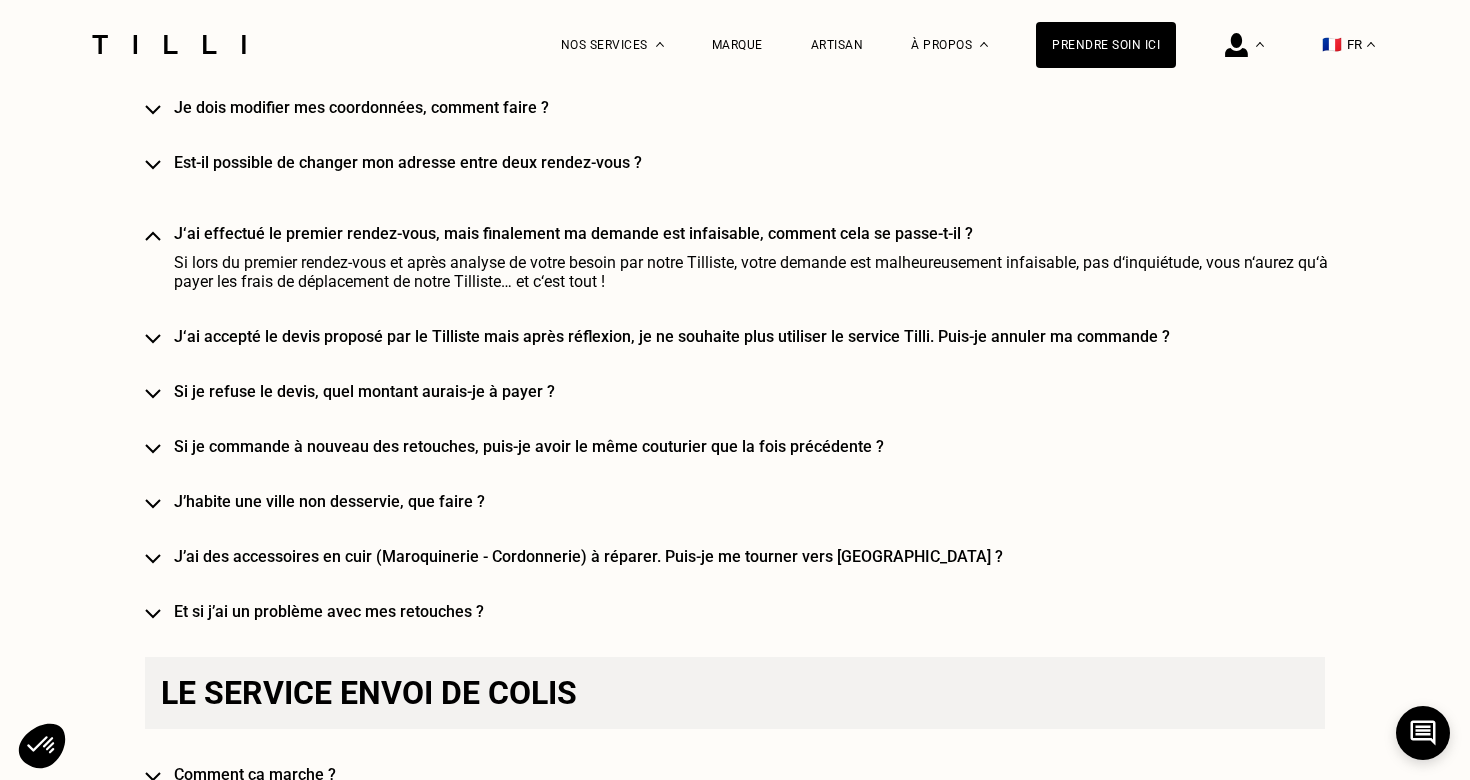 scroll, scrollTop: 3154, scrollLeft: 0, axis: vertical 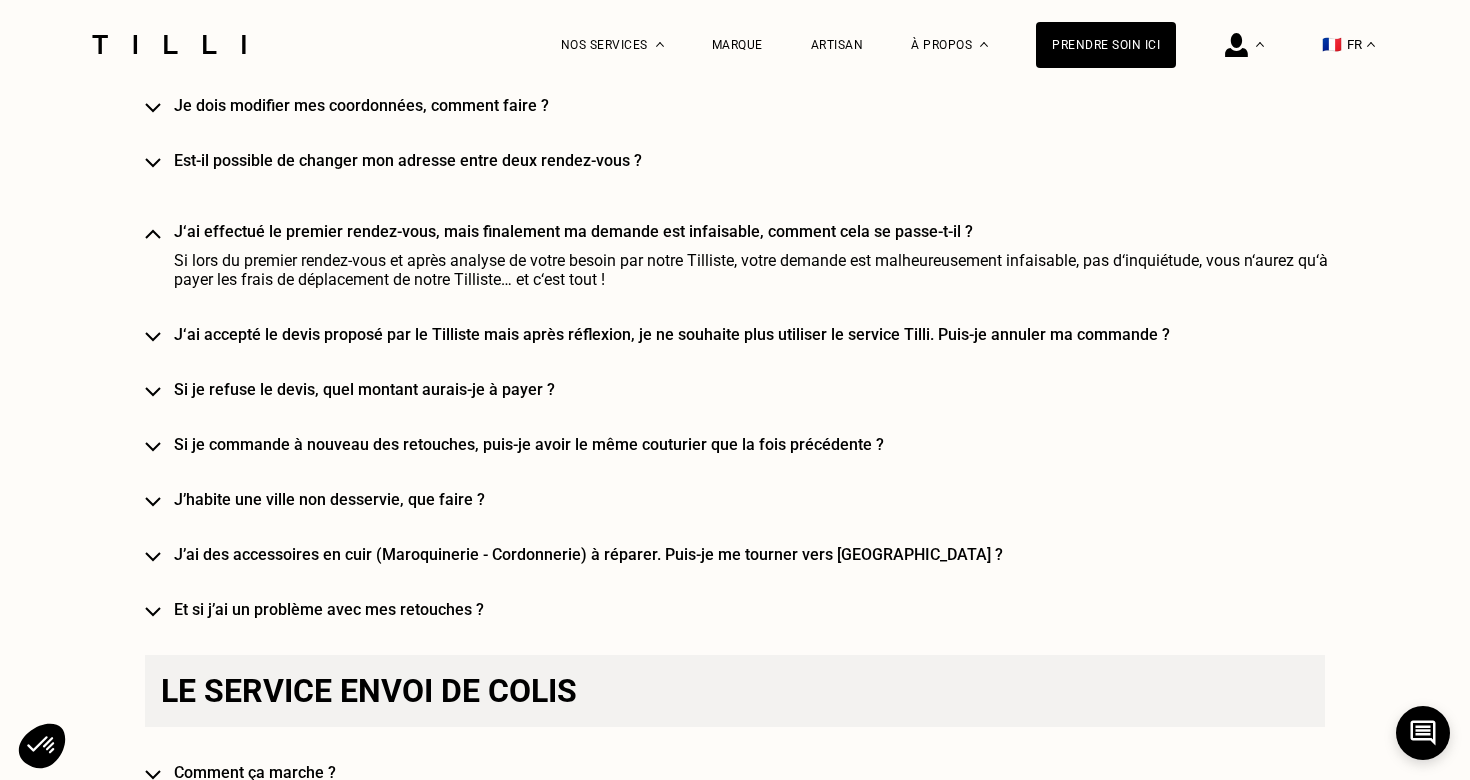 click on "J‘ai accepté le devis proposé par le Tilliste mais après réflexion, je ne souhaite plus utiliser le service Tilli. Puis-je annuler ma commande ?" at bounding box center (764, 334) 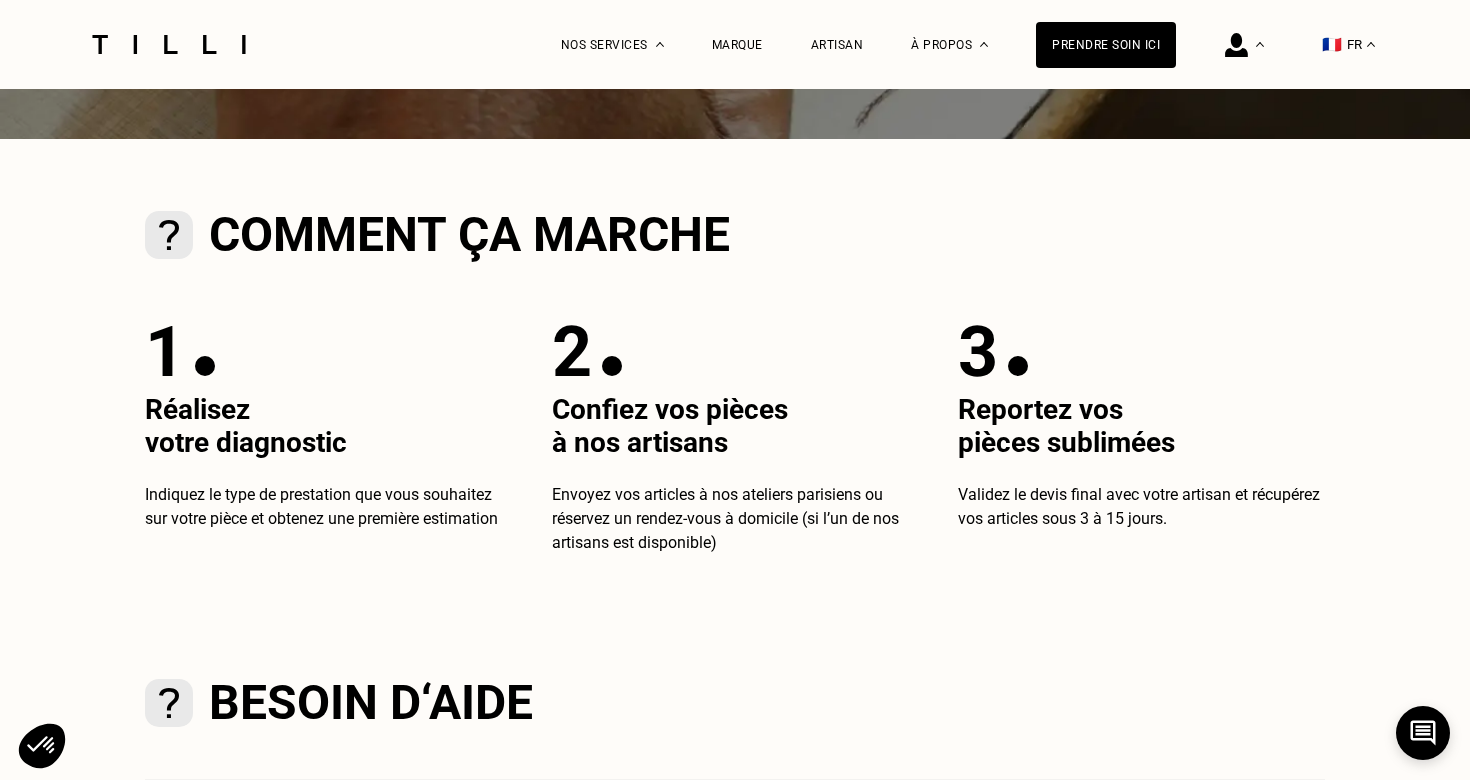 scroll, scrollTop: 545, scrollLeft: 0, axis: vertical 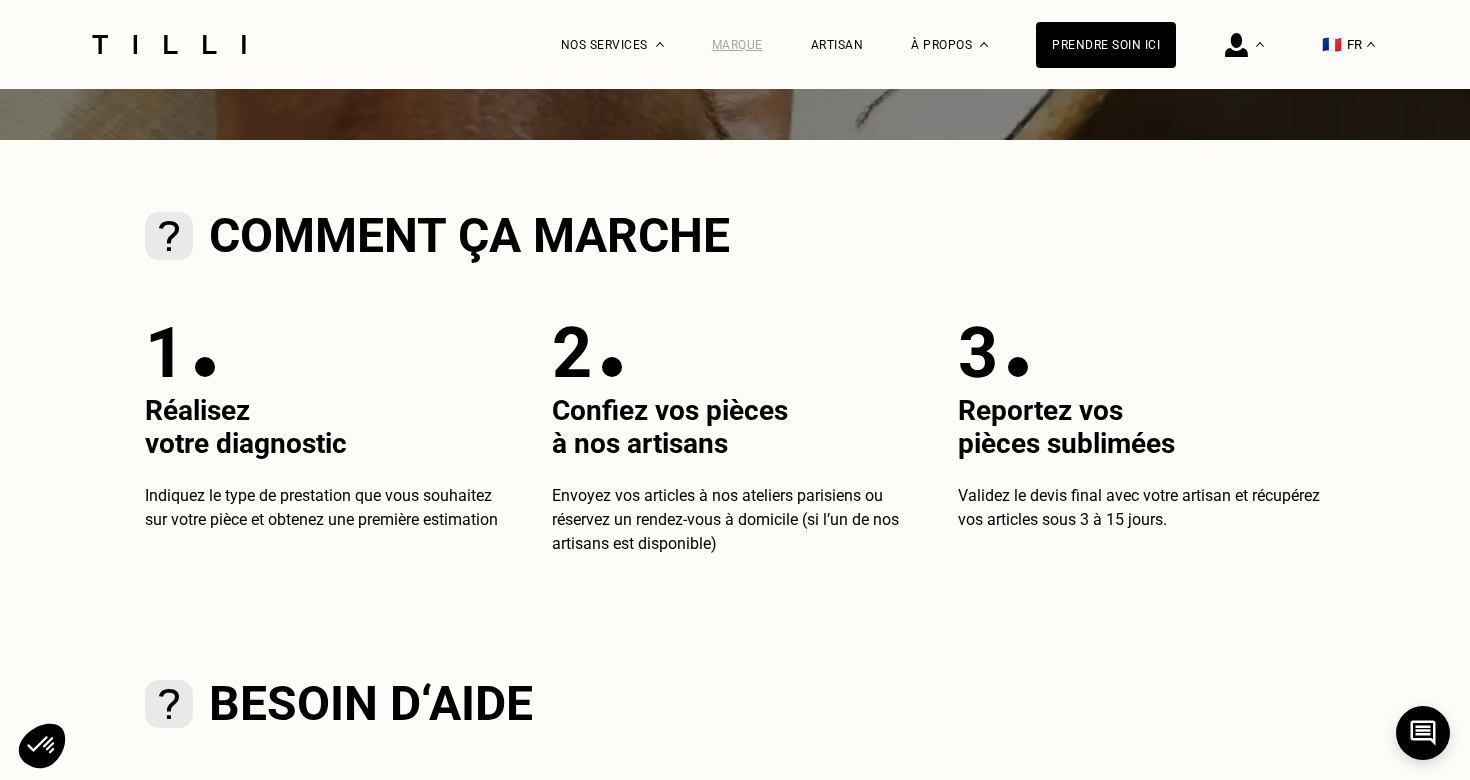 click on "Marque" at bounding box center [737, 45] 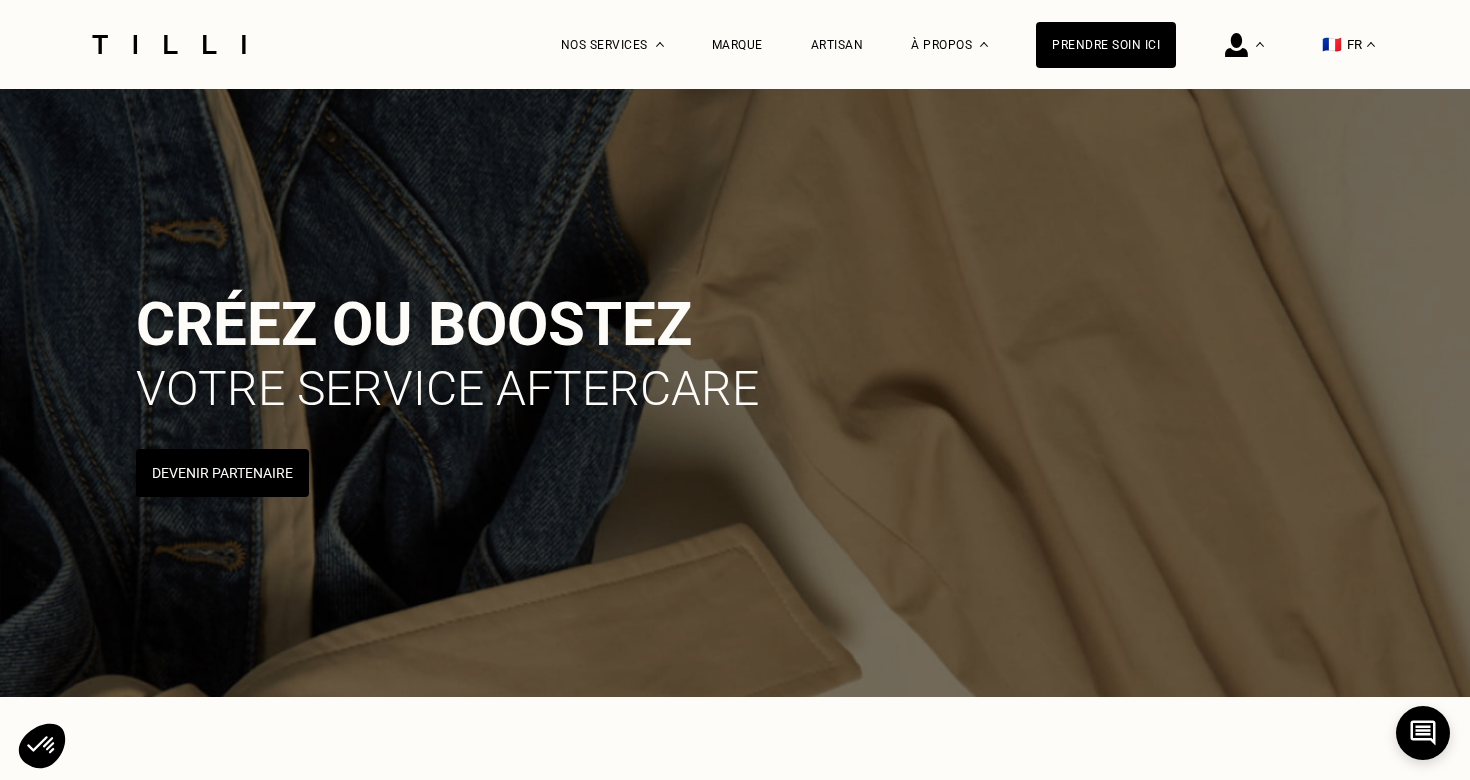 scroll, scrollTop: 0, scrollLeft: 0, axis: both 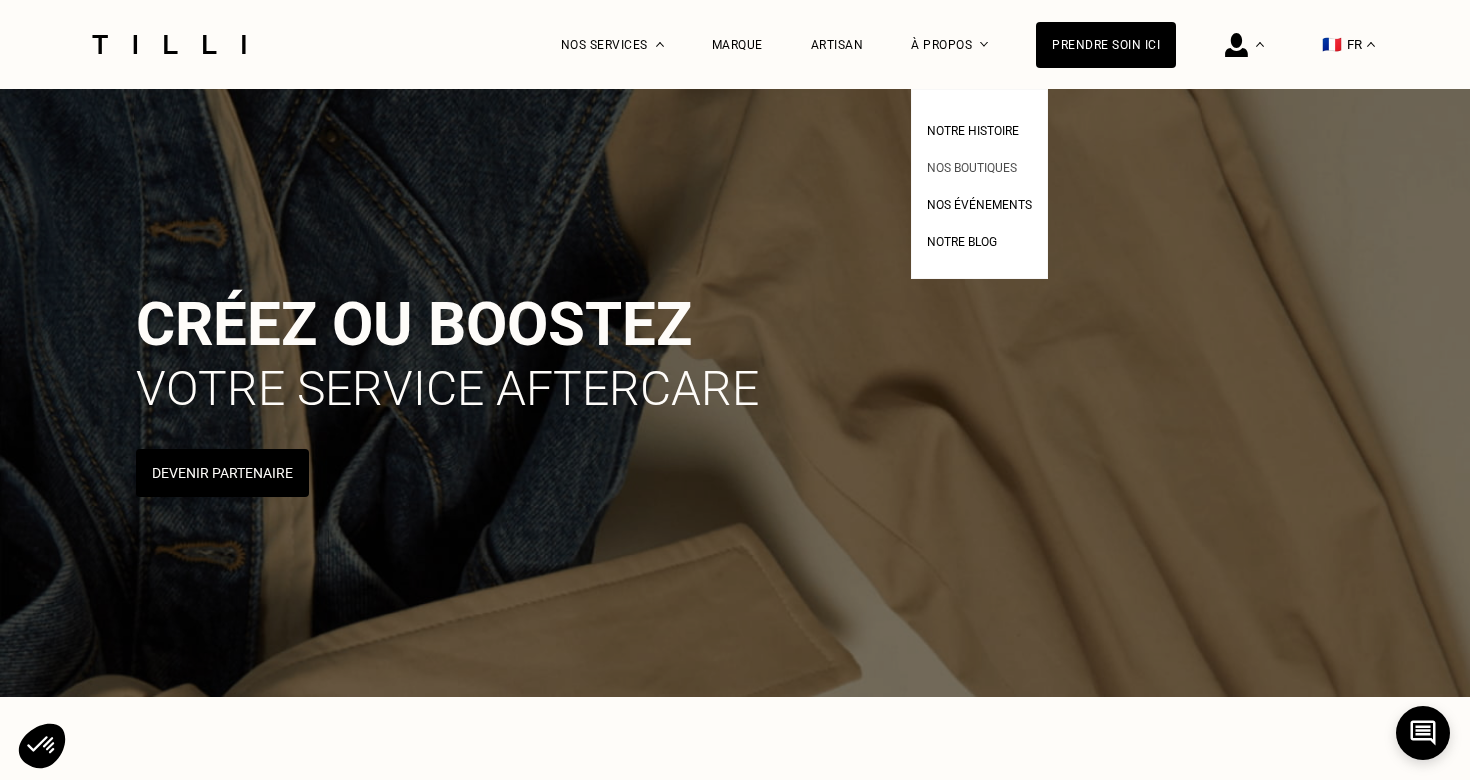 click on "Nos boutiques" at bounding box center [972, 168] 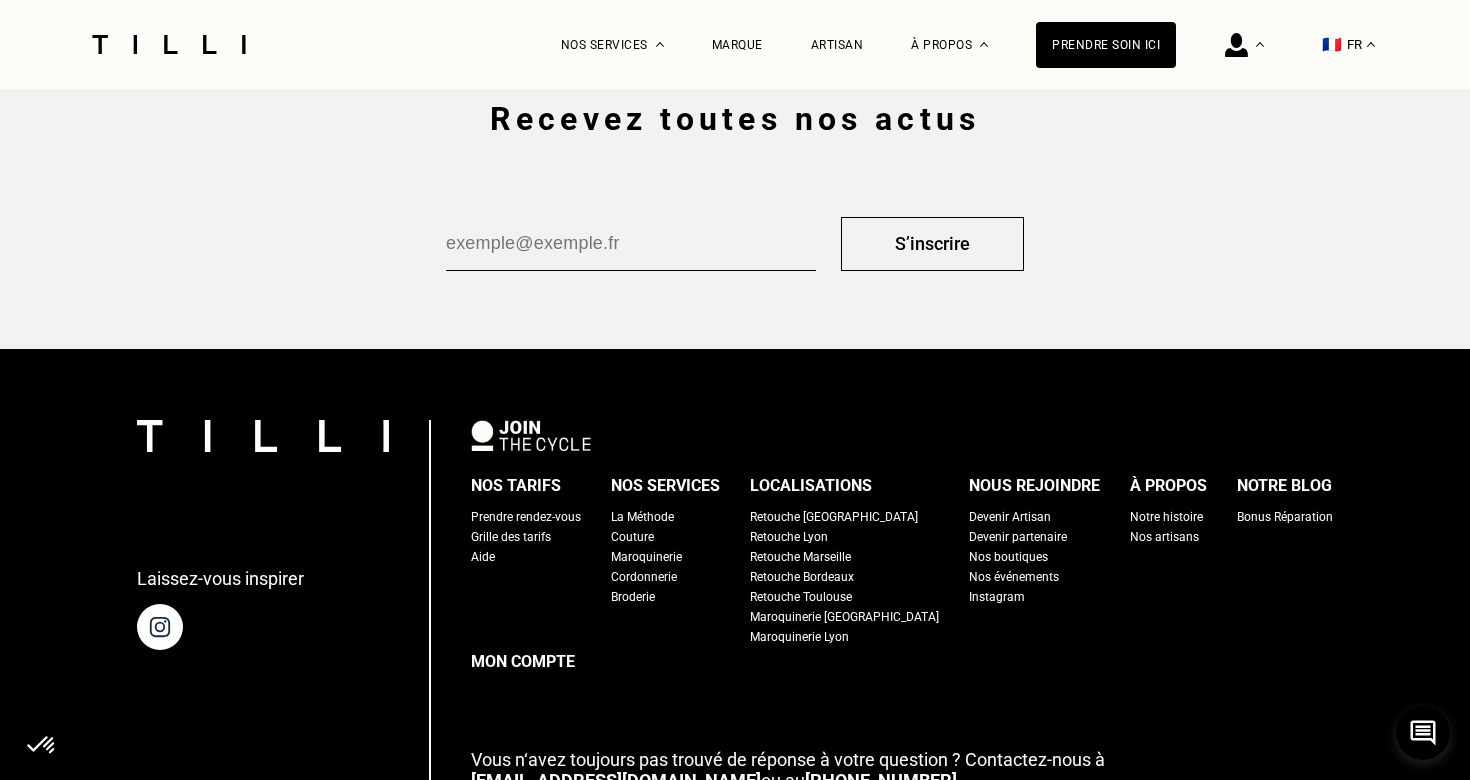scroll, scrollTop: 3471, scrollLeft: 0, axis: vertical 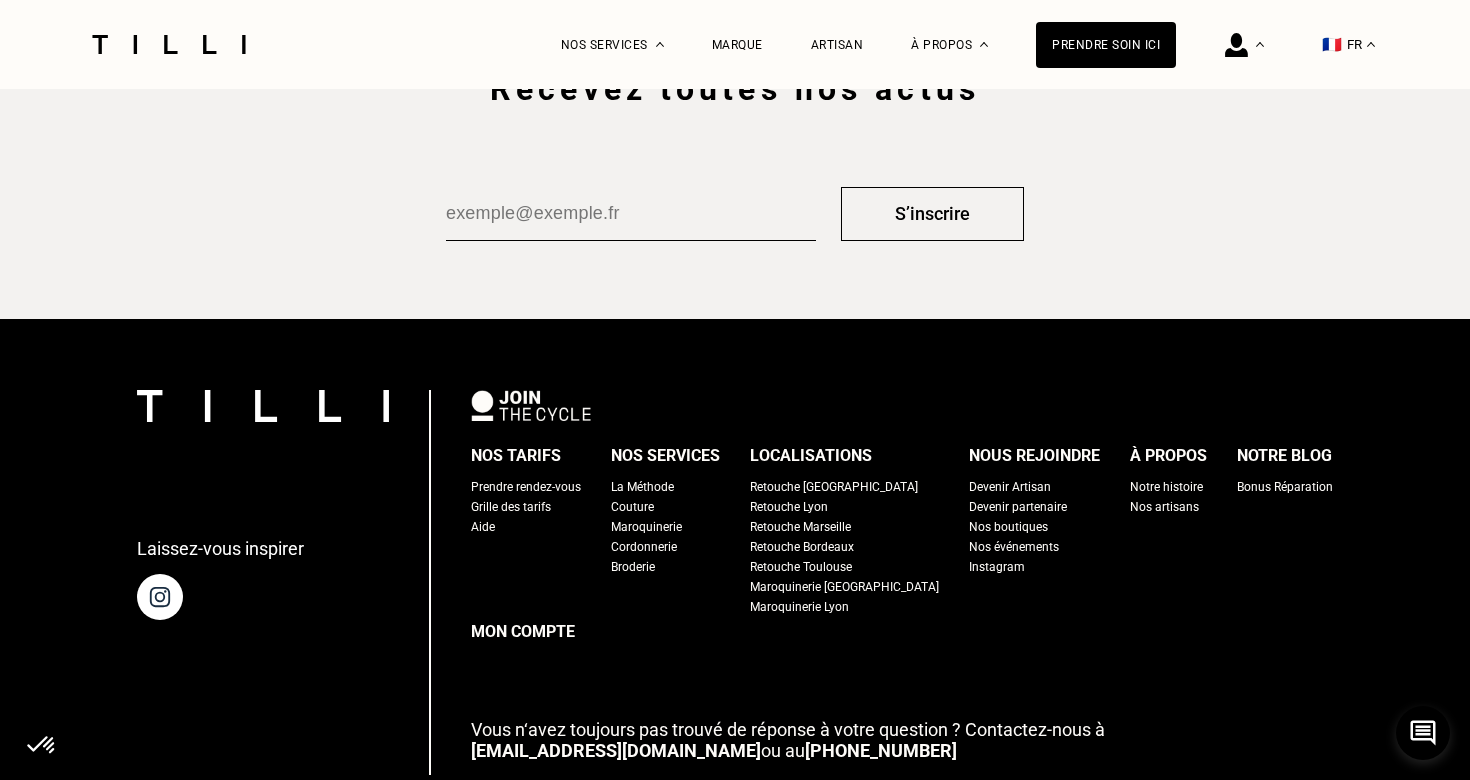 click on "Nos événements" at bounding box center [1014, 547] 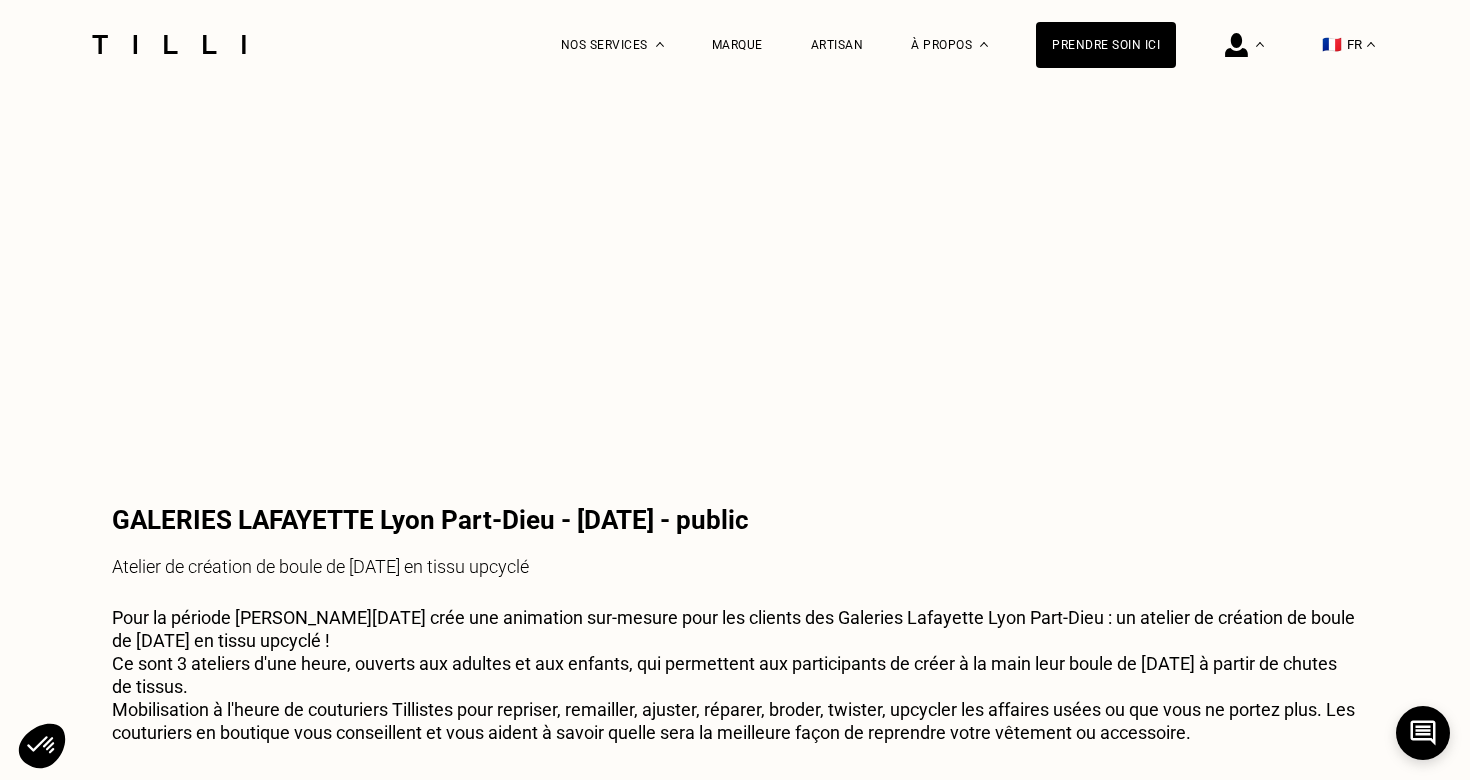scroll, scrollTop: 5376, scrollLeft: 0, axis: vertical 